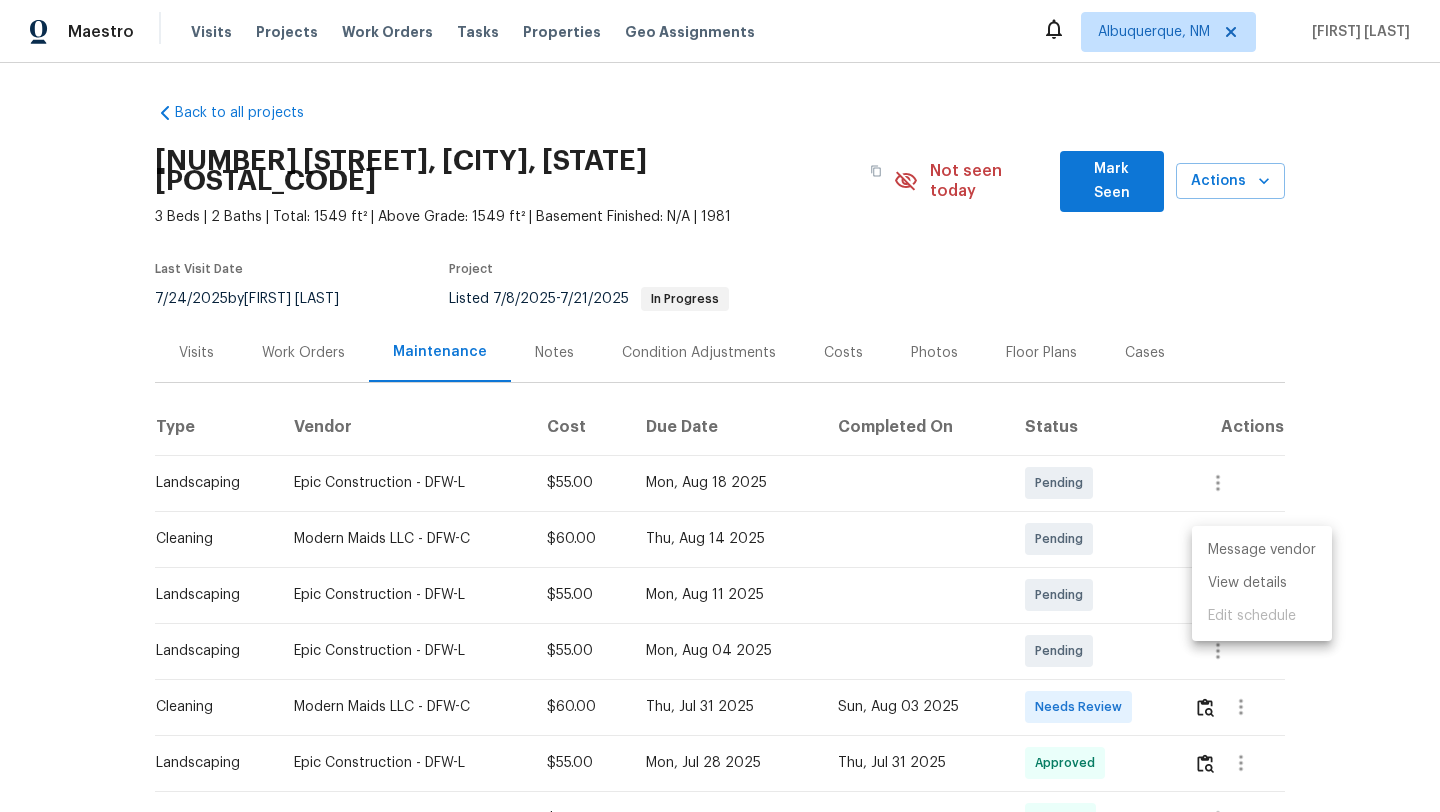 scroll, scrollTop: 0, scrollLeft: 0, axis: both 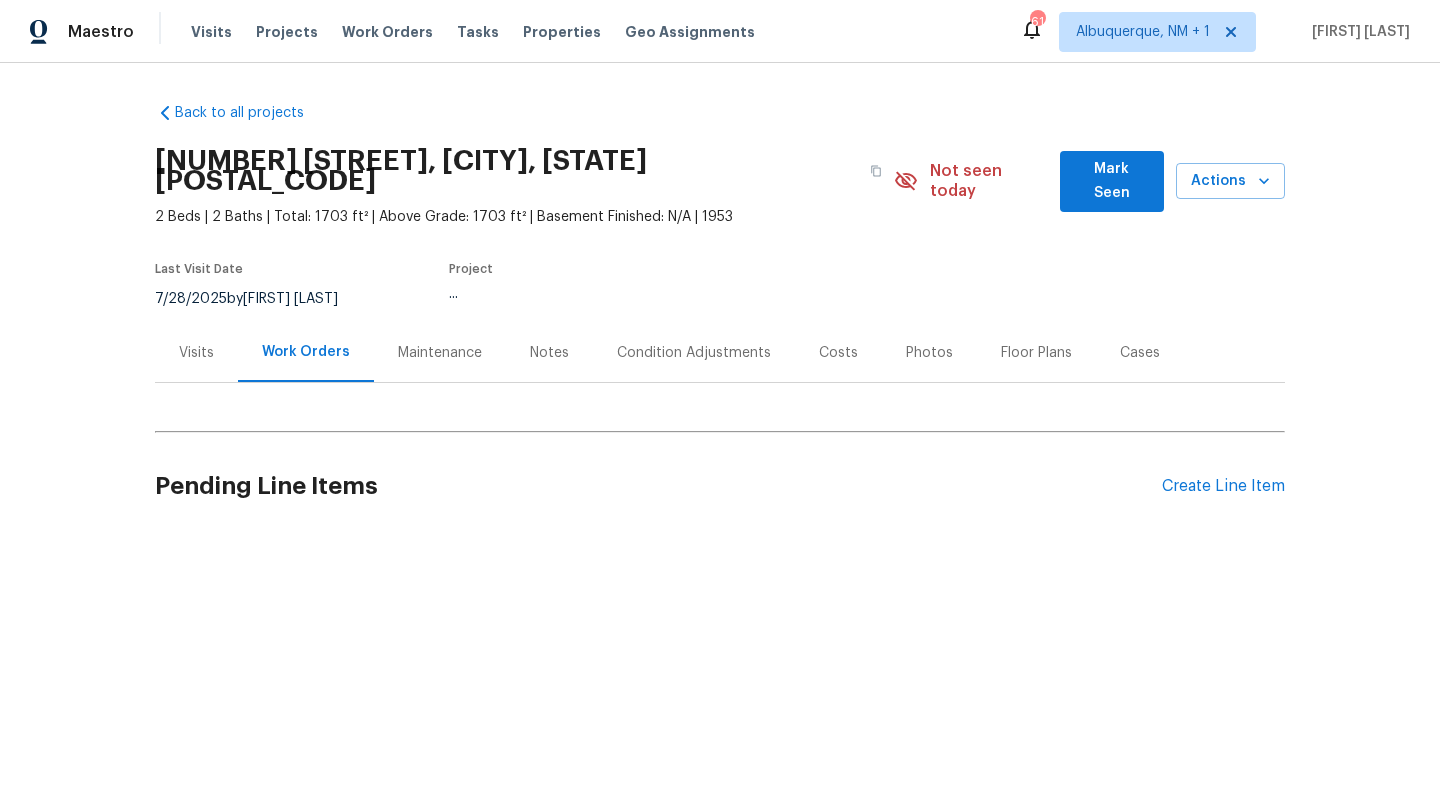 click on "Visits" at bounding box center [196, 352] 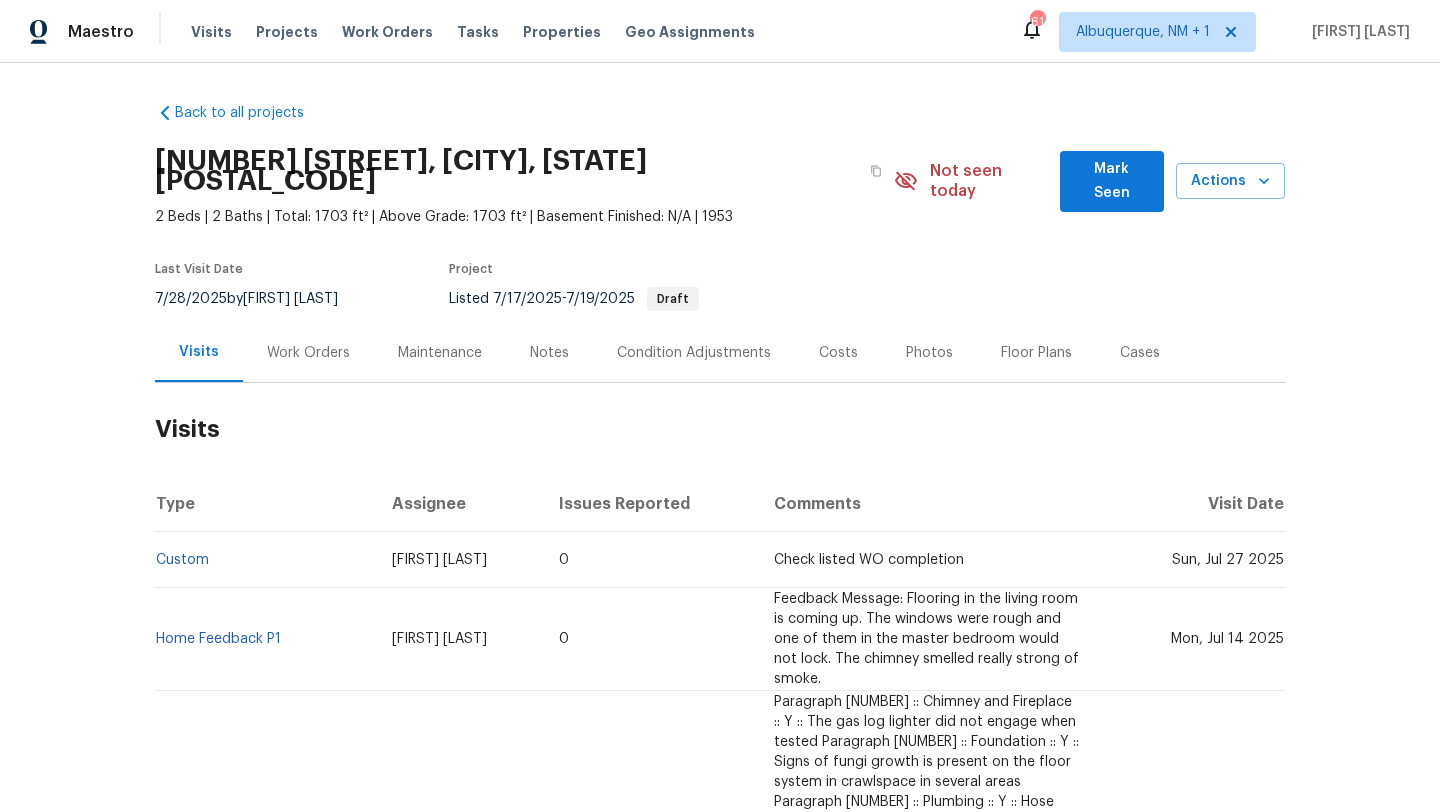 click on "Sun, Jul 27 2025" at bounding box center [1228, 560] 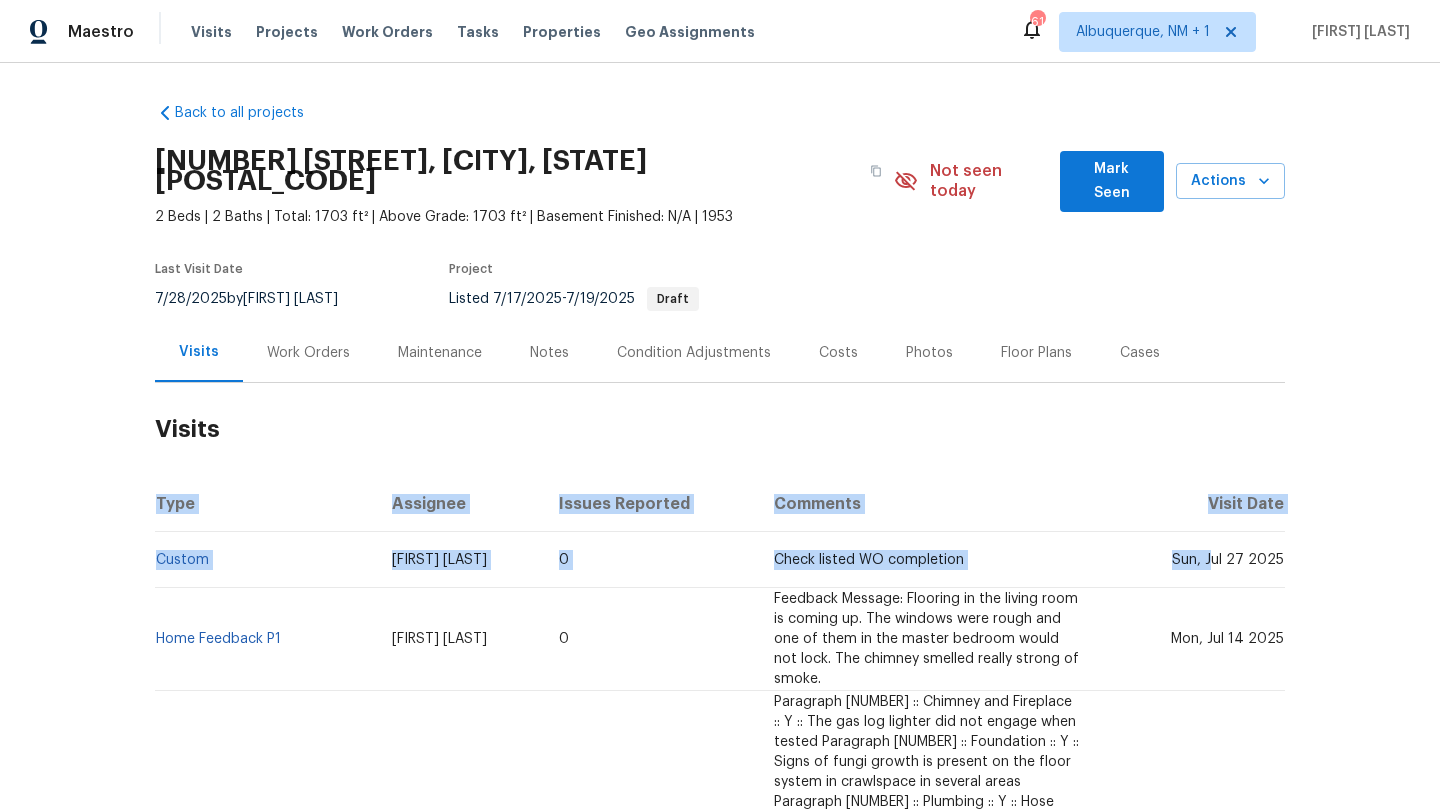 drag, startPoint x: 1214, startPoint y: 541, endPoint x: 1288, endPoint y: 551, distance: 74.672615 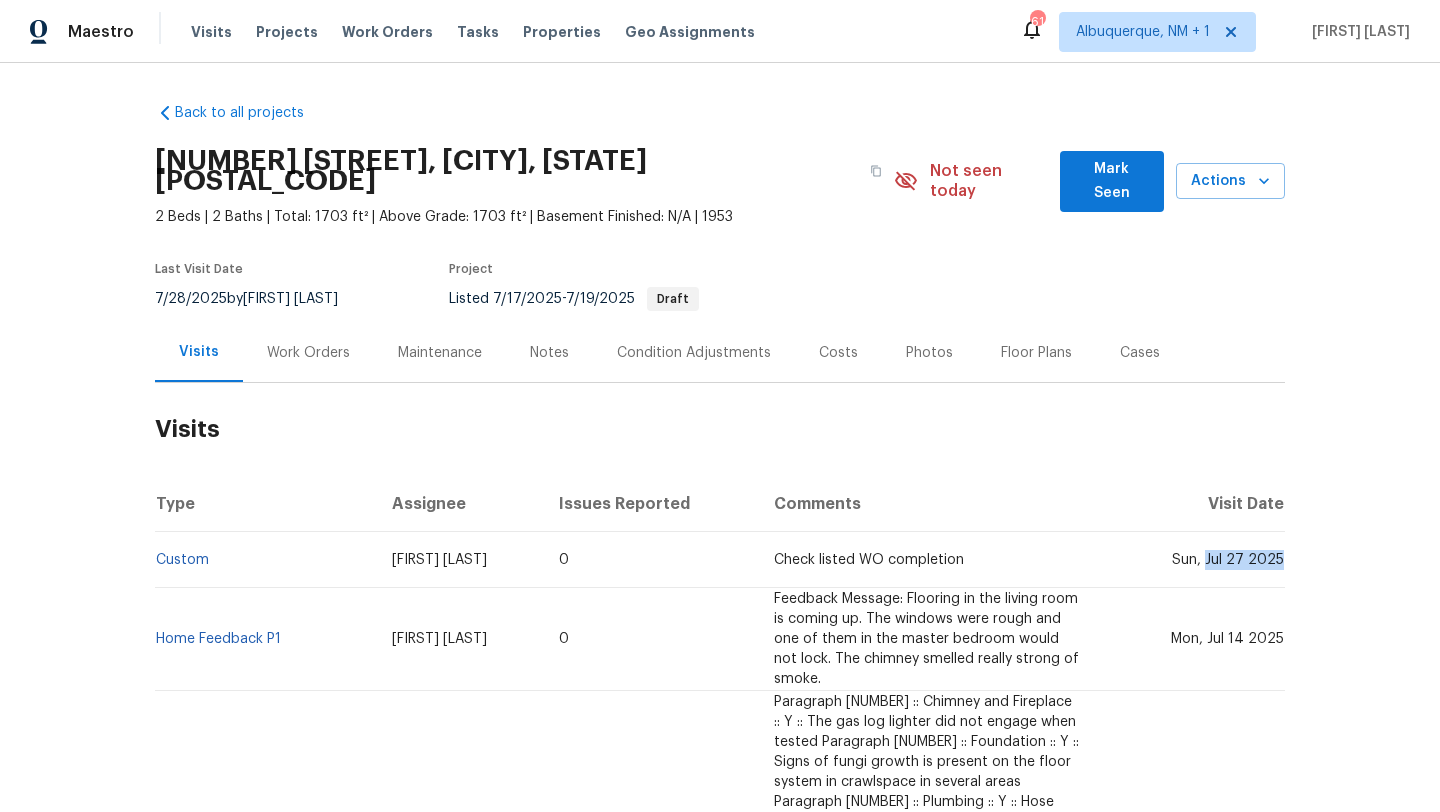 drag, startPoint x: 1211, startPoint y: 543, endPoint x: 1282, endPoint y: 546, distance: 71.063354 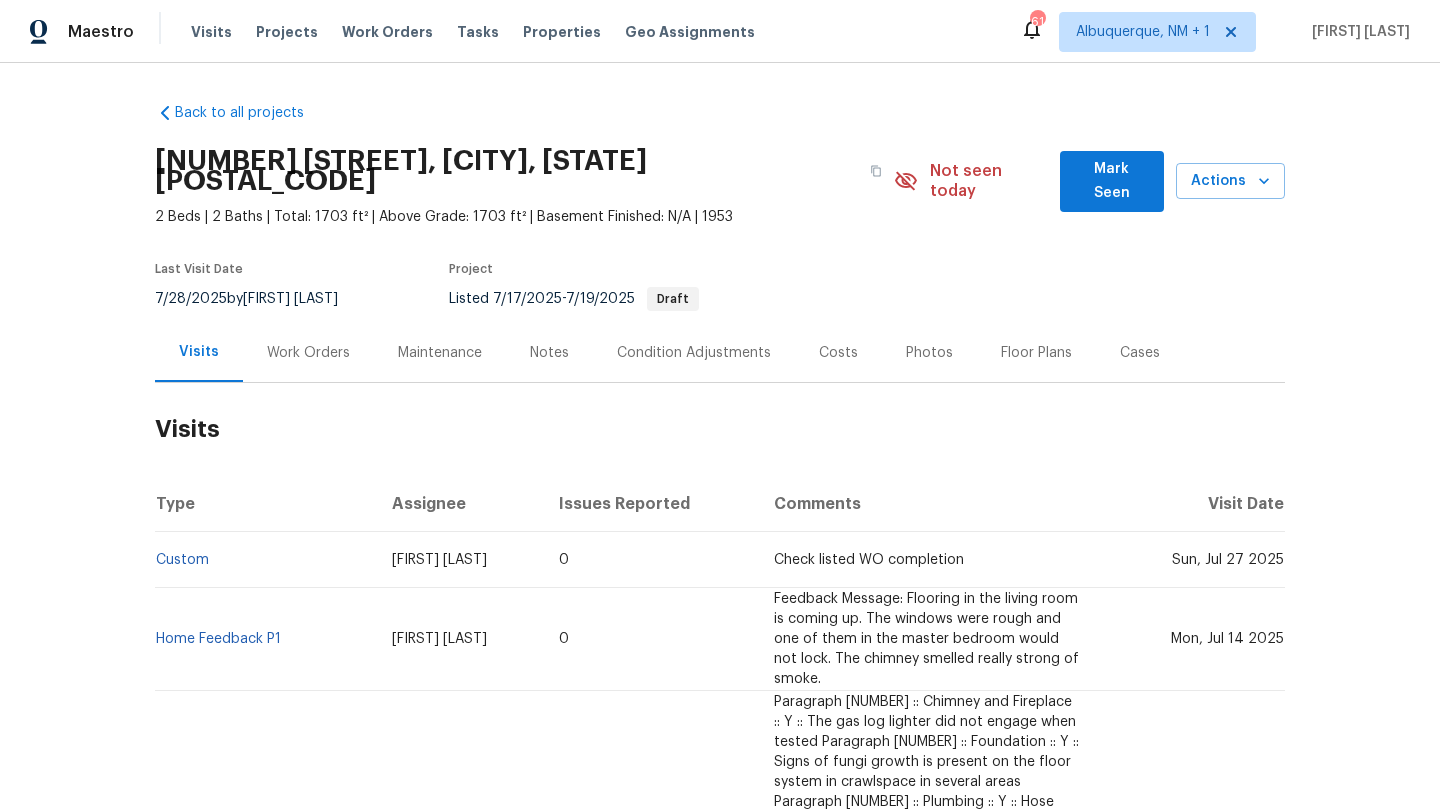 click on "Work Orders" at bounding box center (308, 353) 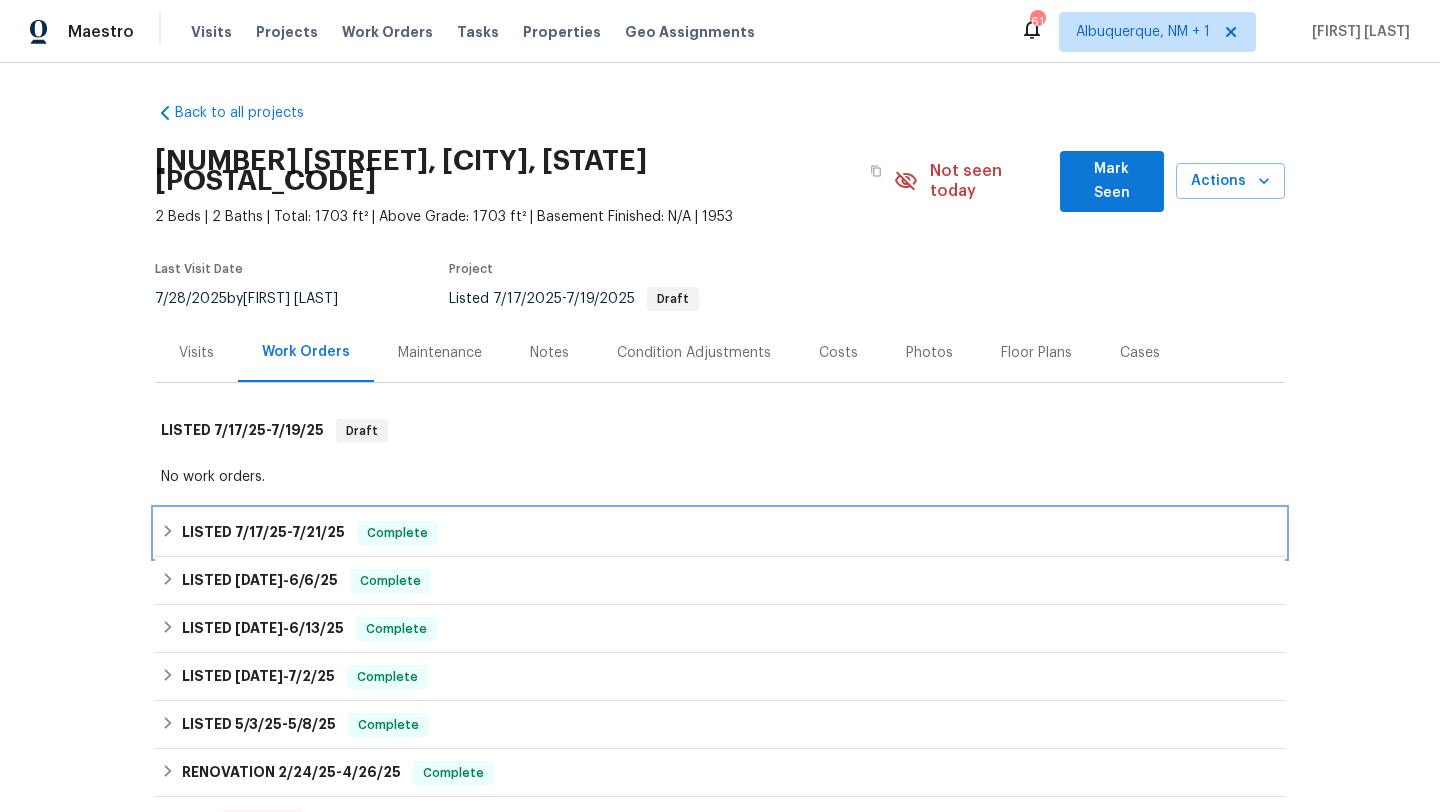 click on "Complete" at bounding box center [397, 533] 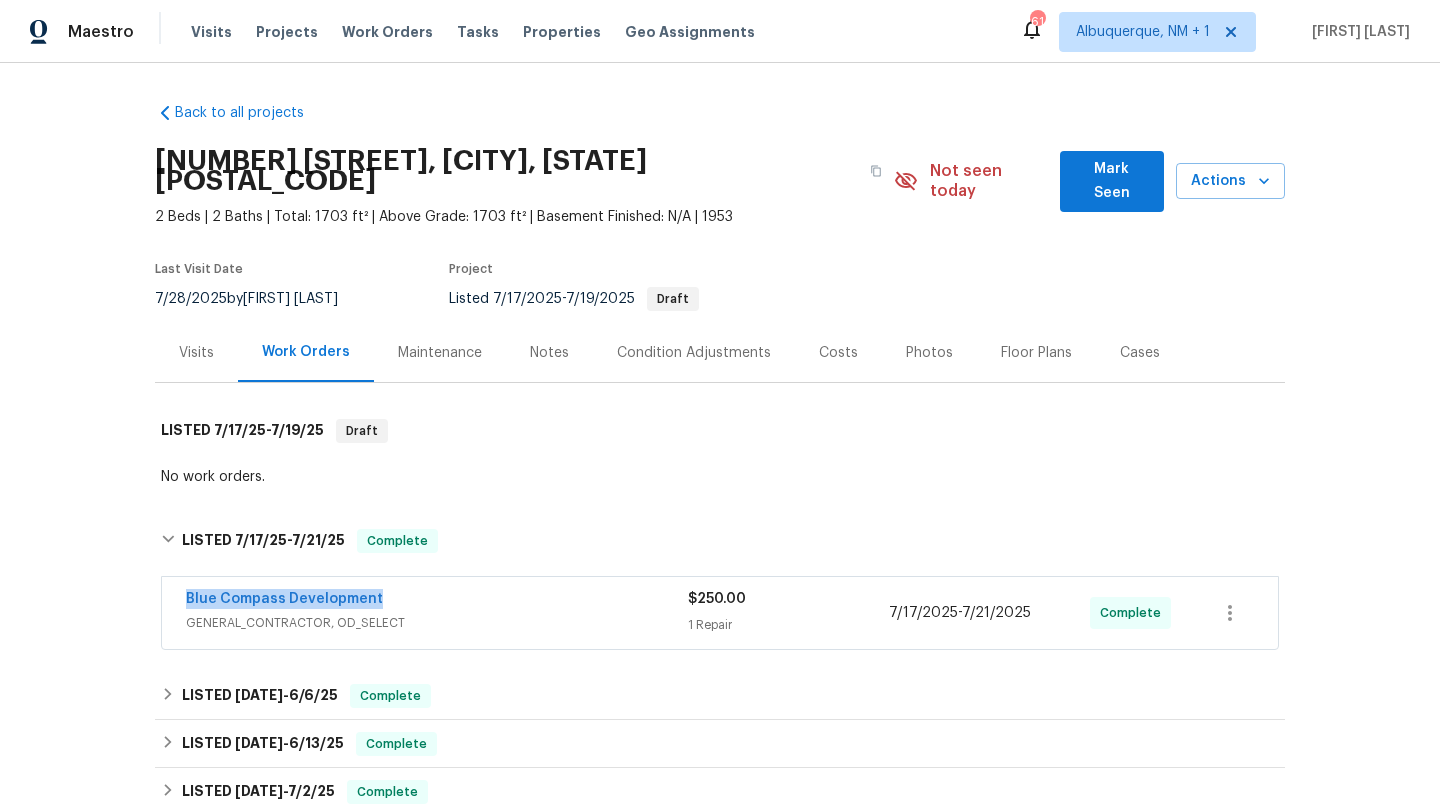 drag, startPoint x: 389, startPoint y: 584, endPoint x: 150, endPoint y: 579, distance: 239.05229 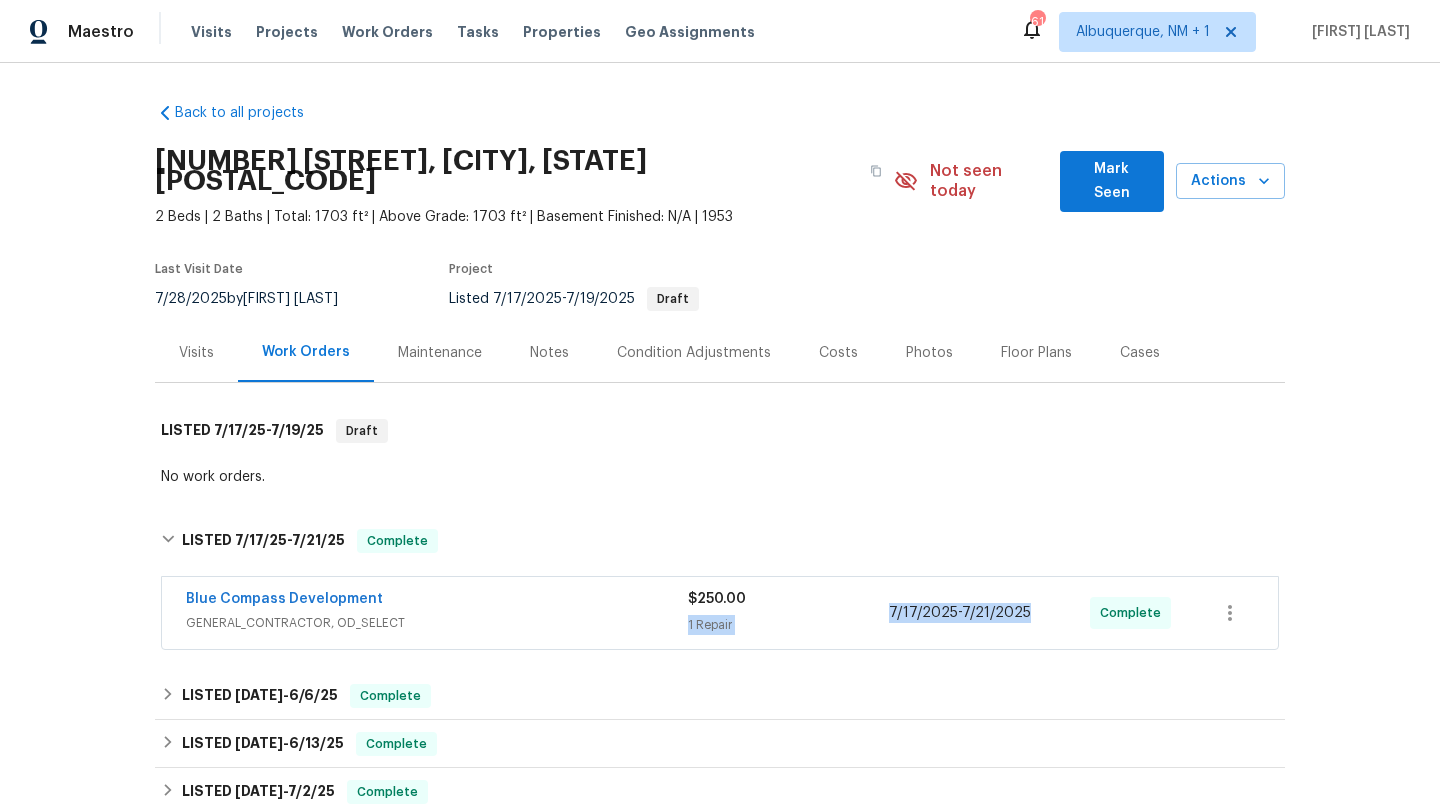 drag, startPoint x: 1032, startPoint y: 594, endPoint x: 885, endPoint y: 592, distance: 147.01361 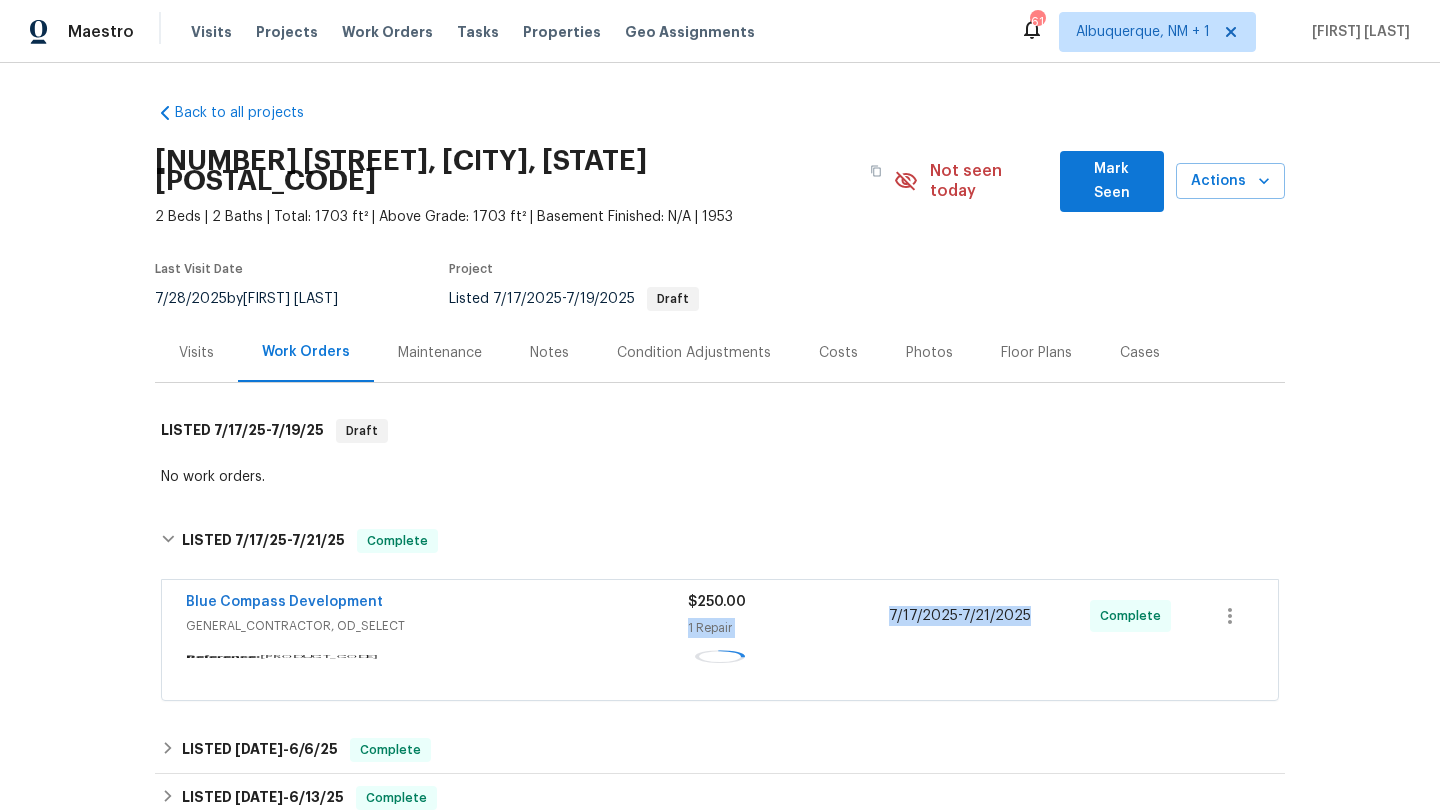 copy on "1 Repair 7/17/2025  -  7/21/2025" 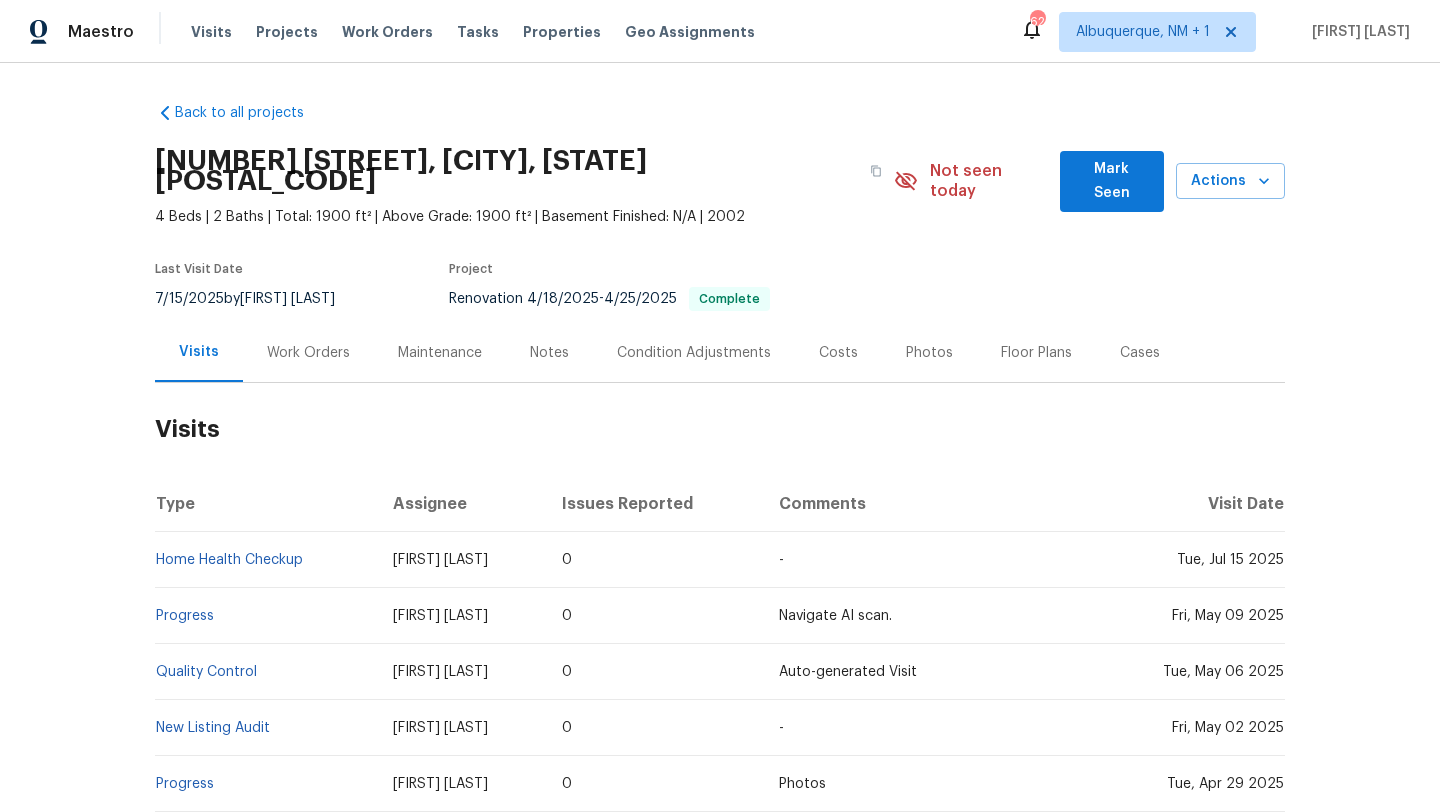 scroll, scrollTop: 0, scrollLeft: 0, axis: both 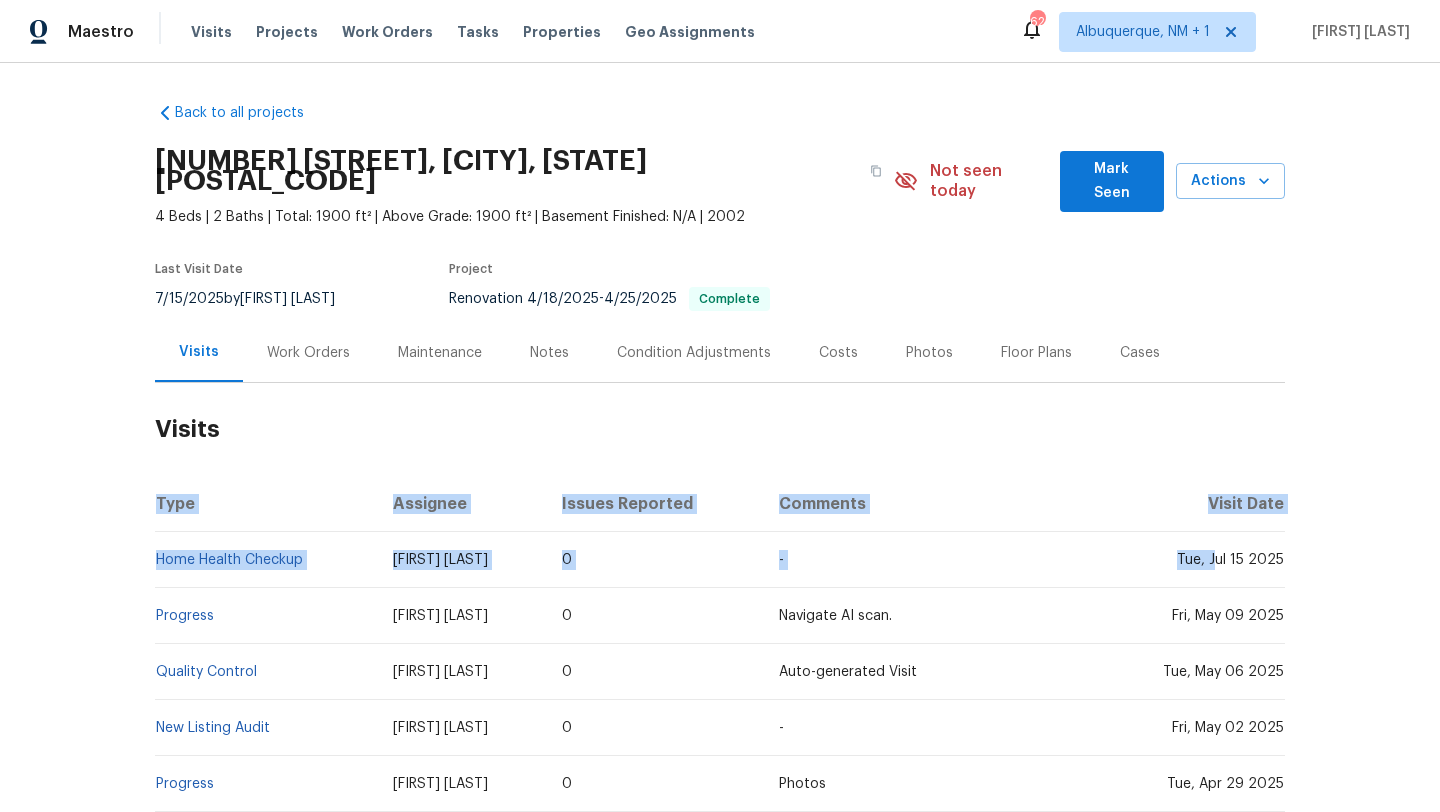 drag, startPoint x: 1215, startPoint y: 540, endPoint x: 1293, endPoint y: 542, distance: 78.025635 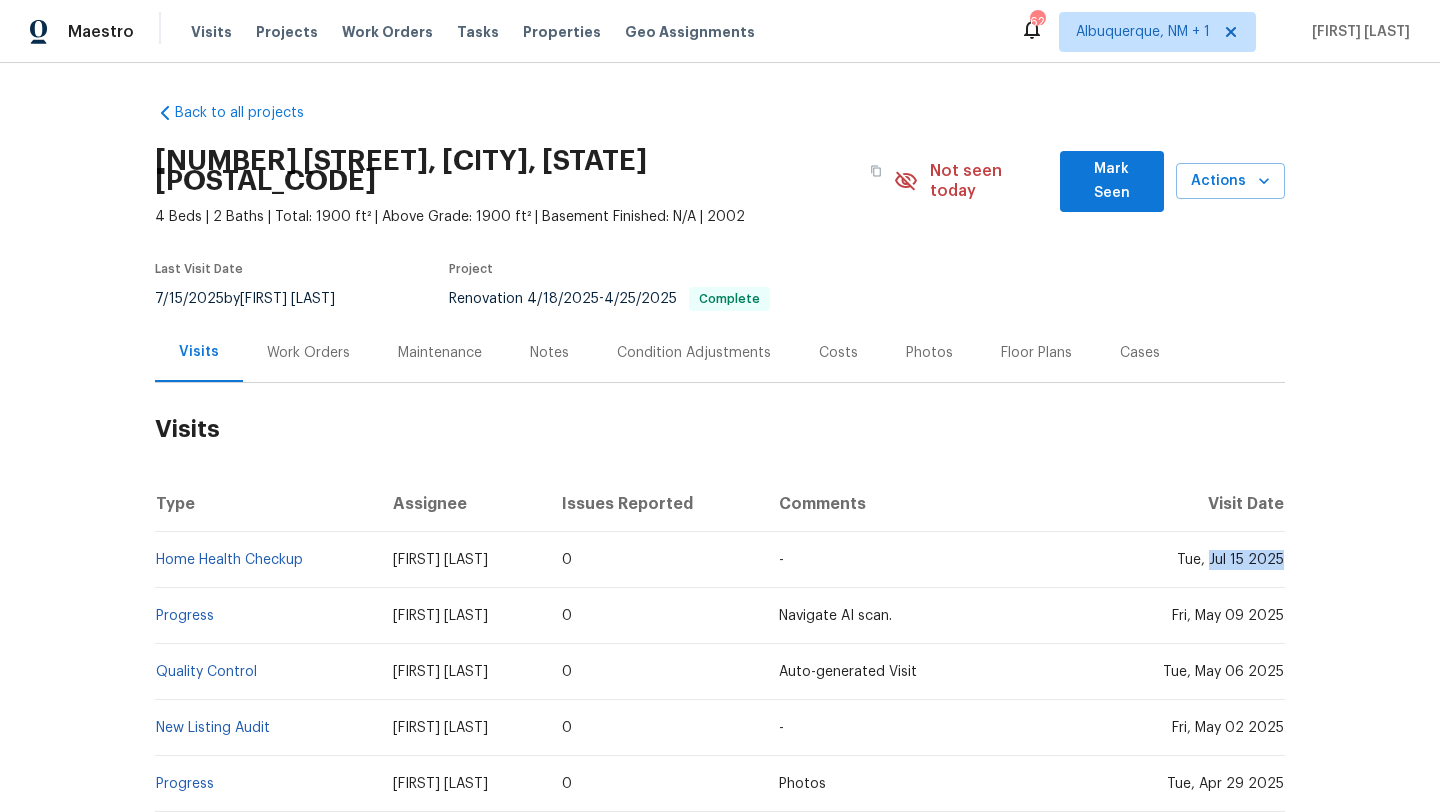 drag, startPoint x: 1213, startPoint y: 544, endPoint x: 1281, endPoint y: 548, distance: 68.117546 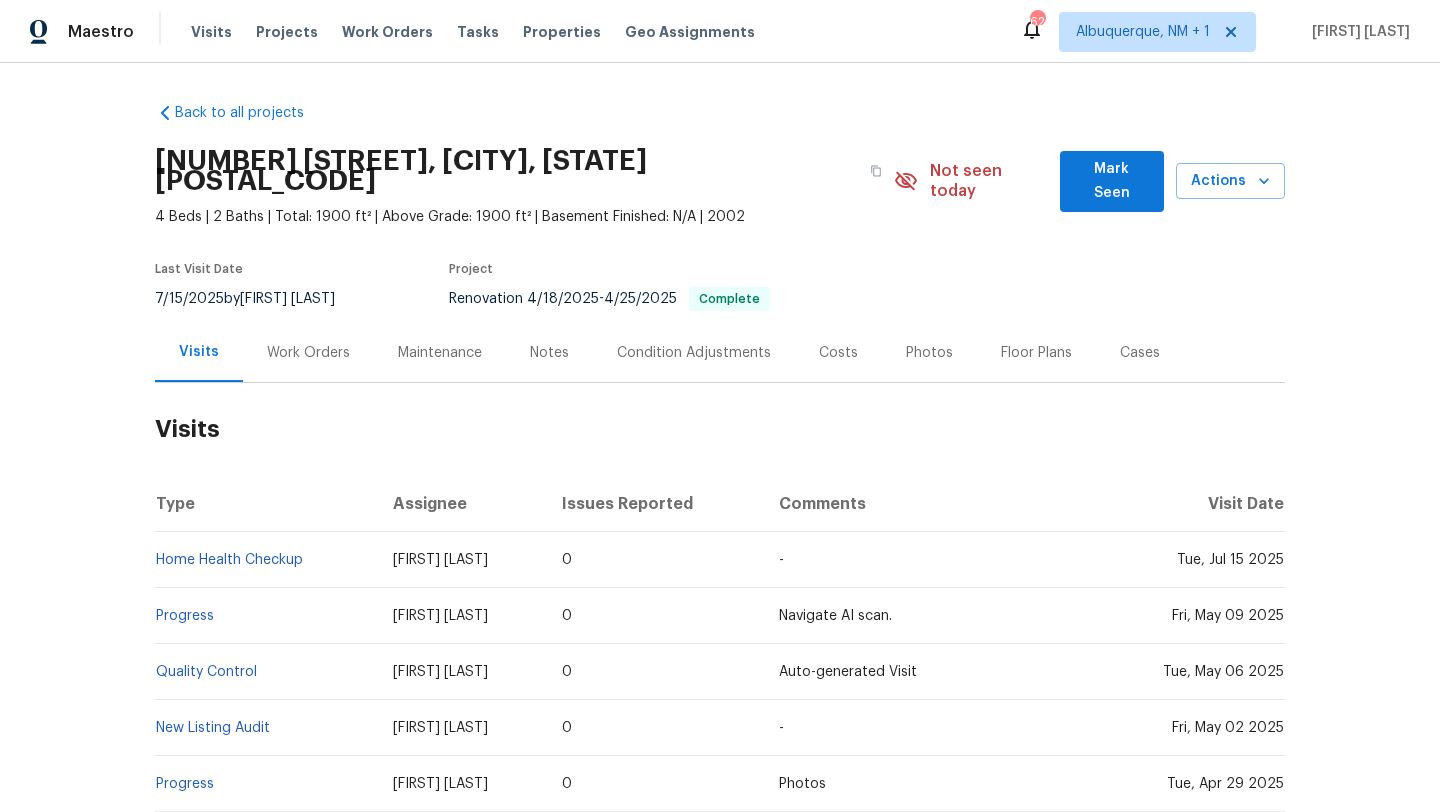 click on "Work Orders" at bounding box center (308, 353) 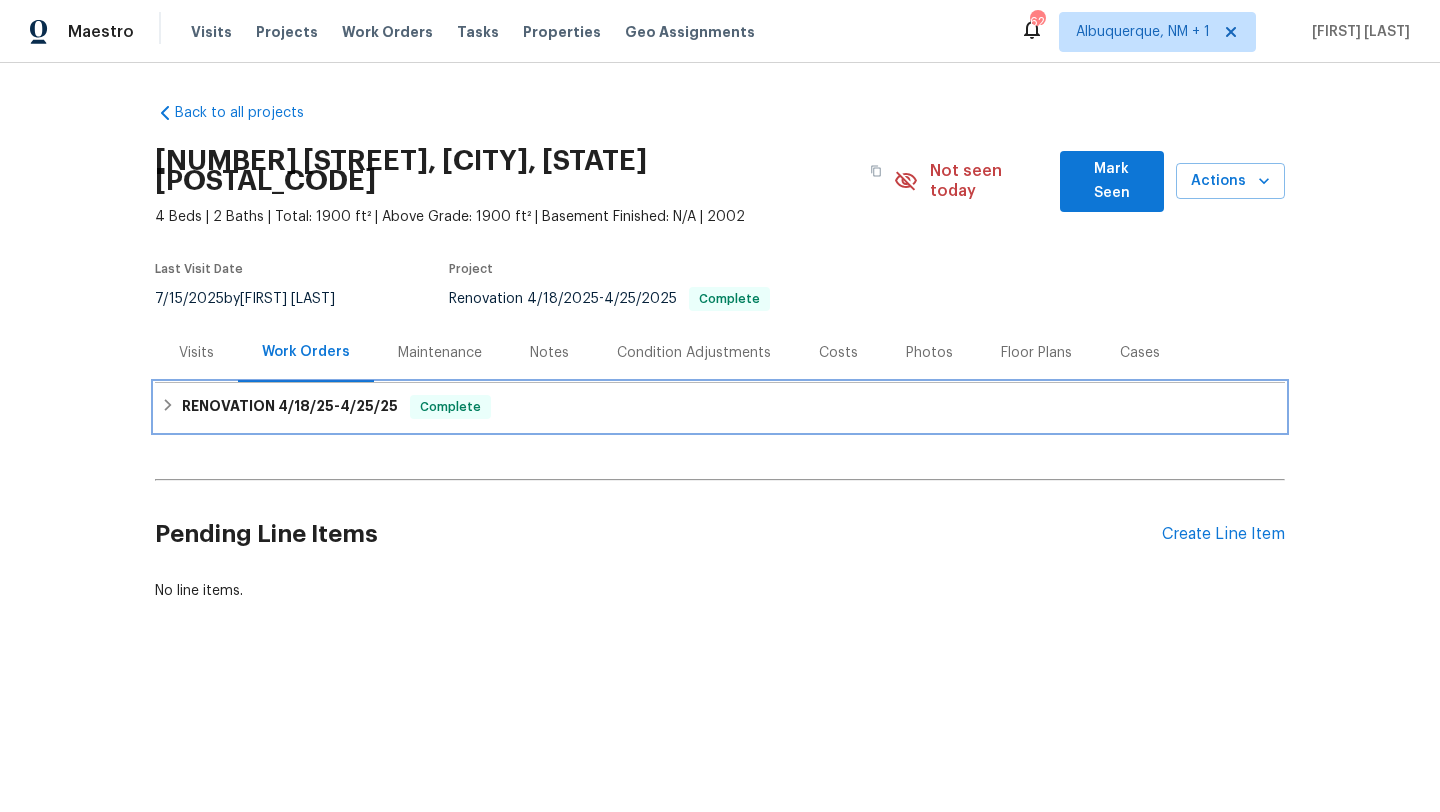 click on "4/25/25" at bounding box center [369, 406] 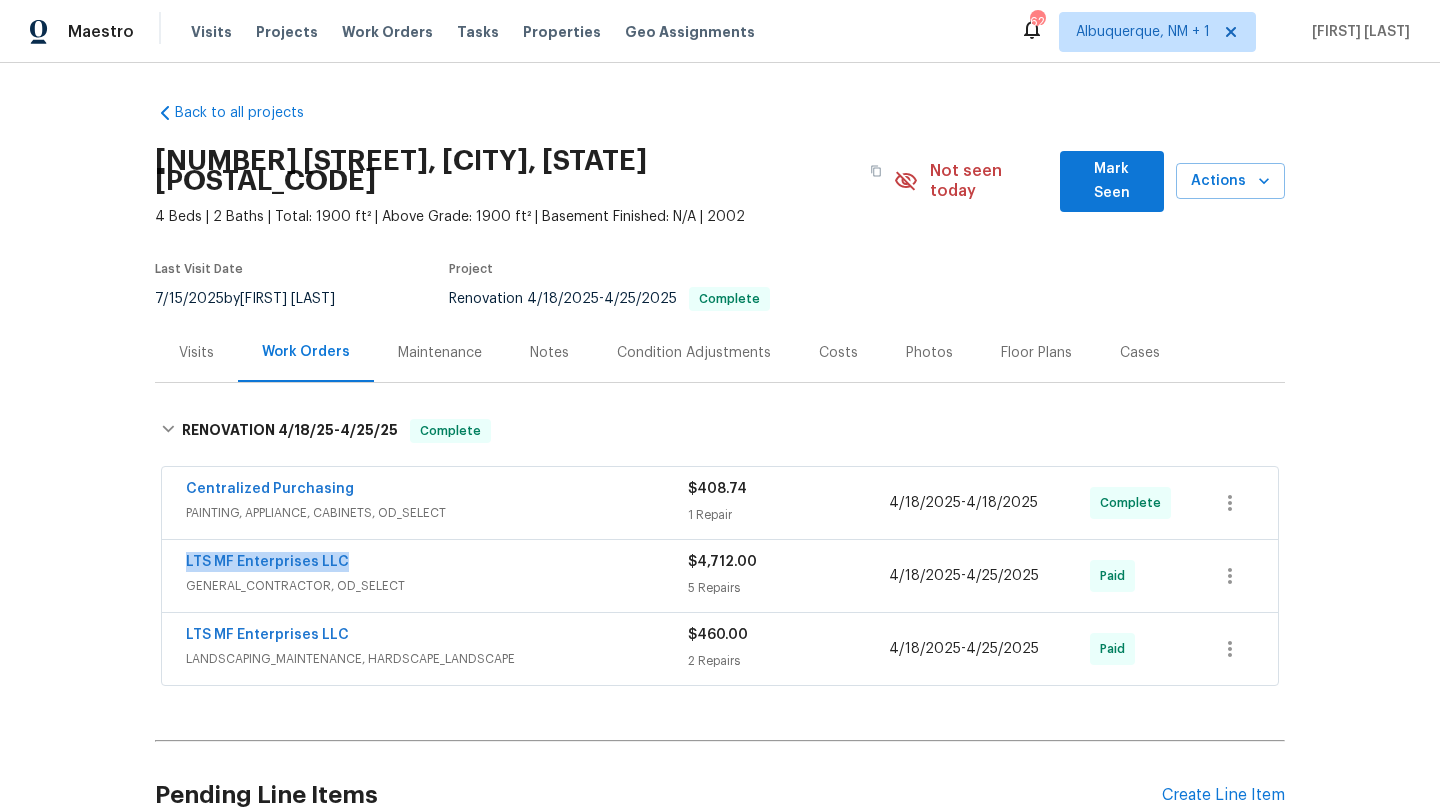 drag, startPoint x: 356, startPoint y: 546, endPoint x: 152, endPoint y: 541, distance: 204.06126 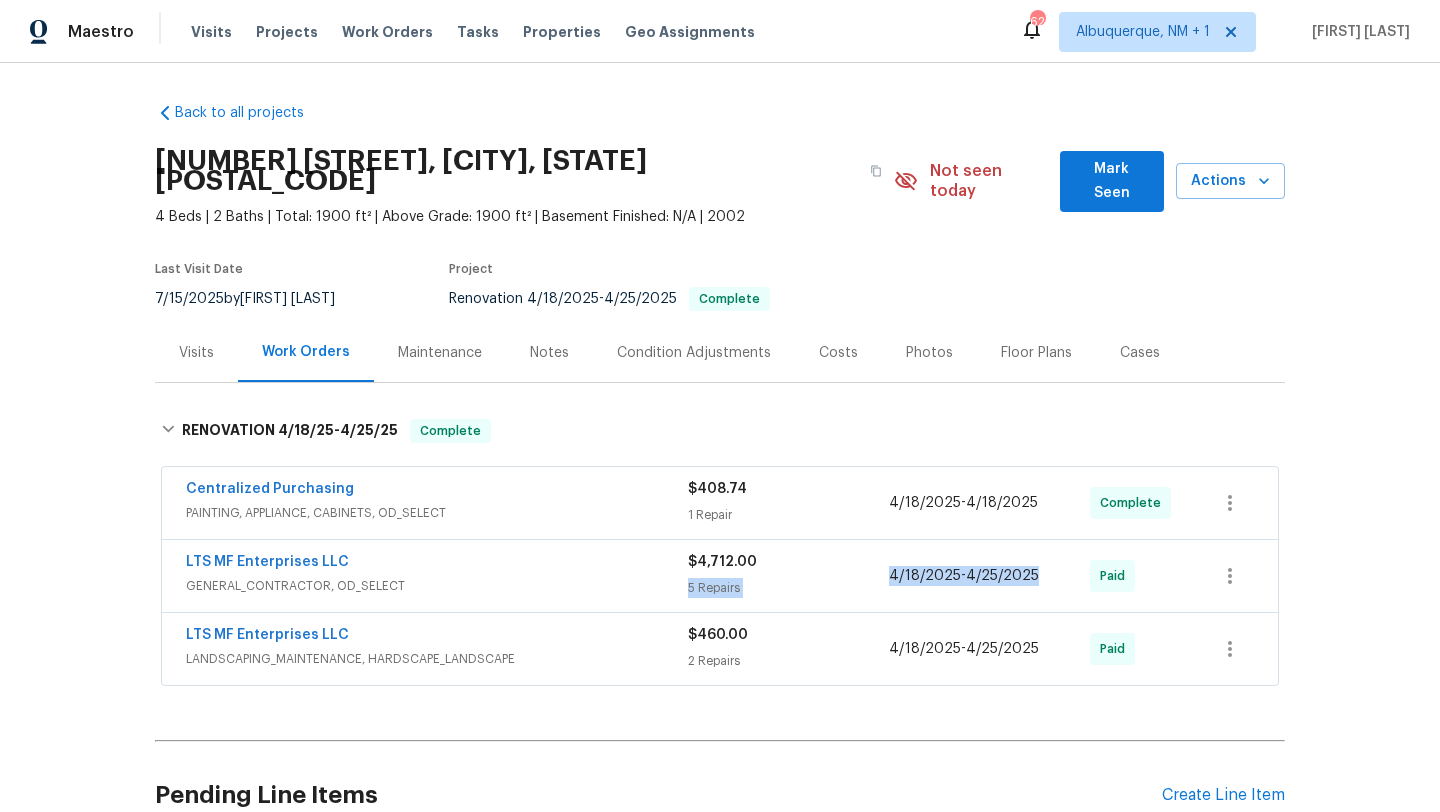 drag, startPoint x: 1041, startPoint y: 554, endPoint x: 868, endPoint y: 552, distance: 173.01157 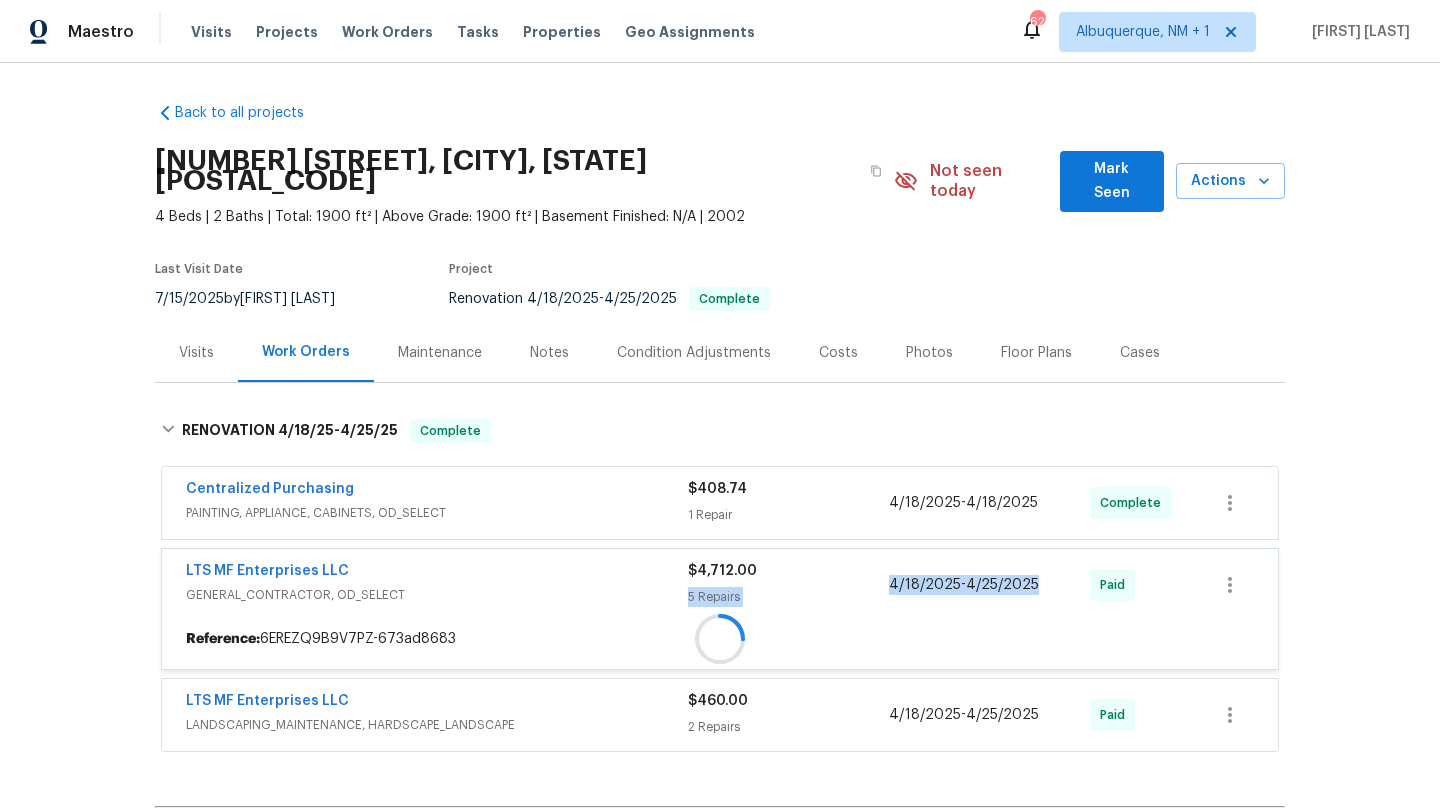 copy on "5 Repairs 4/18/2025  -  4/25/2025" 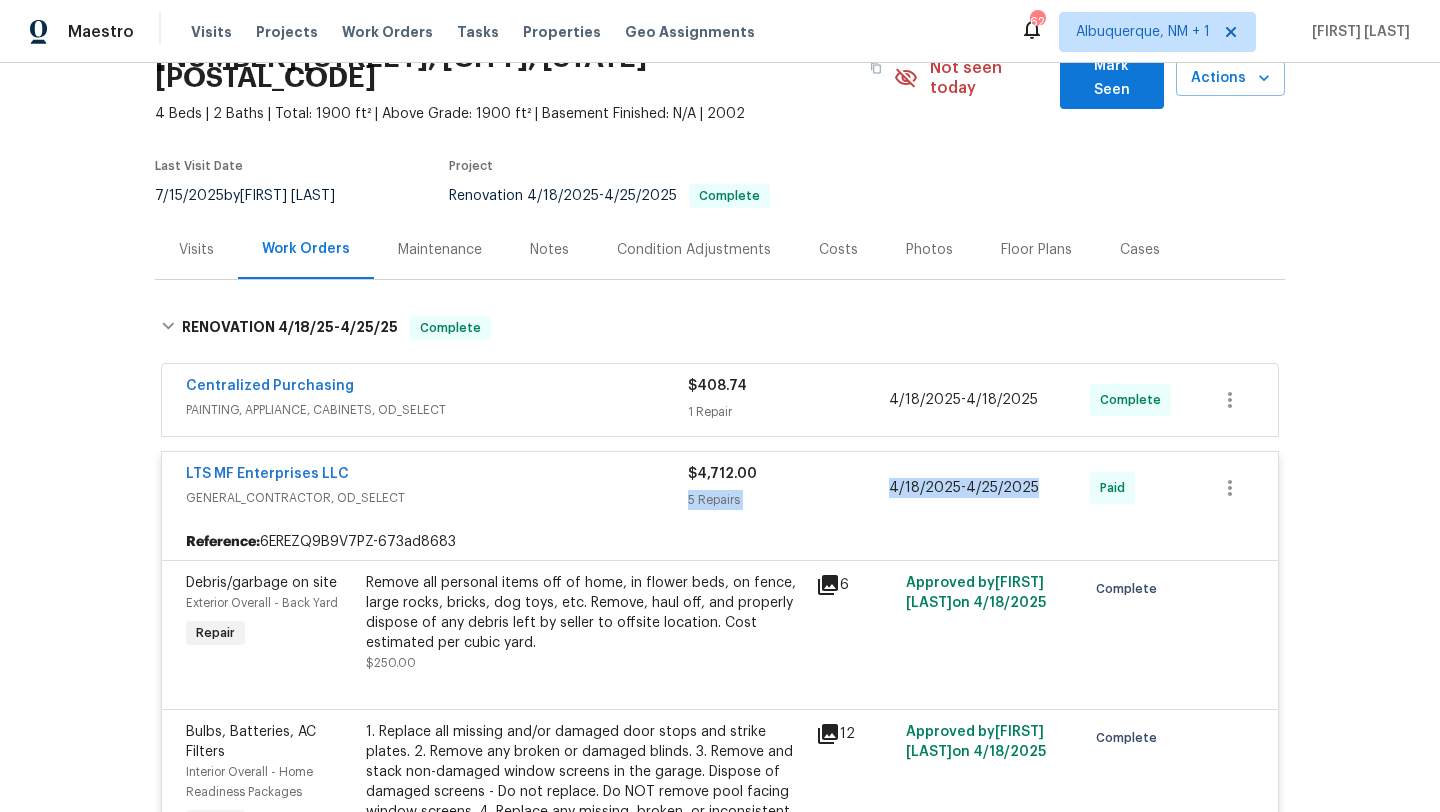 scroll, scrollTop: 258, scrollLeft: 0, axis: vertical 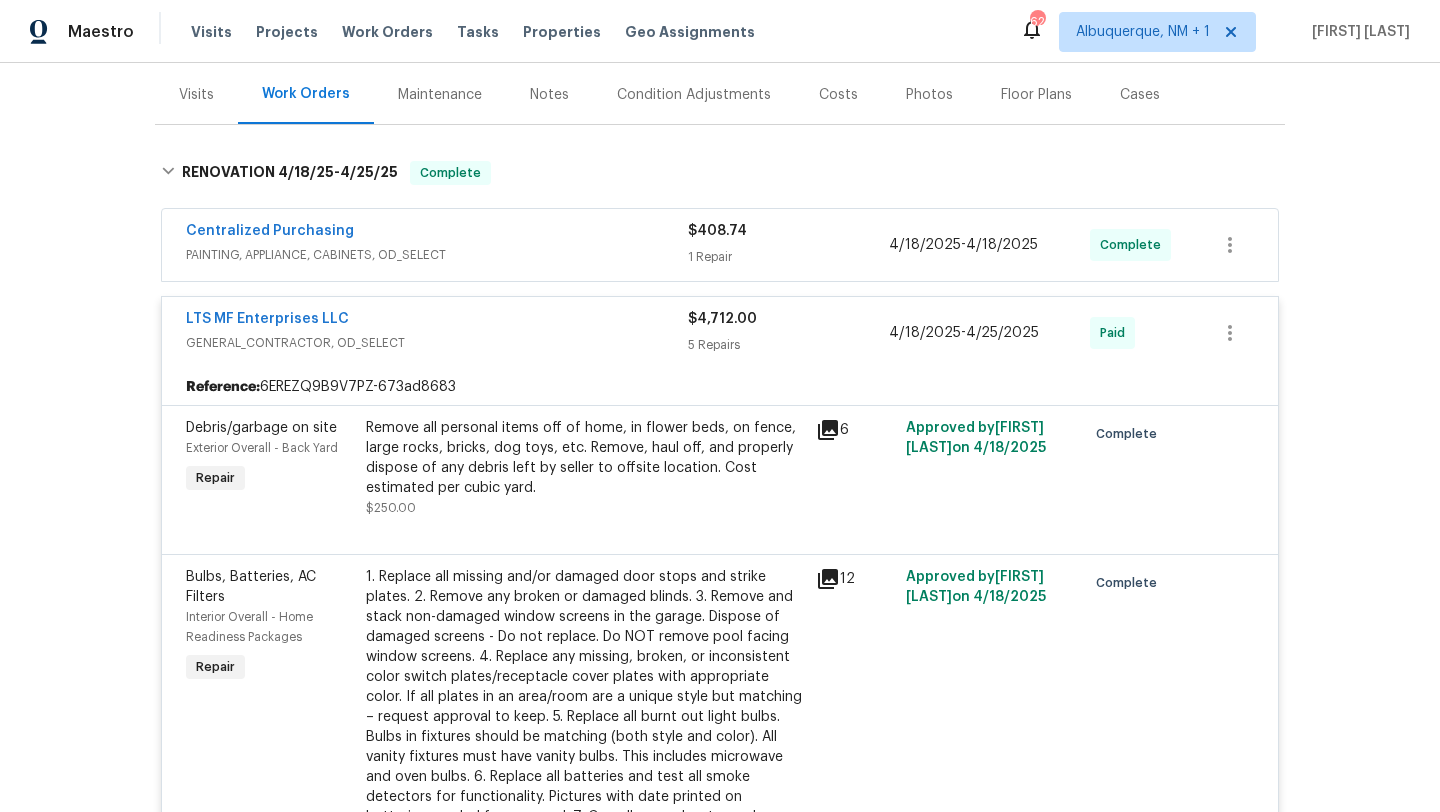 click on "PAINTING, APPLIANCE, CABINETS, OD_SELECT" at bounding box center (437, 255) 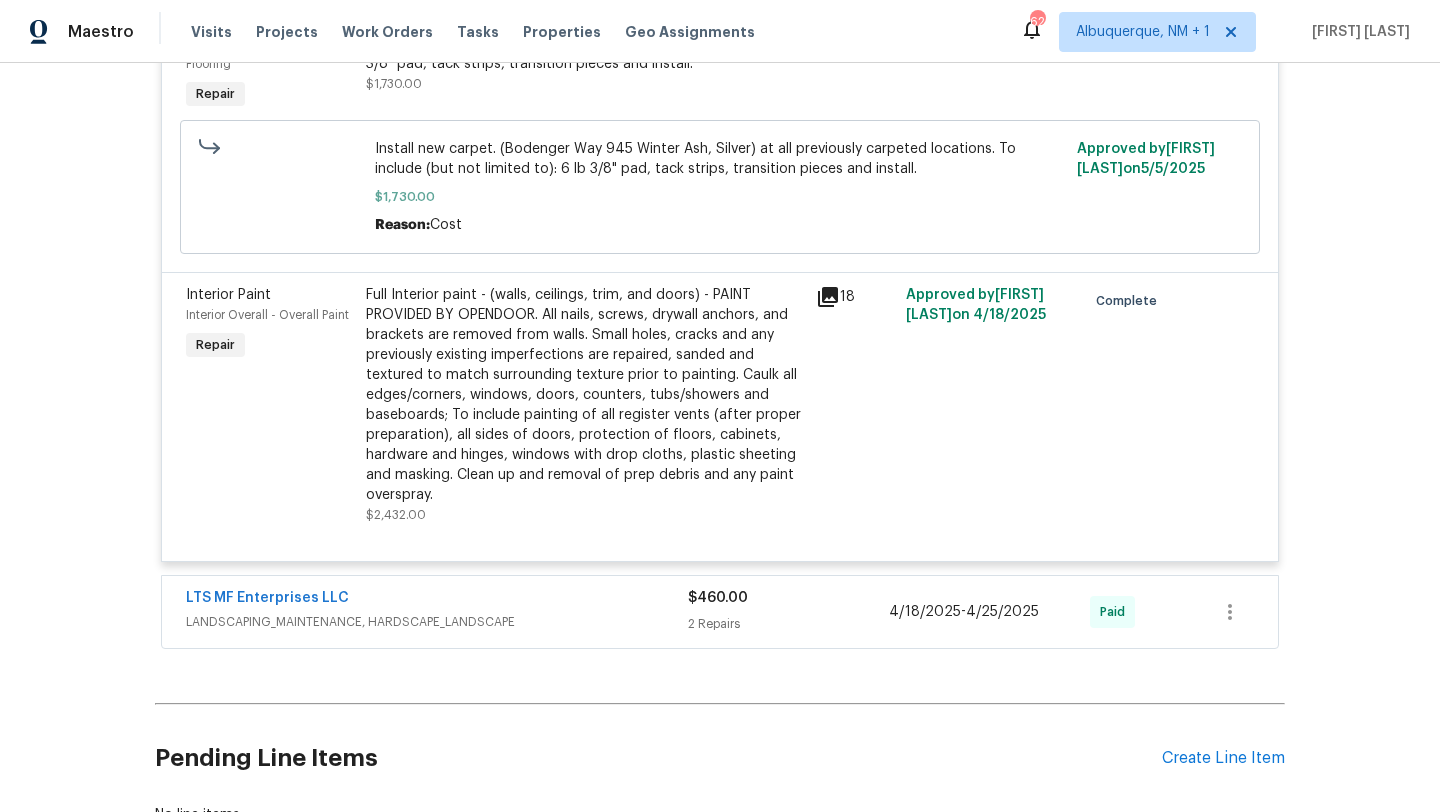 scroll, scrollTop: 1982, scrollLeft: 0, axis: vertical 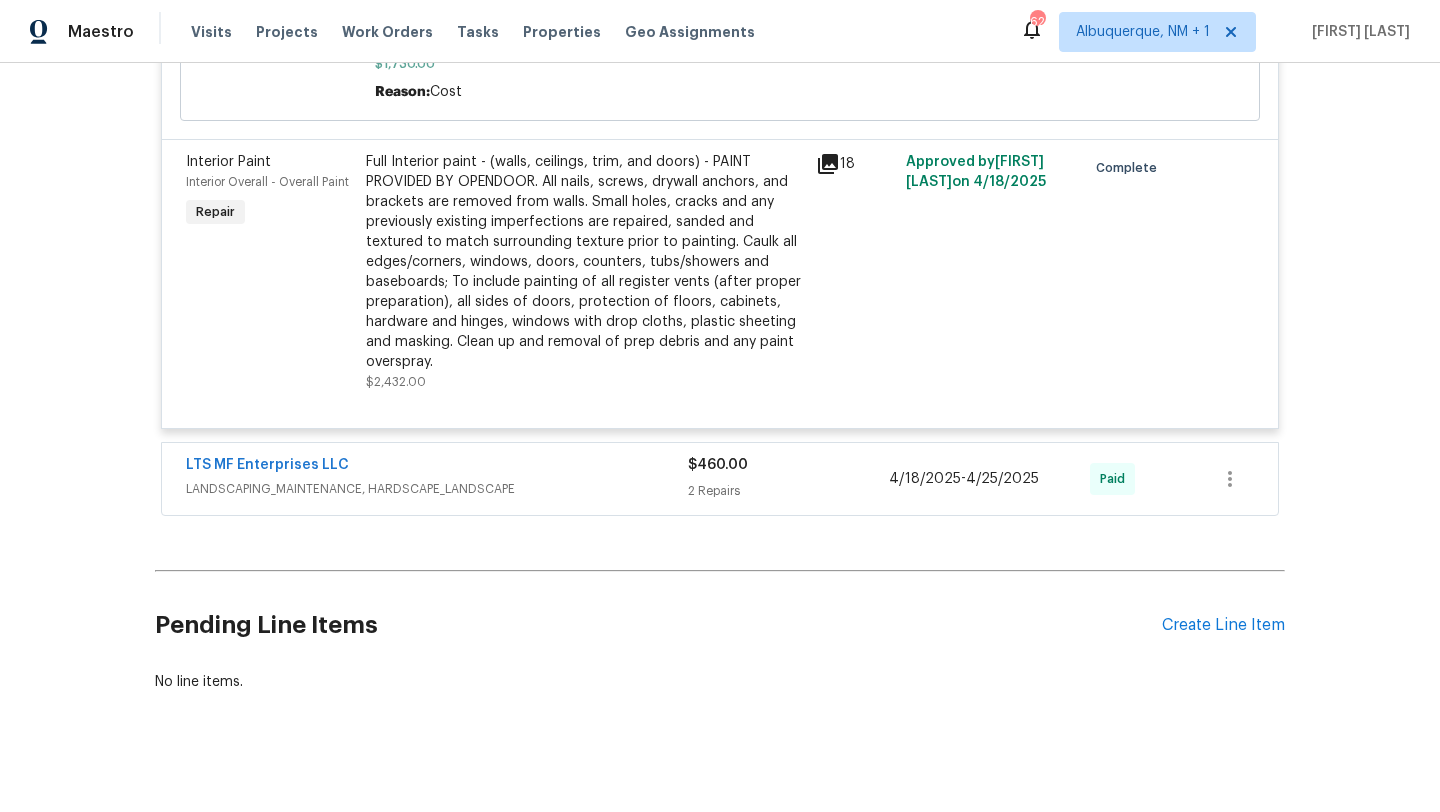click on "LTS MF Enterprises LLC" at bounding box center (437, 467) 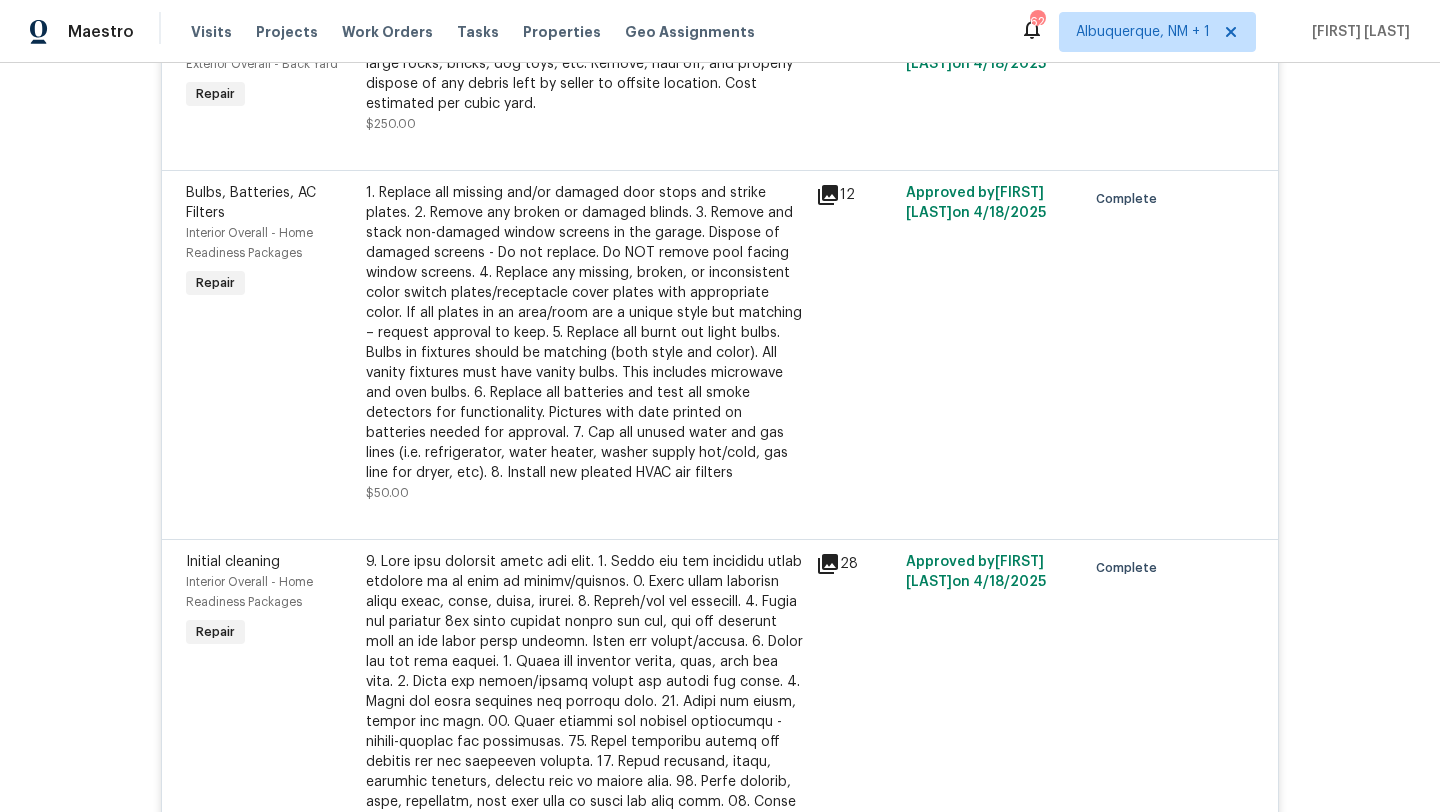 scroll, scrollTop: 471, scrollLeft: 0, axis: vertical 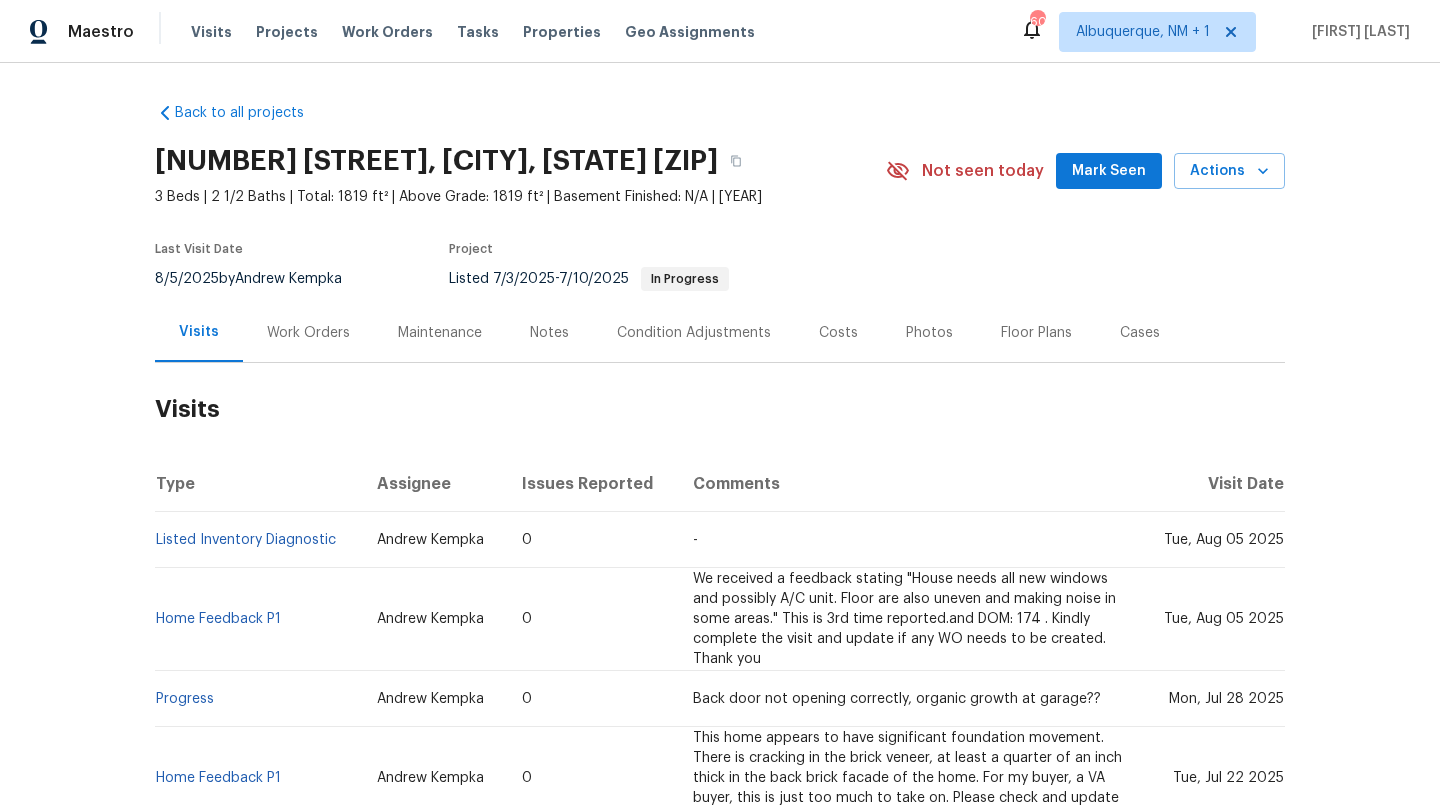 click on "Work Orders" at bounding box center [308, 333] 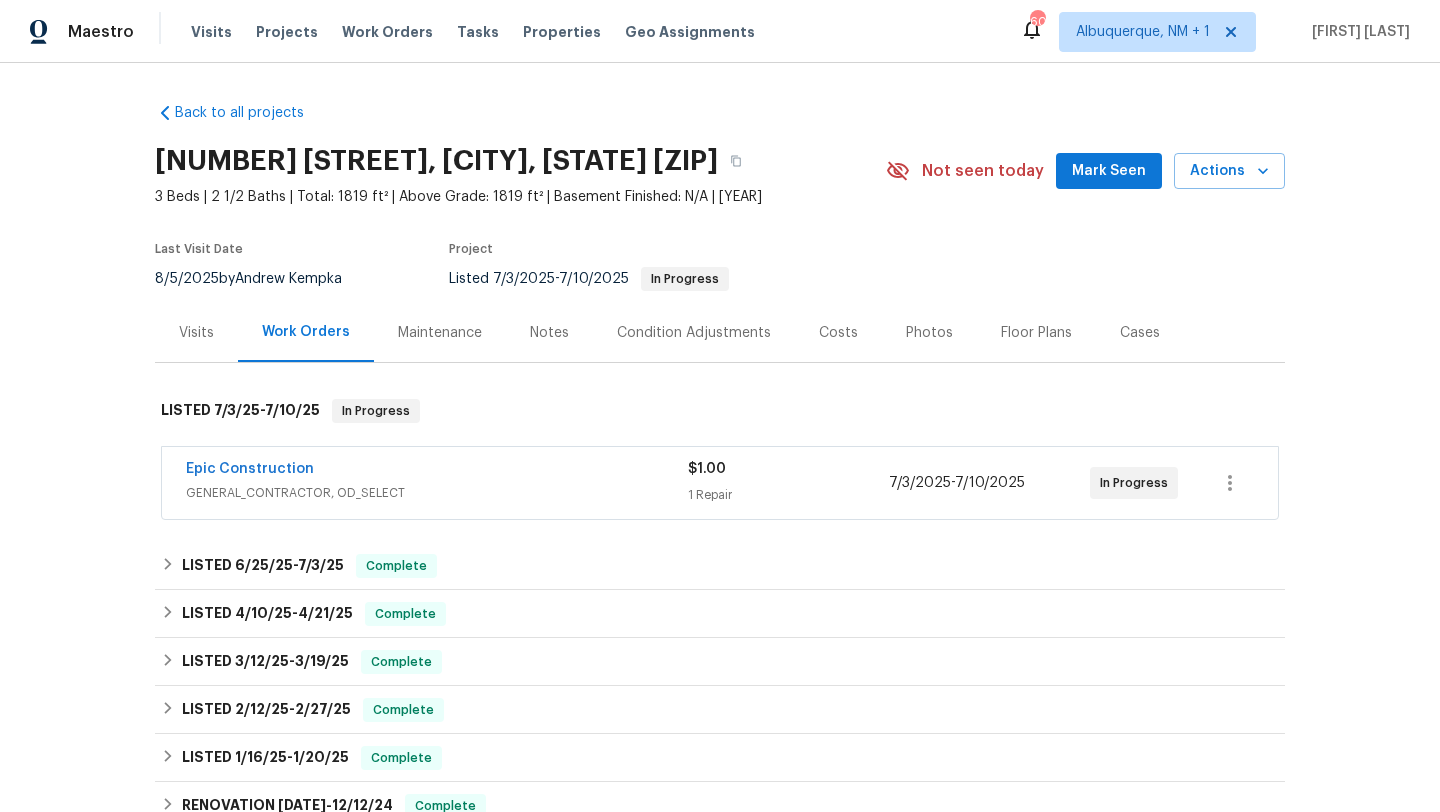 click on "GENERAL_CONTRACTOR, OD_SELECT" at bounding box center (437, 493) 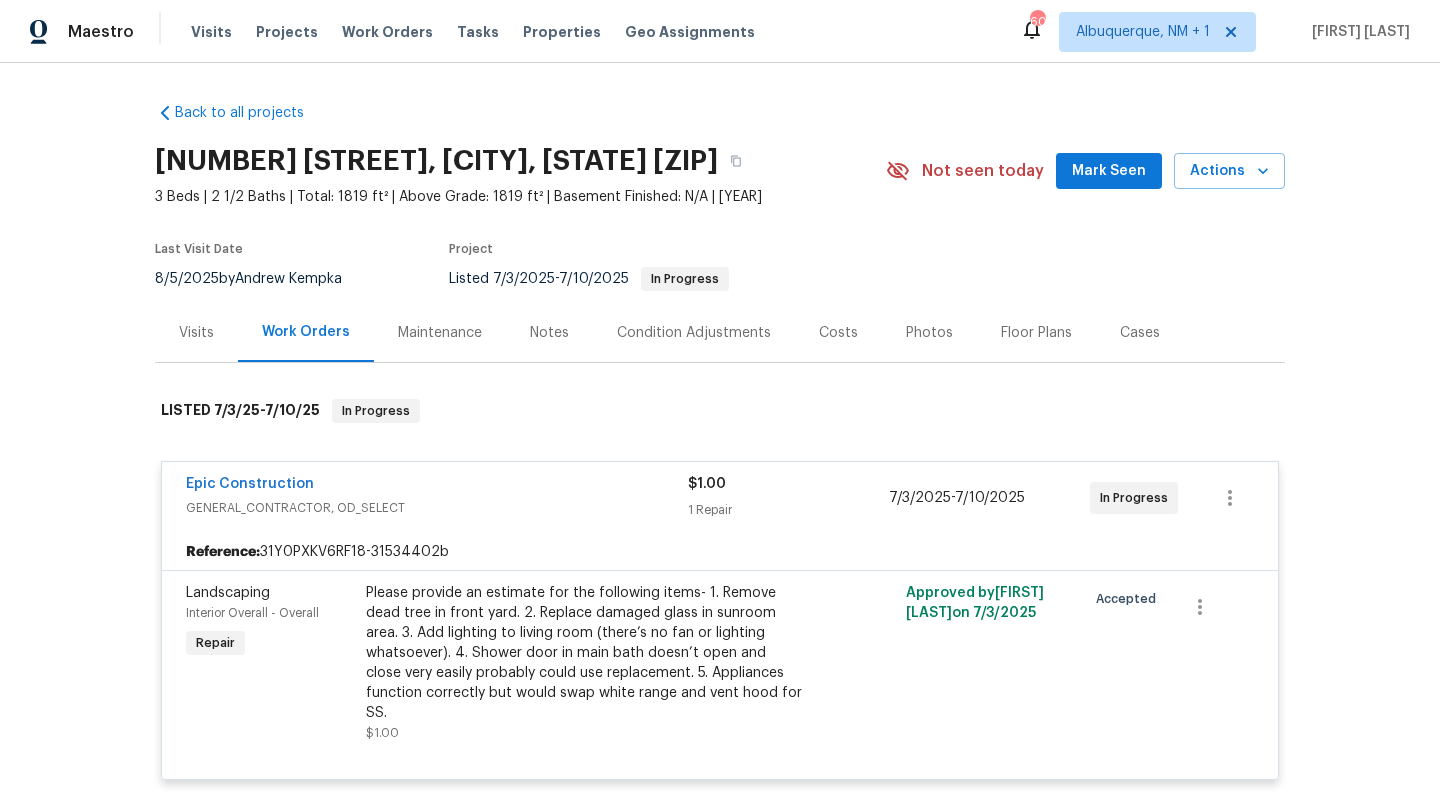 click on "Visits" at bounding box center [196, 333] 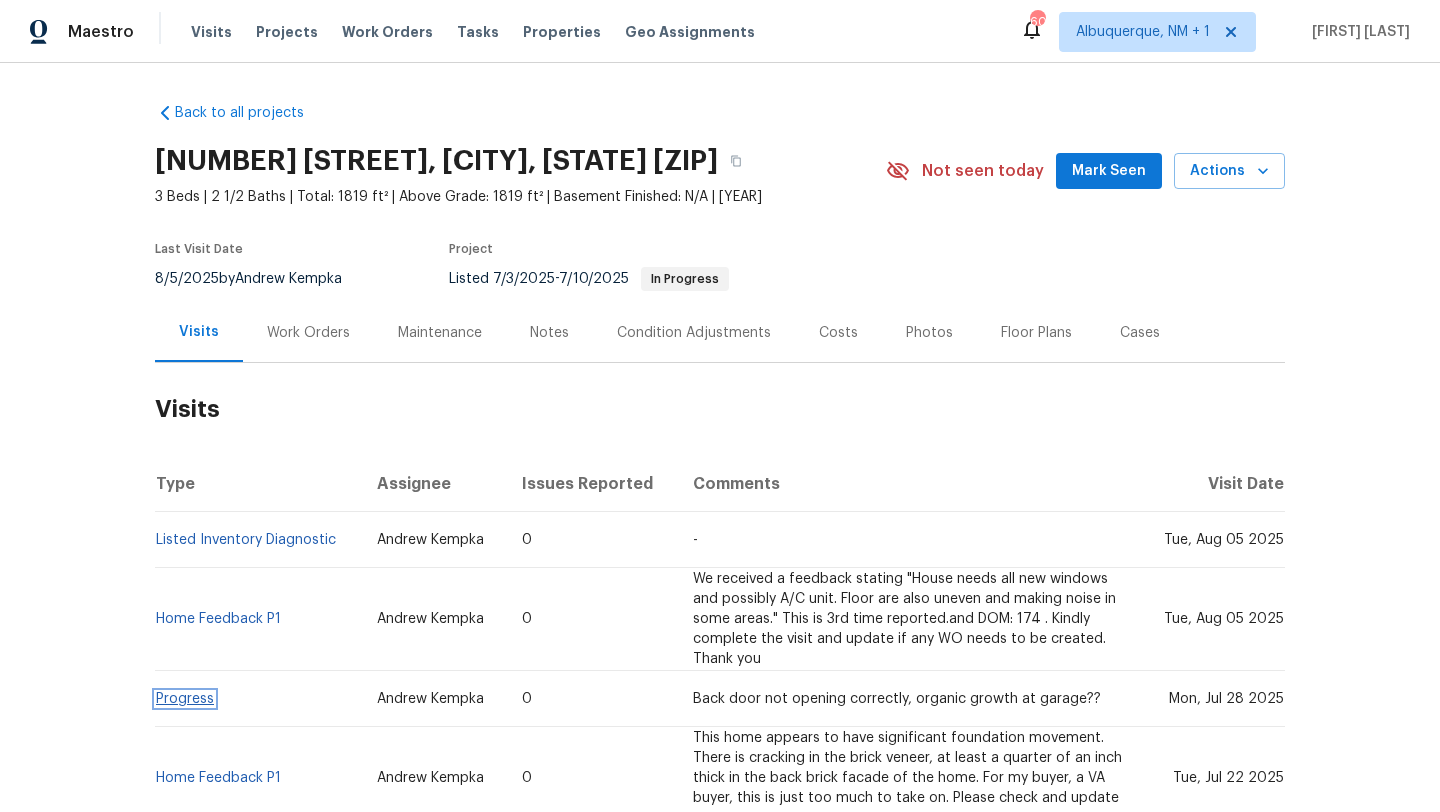 click on "Progress" at bounding box center (185, 699) 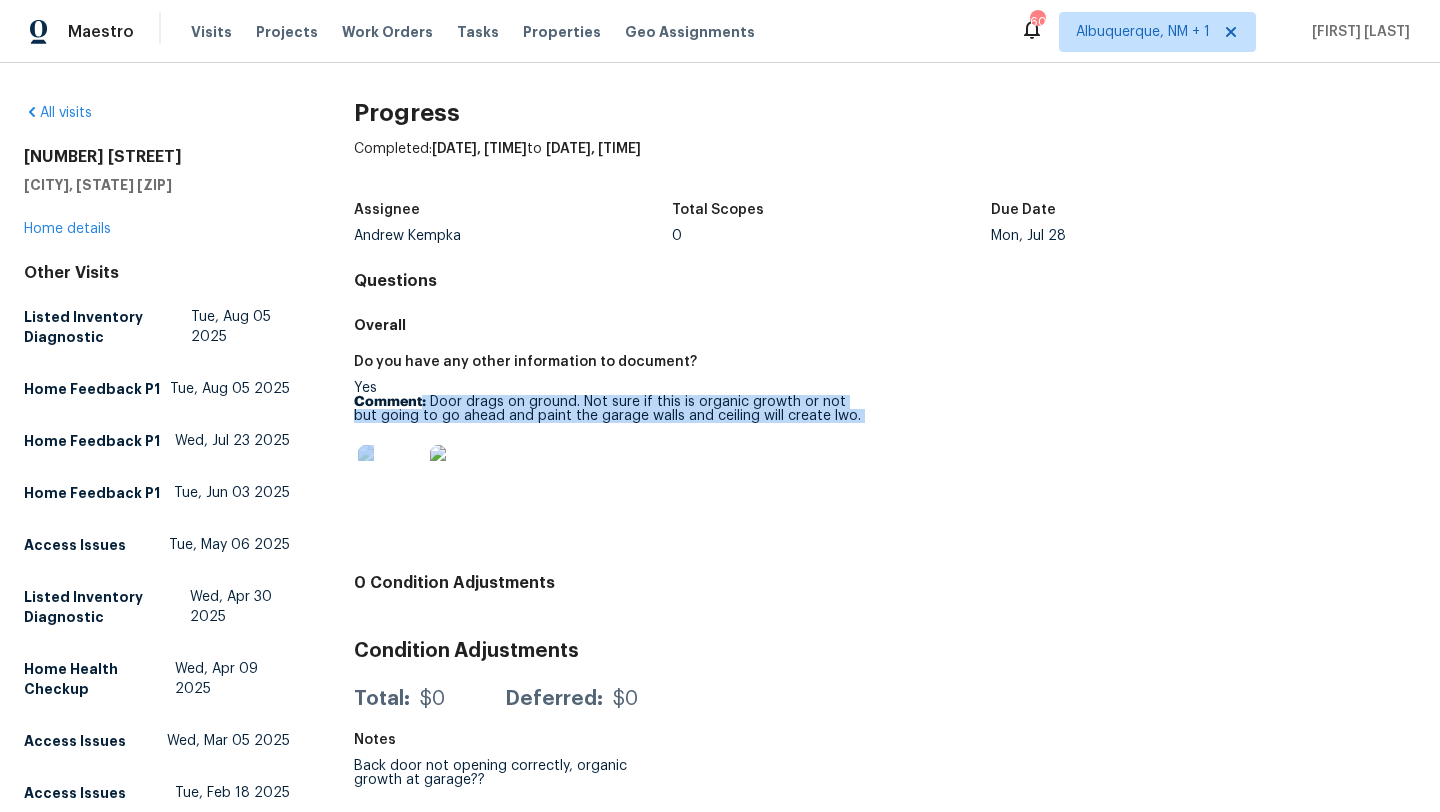 drag, startPoint x: 837, startPoint y: 424, endPoint x: 424, endPoint y: 410, distance: 413.2372 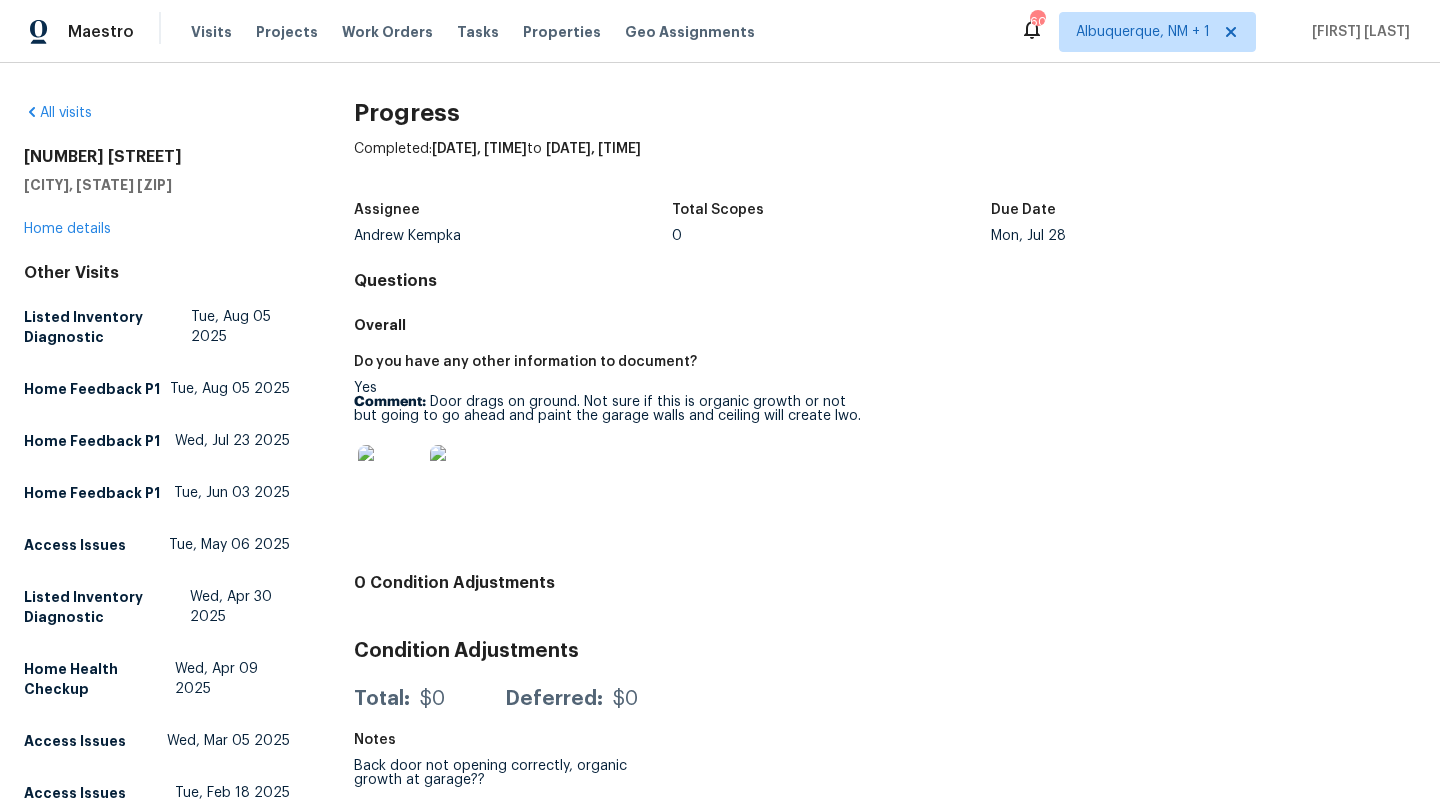click at bounding box center [611, 477] 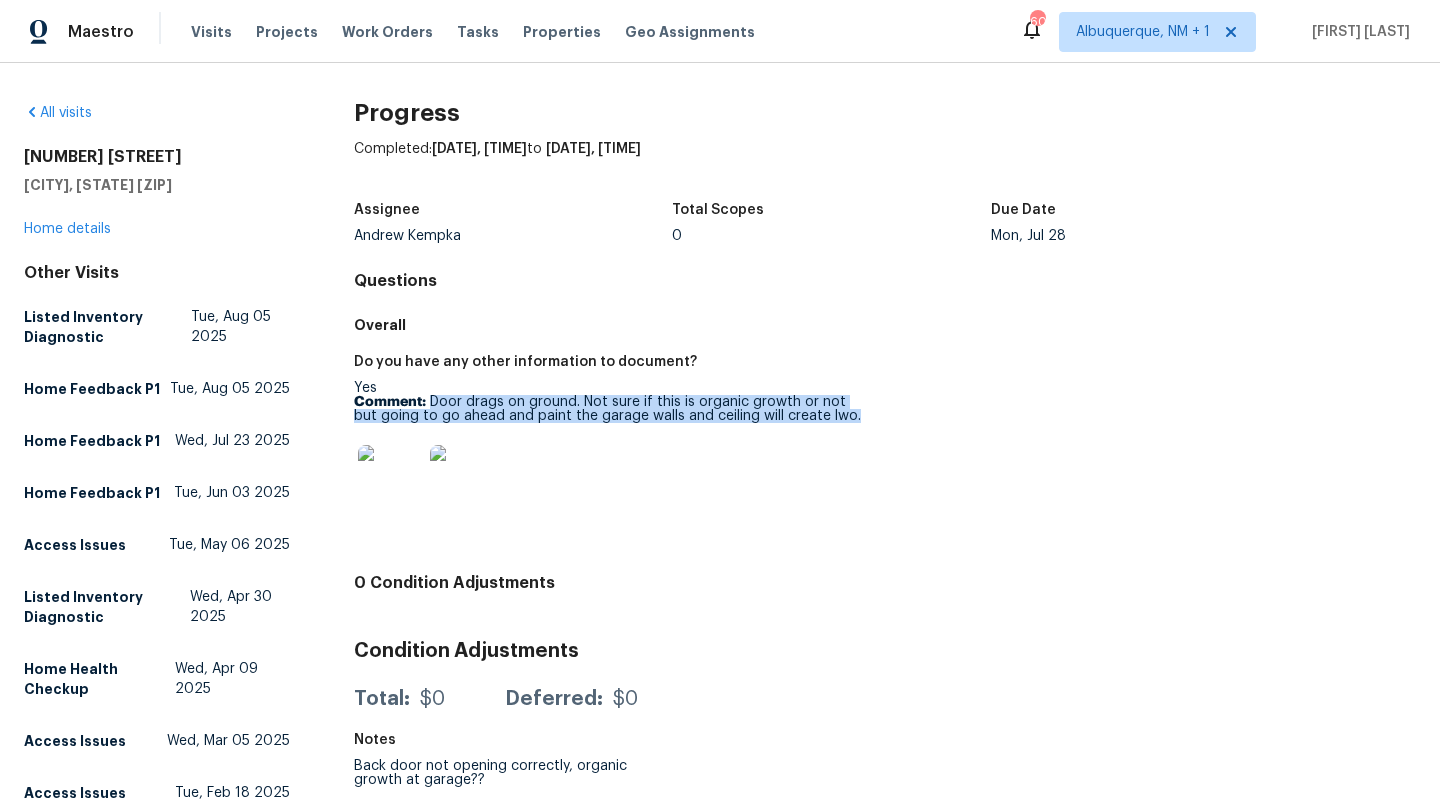 drag, startPoint x: 847, startPoint y: 420, endPoint x: 429, endPoint y: 406, distance: 418.23438 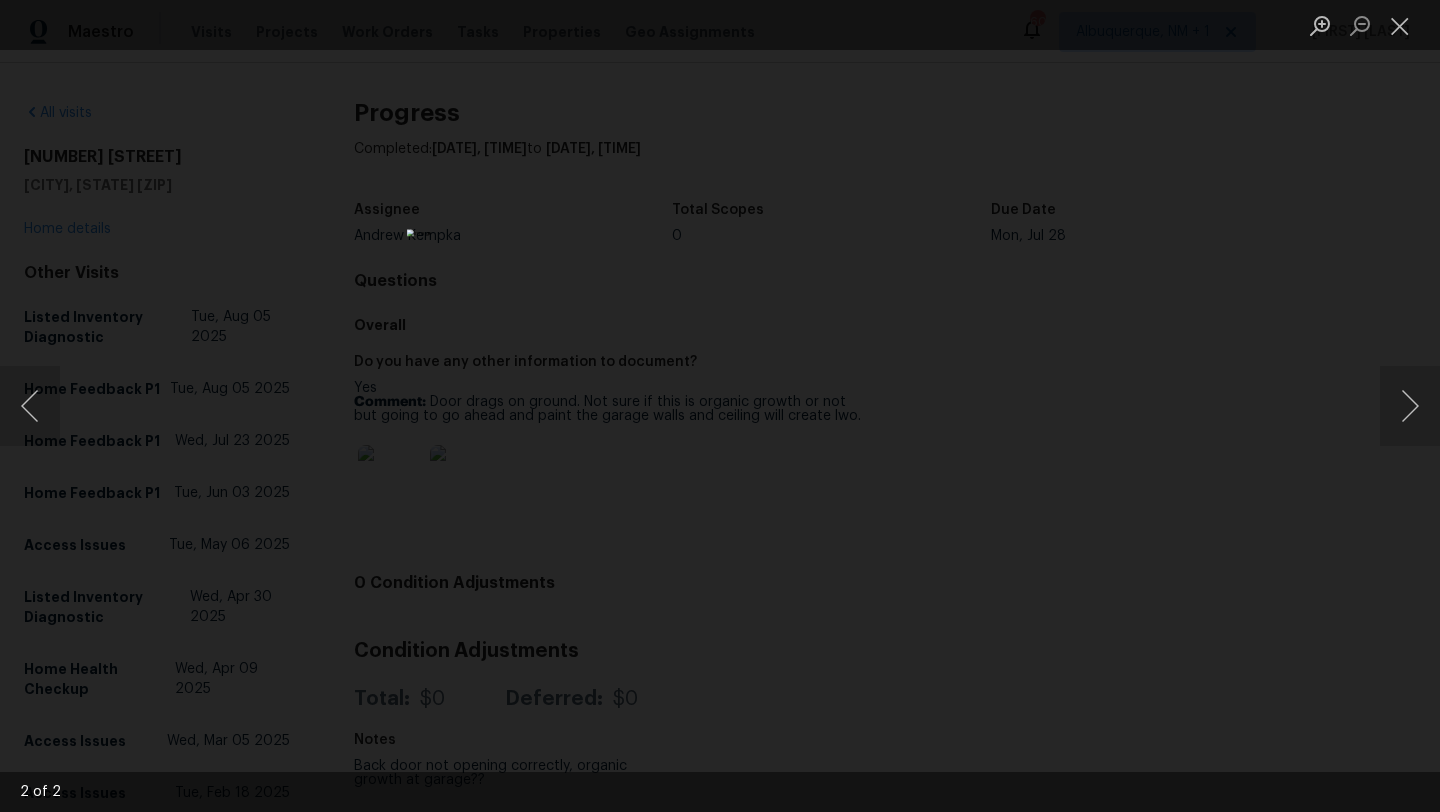 click at bounding box center [720, 406] 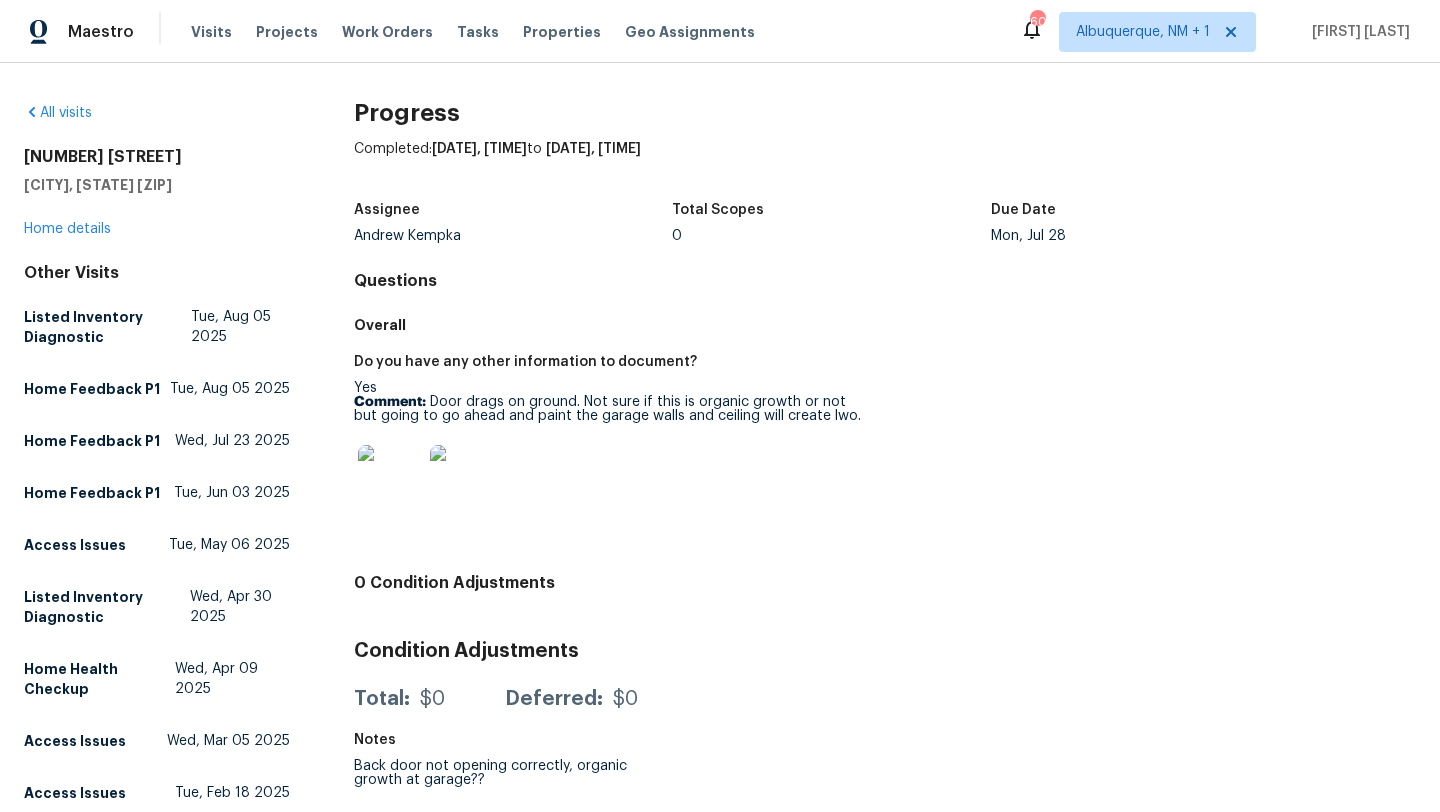 click on "3705 White Bud Ct Flower Mound, TX 75028 Home details" at bounding box center [157, 193] 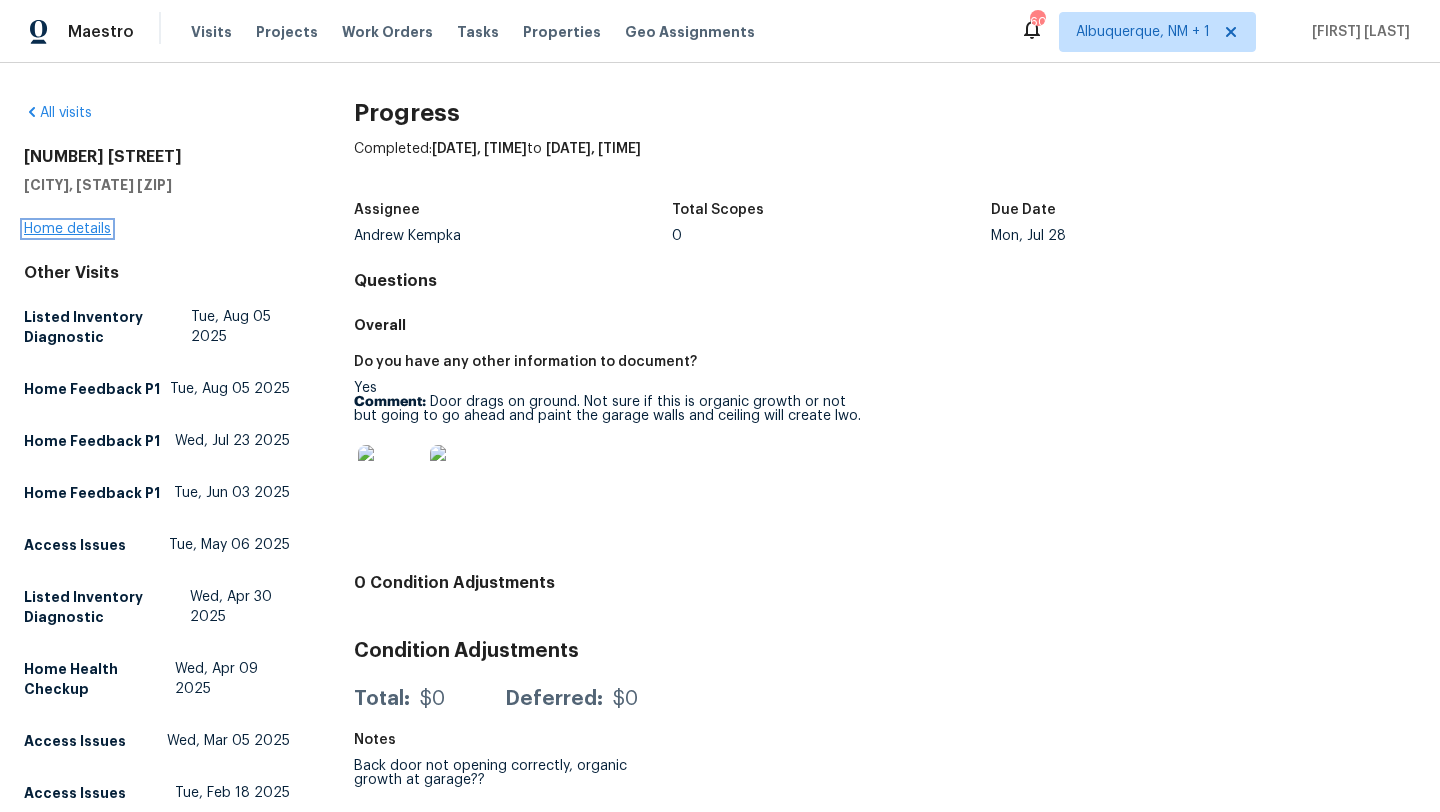 click on "Home details" at bounding box center (67, 229) 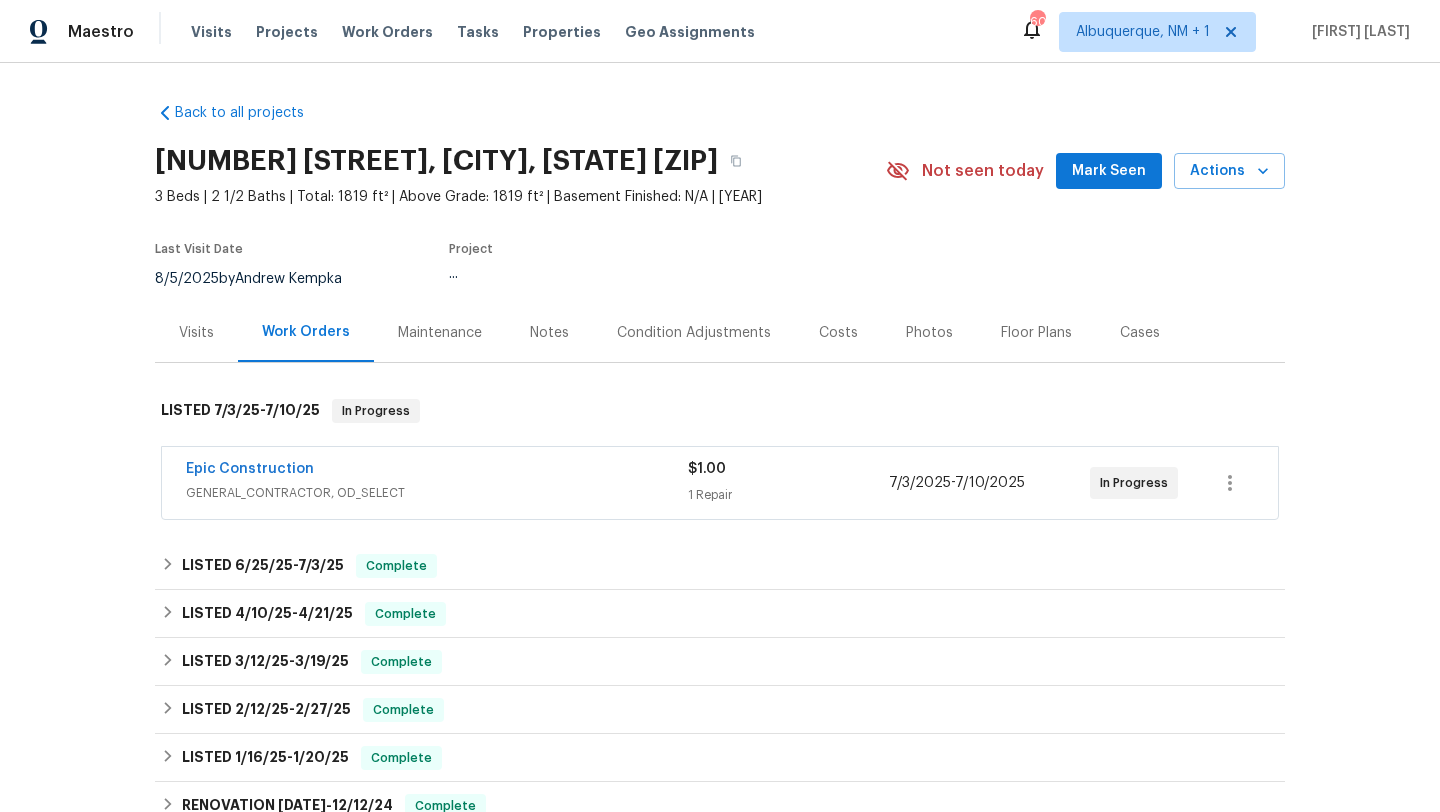 click on "Epic Construction" at bounding box center [437, 471] 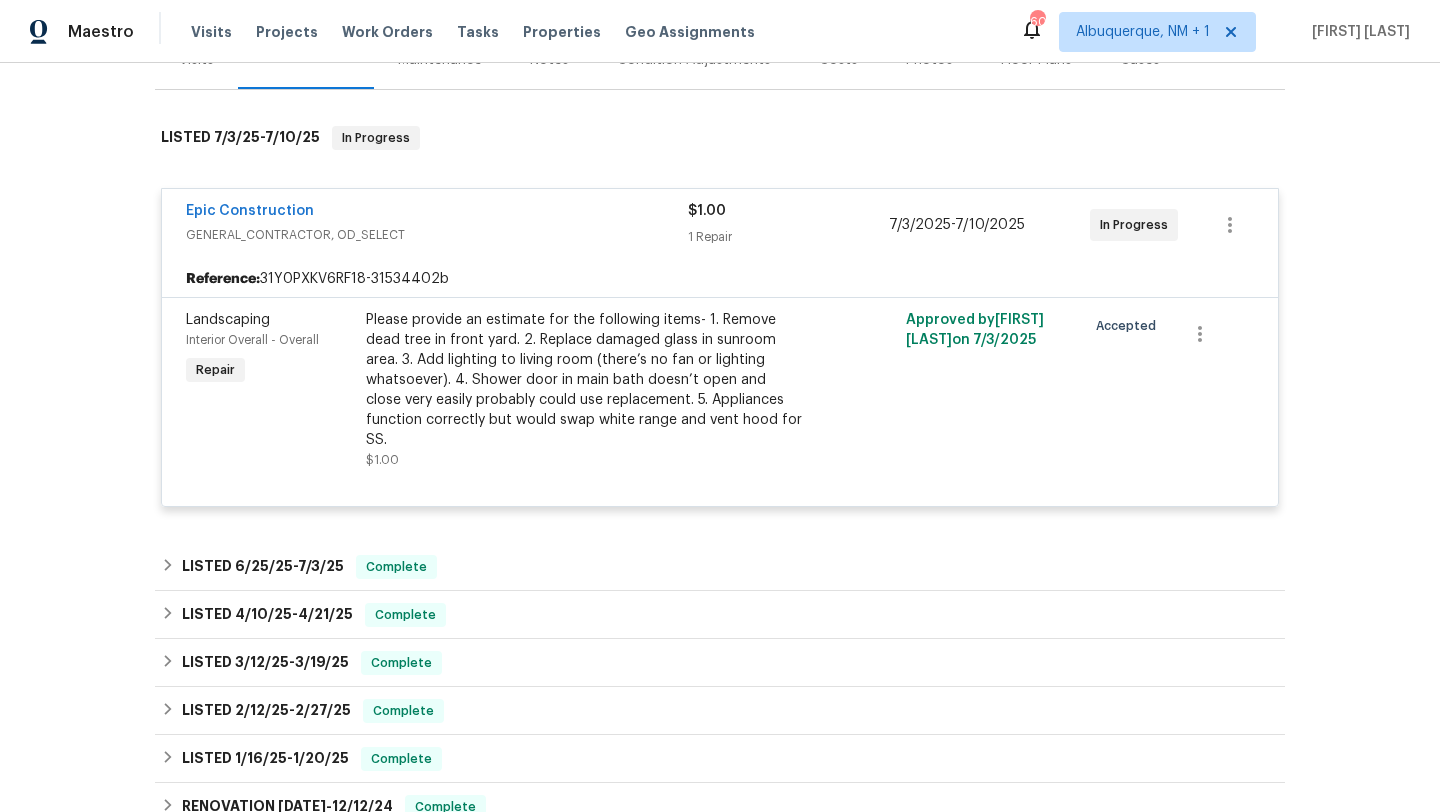 scroll, scrollTop: 308, scrollLeft: 0, axis: vertical 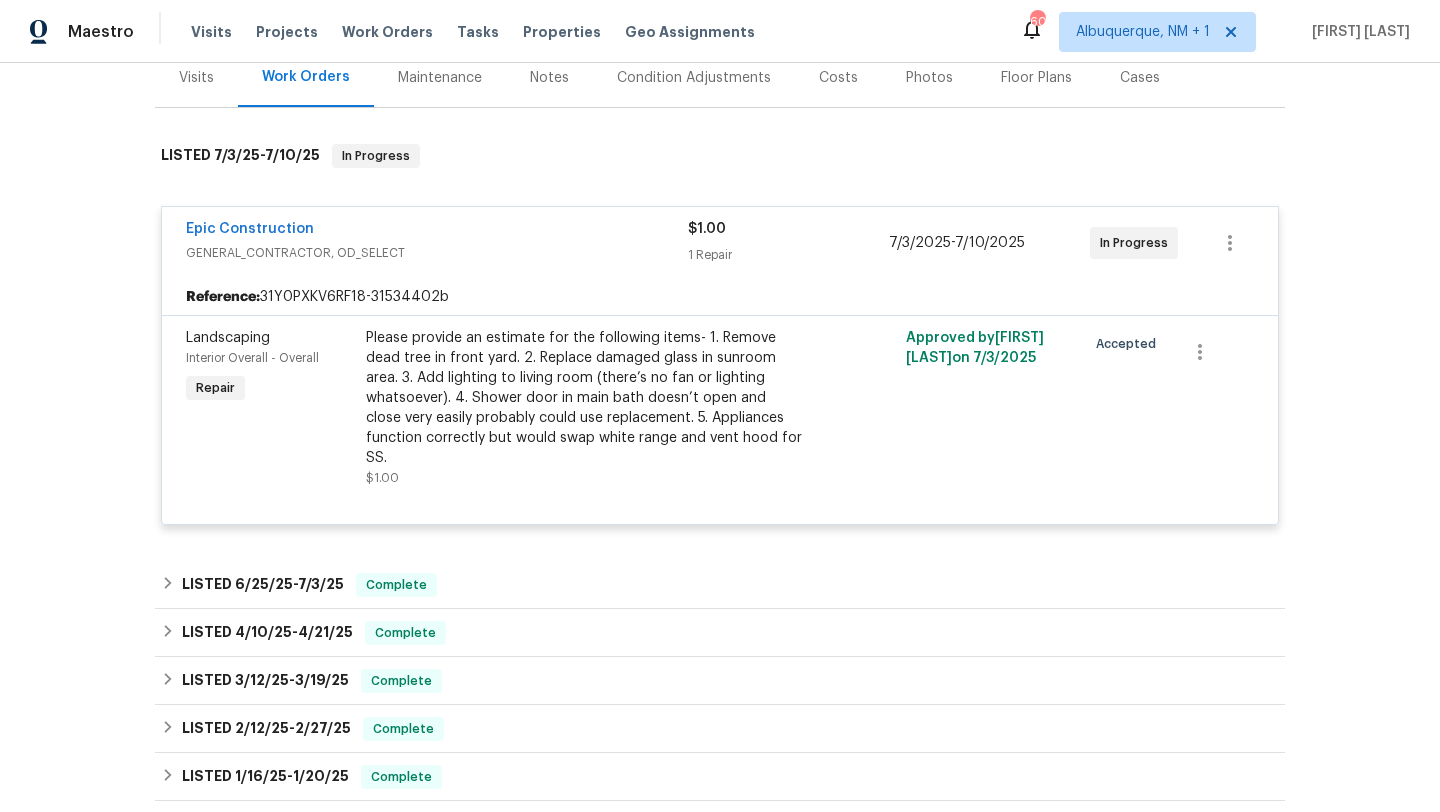 click on "Visits" at bounding box center (196, 77) 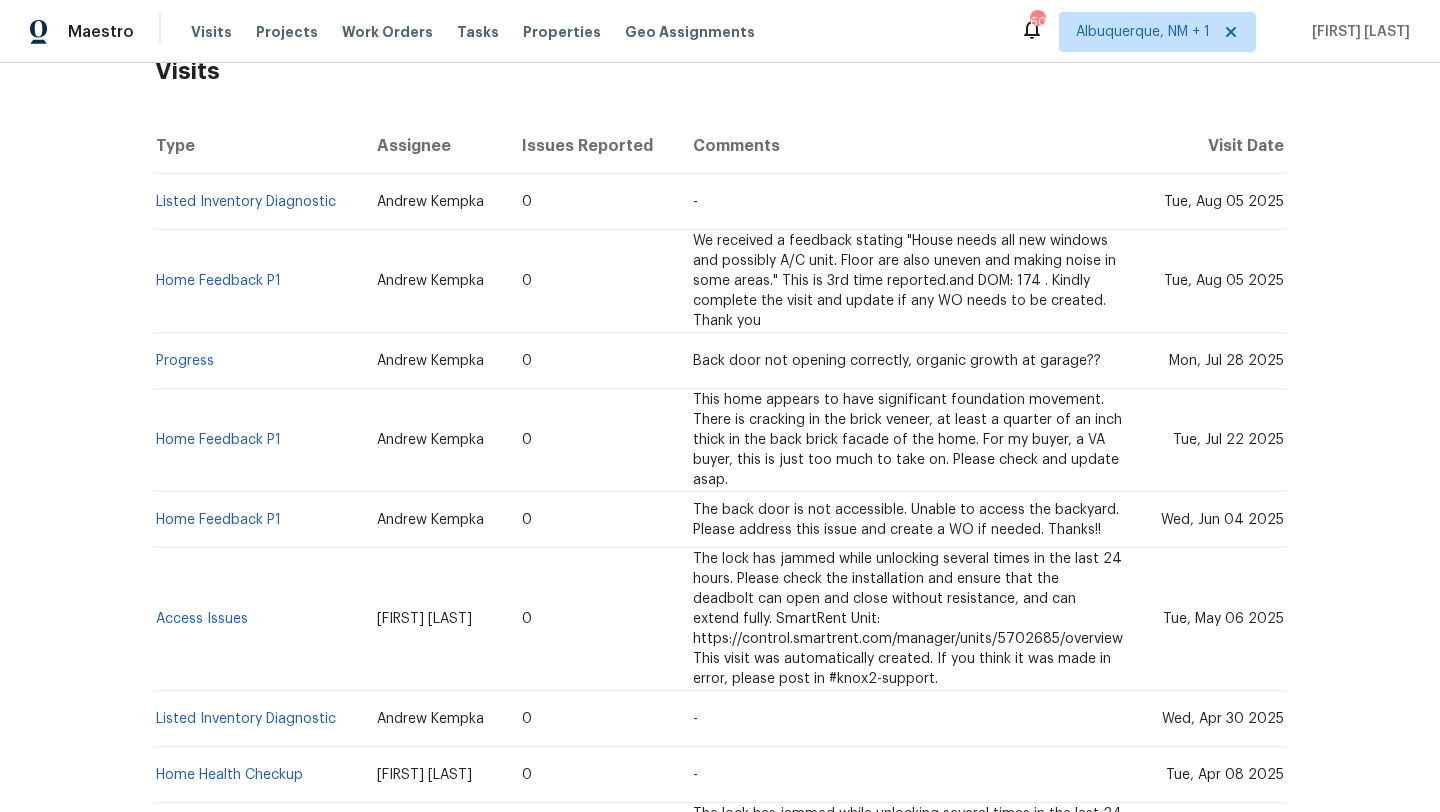 scroll, scrollTop: 360, scrollLeft: 0, axis: vertical 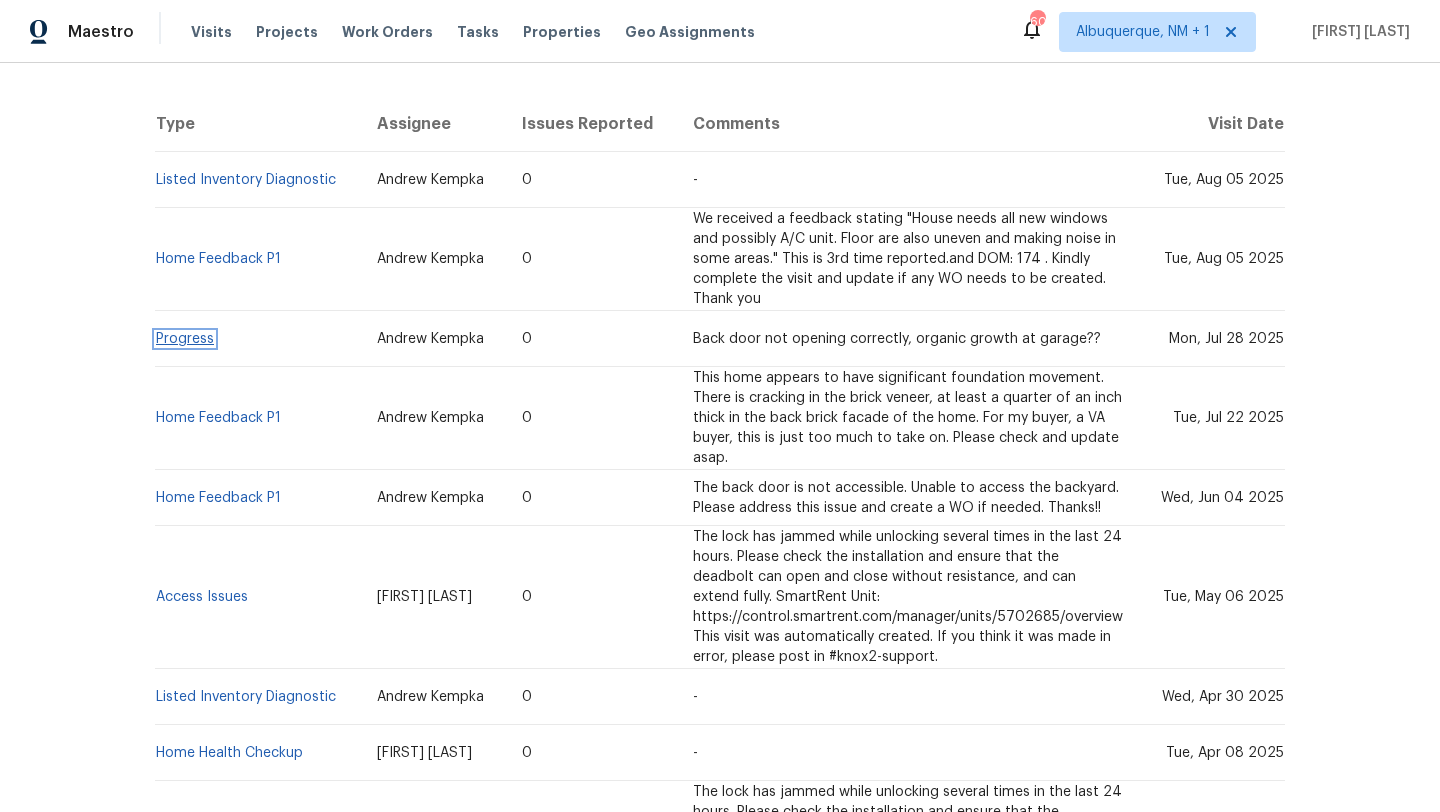 click on "Progress" at bounding box center [185, 339] 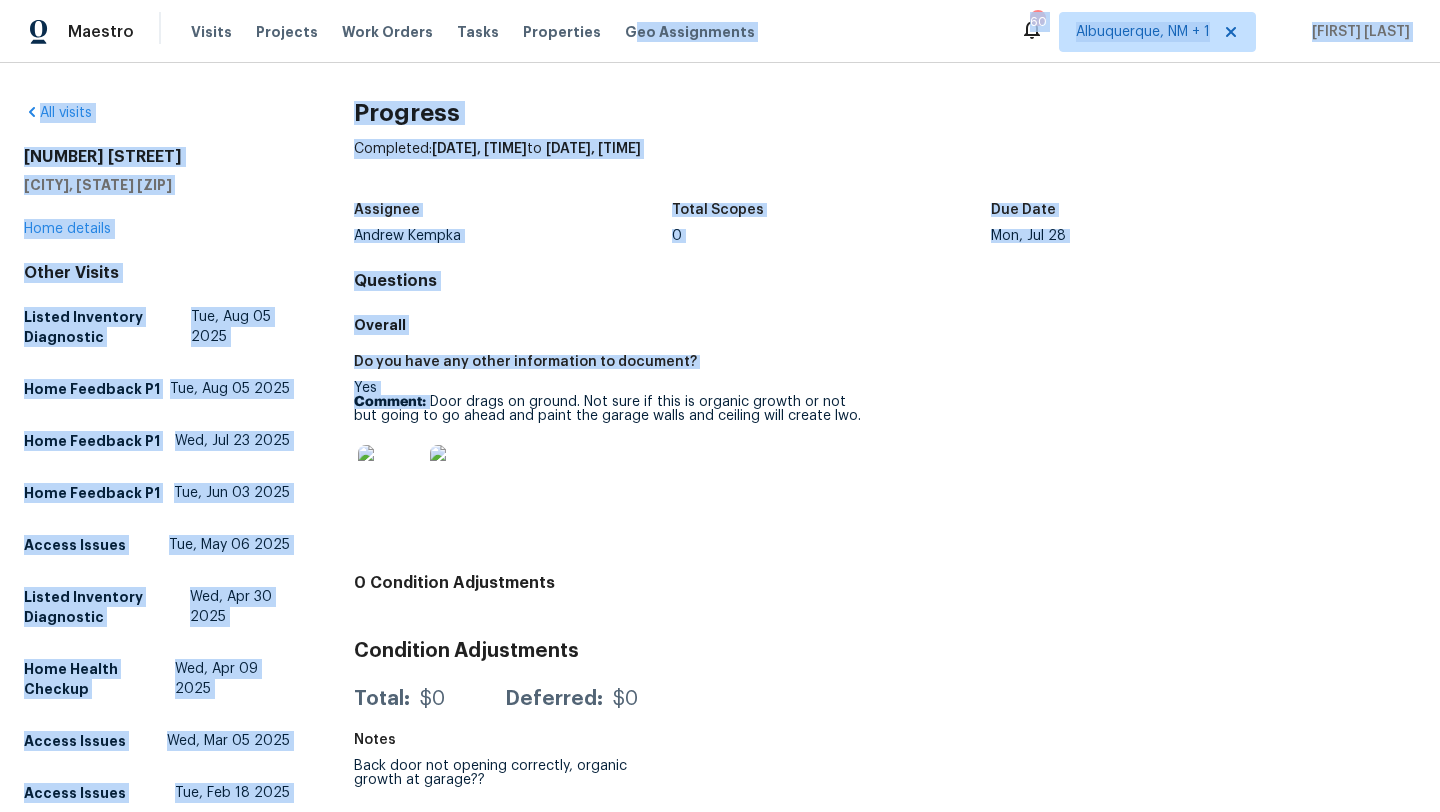 drag, startPoint x: 433, startPoint y: 405, endPoint x: 604, endPoint y: -17, distance: 455.32956 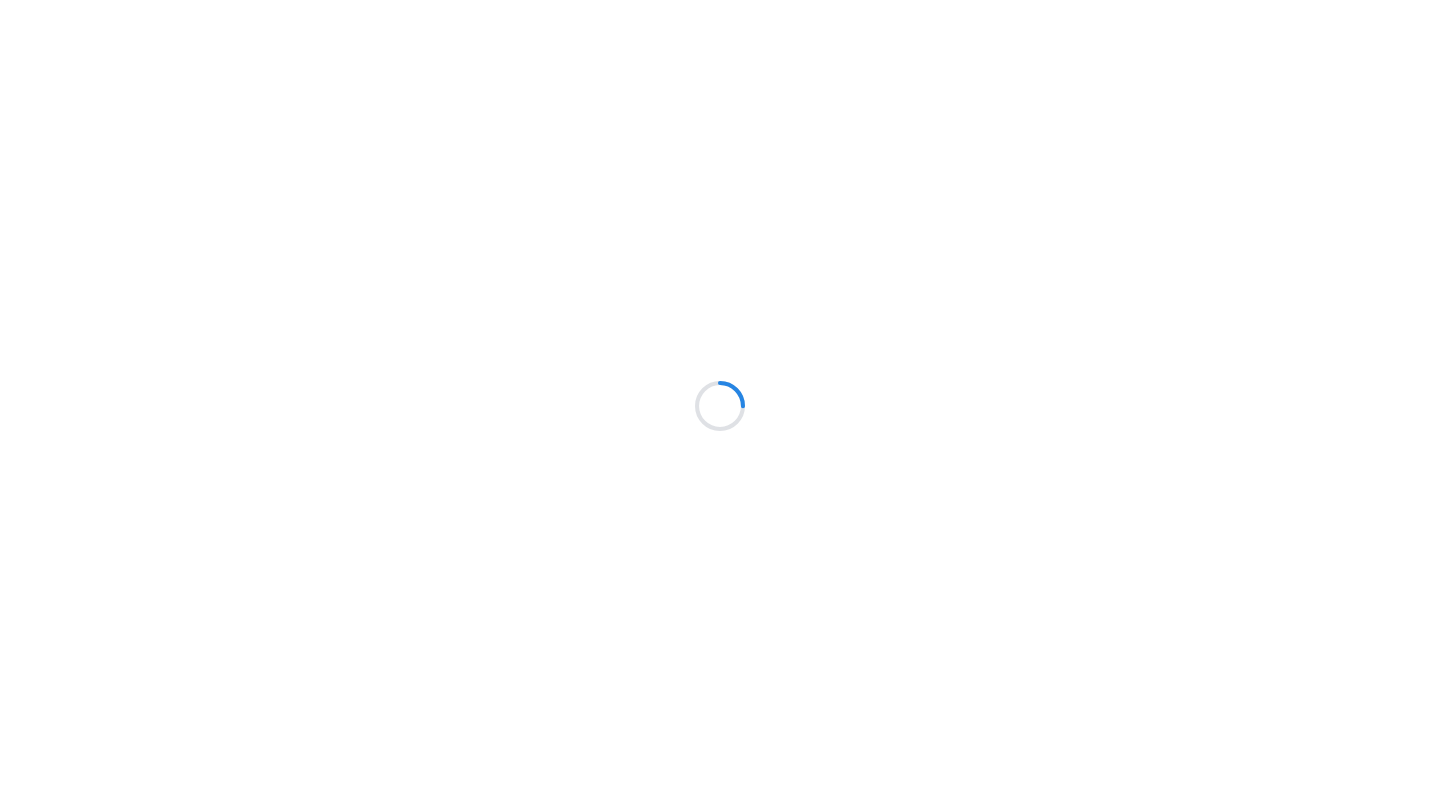 scroll, scrollTop: 0, scrollLeft: 0, axis: both 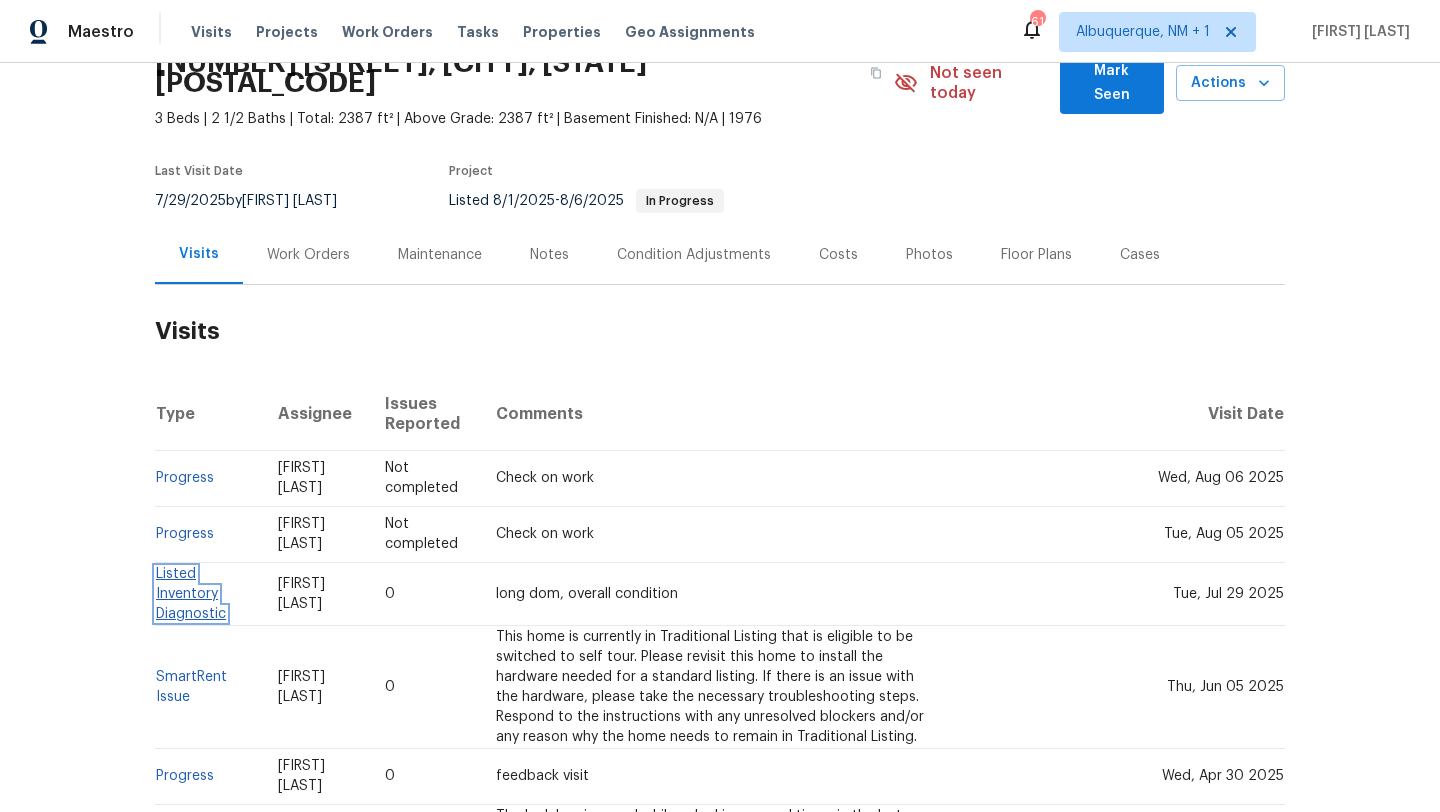 click on "Listed Inventory Diagnostic" at bounding box center [191, 594] 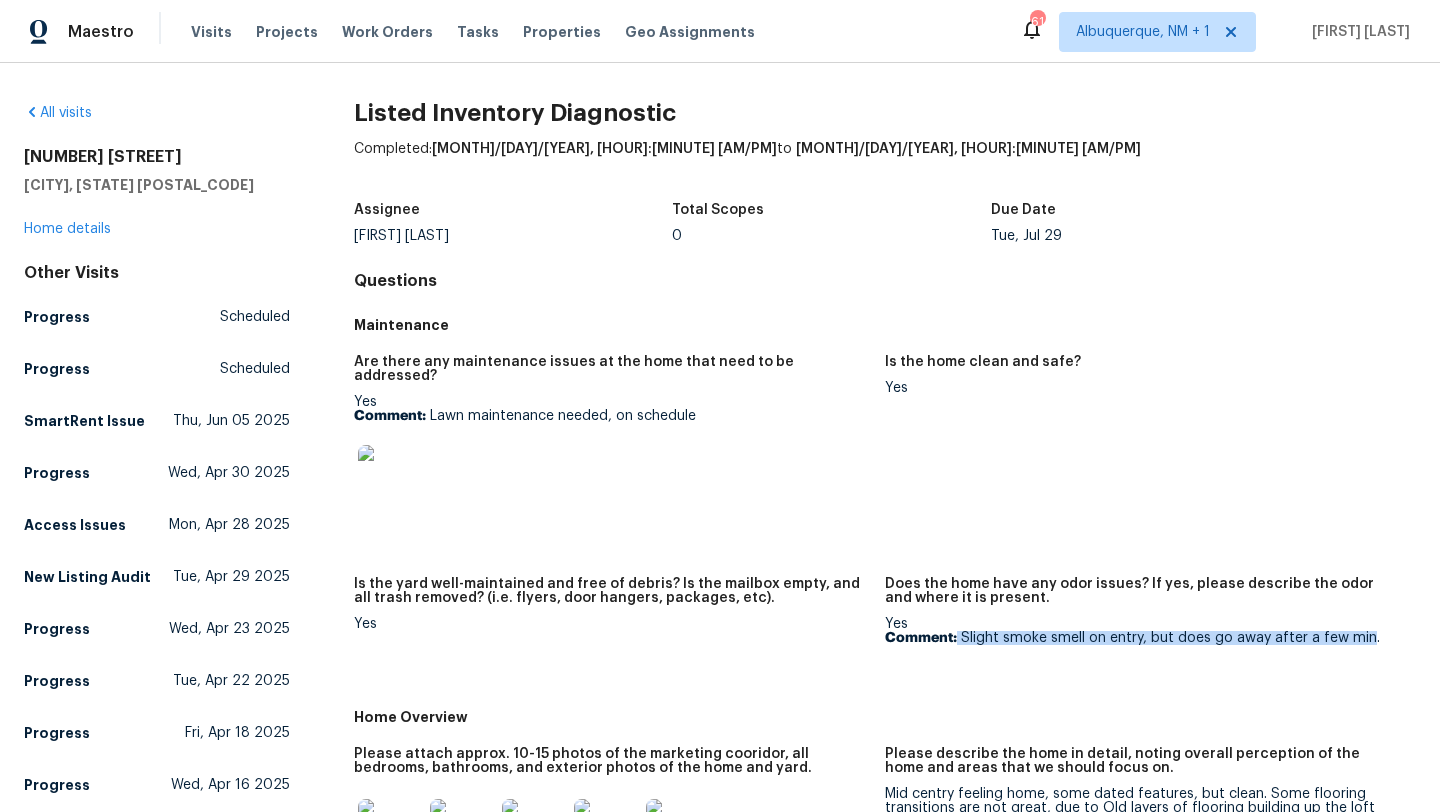 drag, startPoint x: 1366, startPoint y: 626, endPoint x: 958, endPoint y: 627, distance: 408.00122 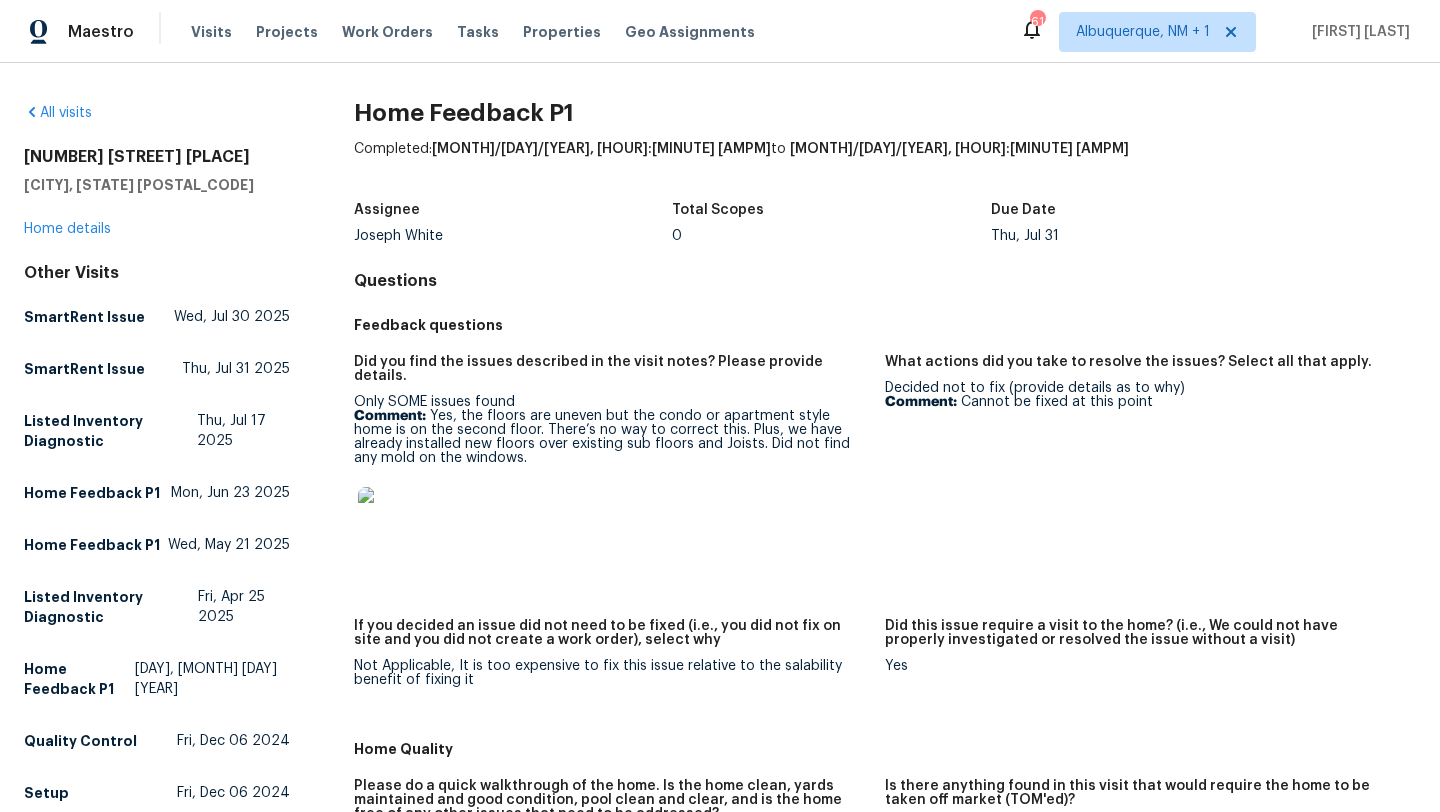 scroll, scrollTop: 0, scrollLeft: 0, axis: both 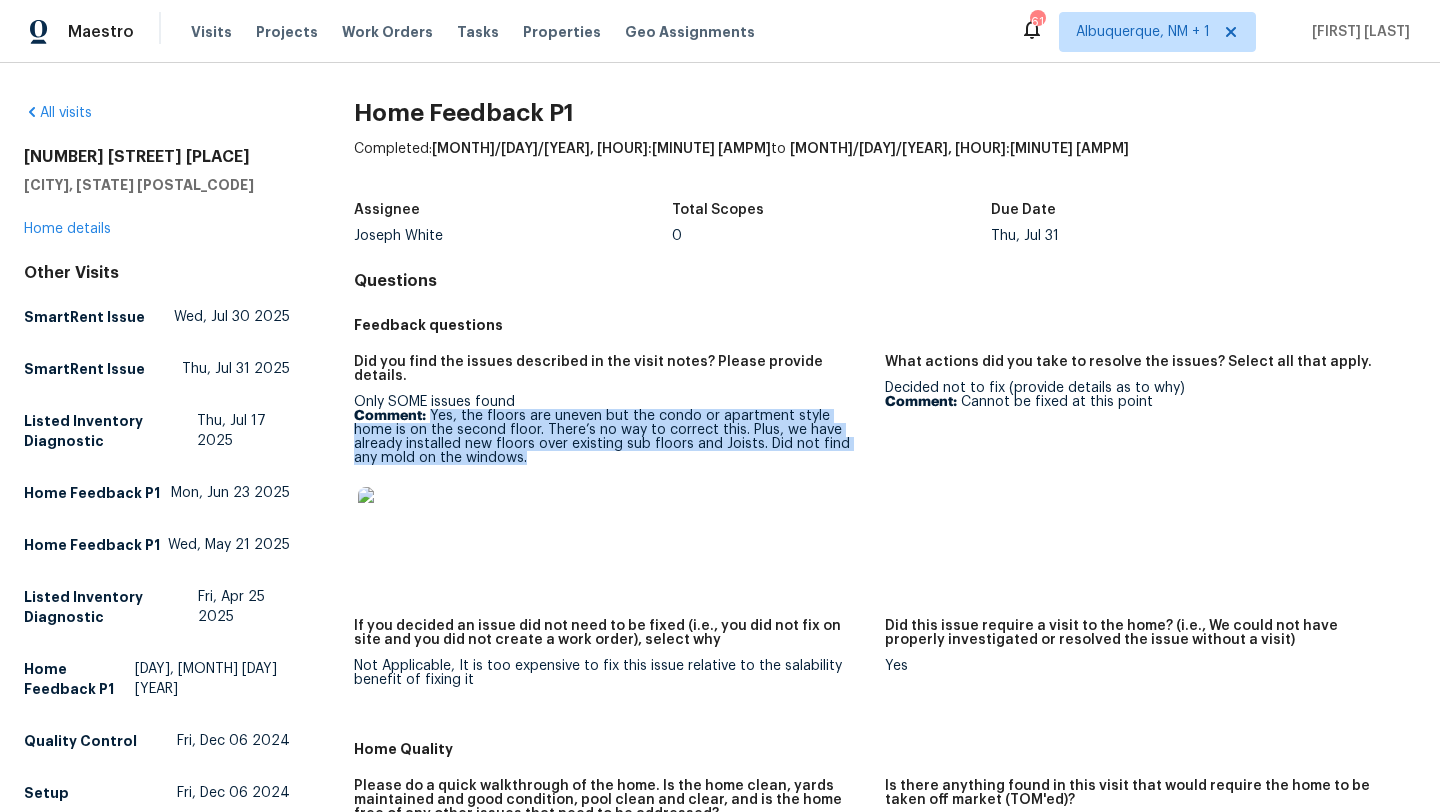 drag, startPoint x: 487, startPoint y: 443, endPoint x: 431, endPoint y: 406, distance: 67.11929 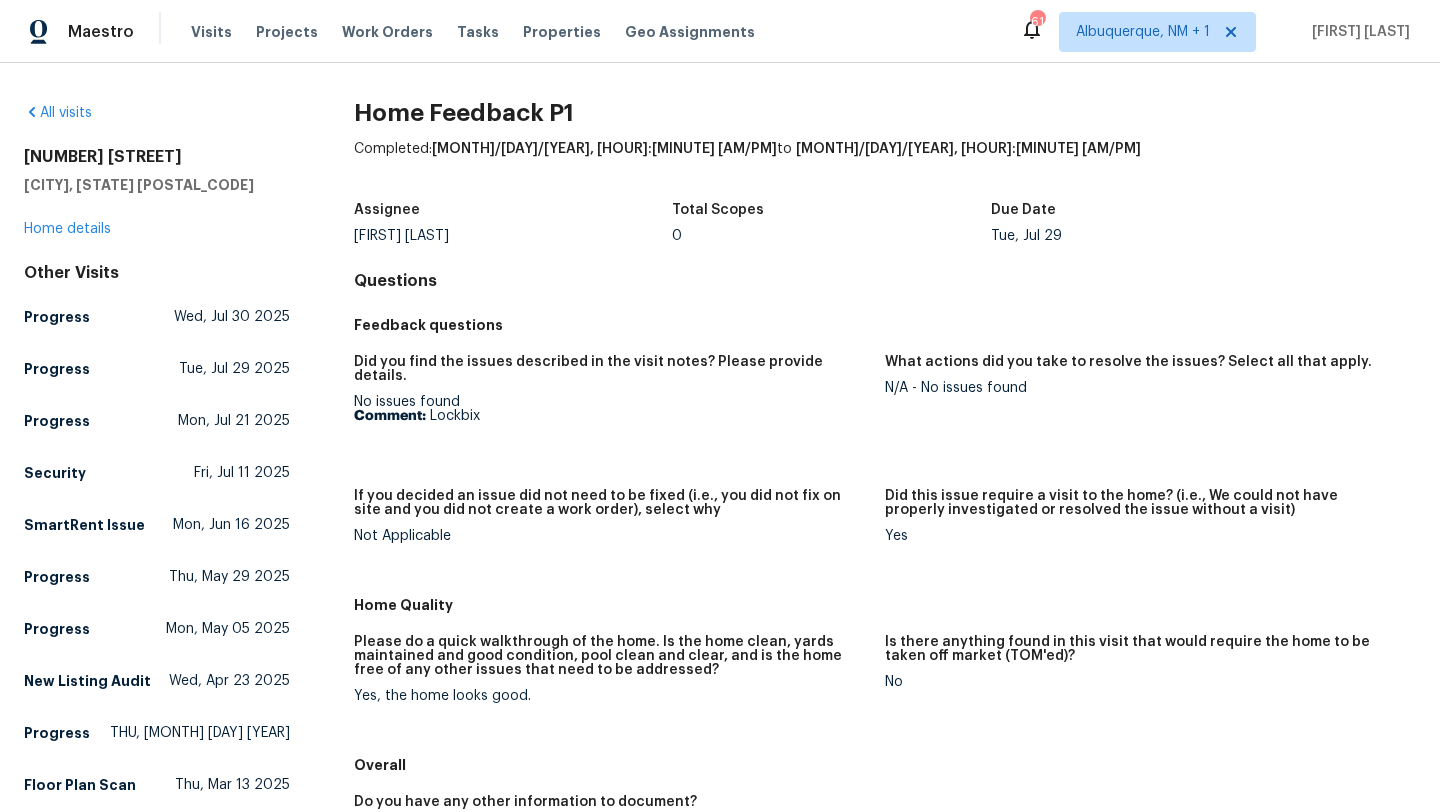 scroll, scrollTop: 0, scrollLeft: 0, axis: both 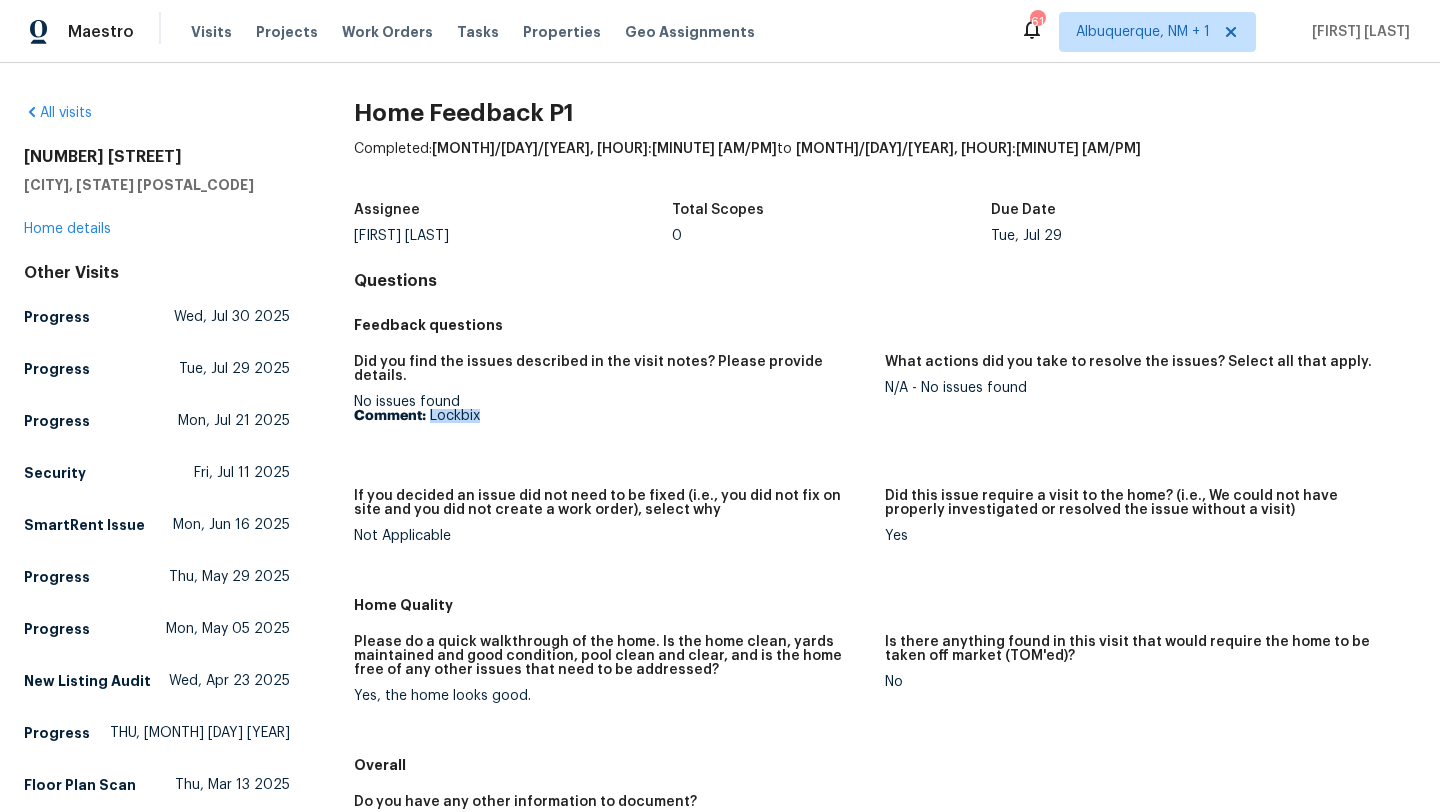 drag, startPoint x: 505, startPoint y: 400, endPoint x: 431, endPoint y: 400, distance: 74 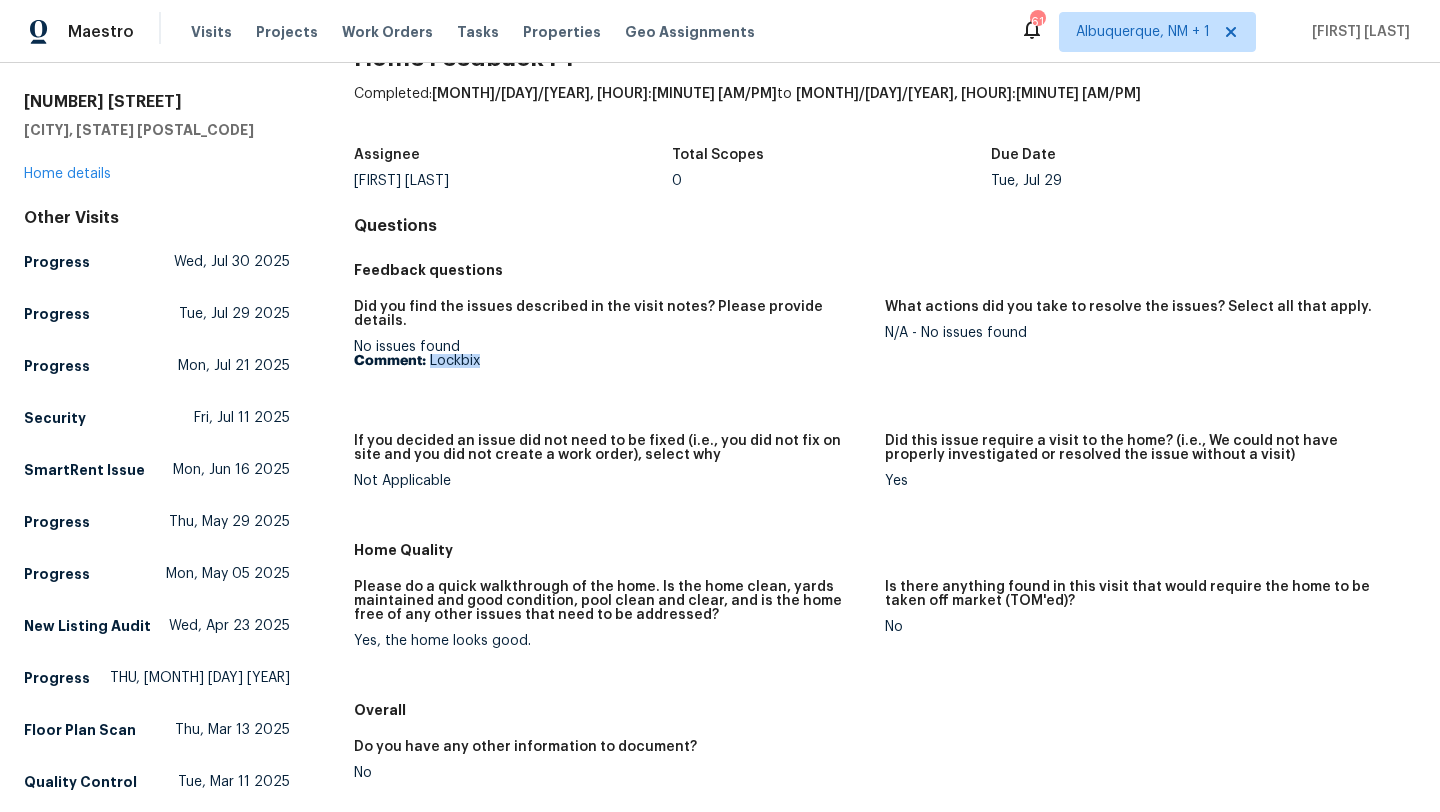 scroll, scrollTop: 113, scrollLeft: 0, axis: vertical 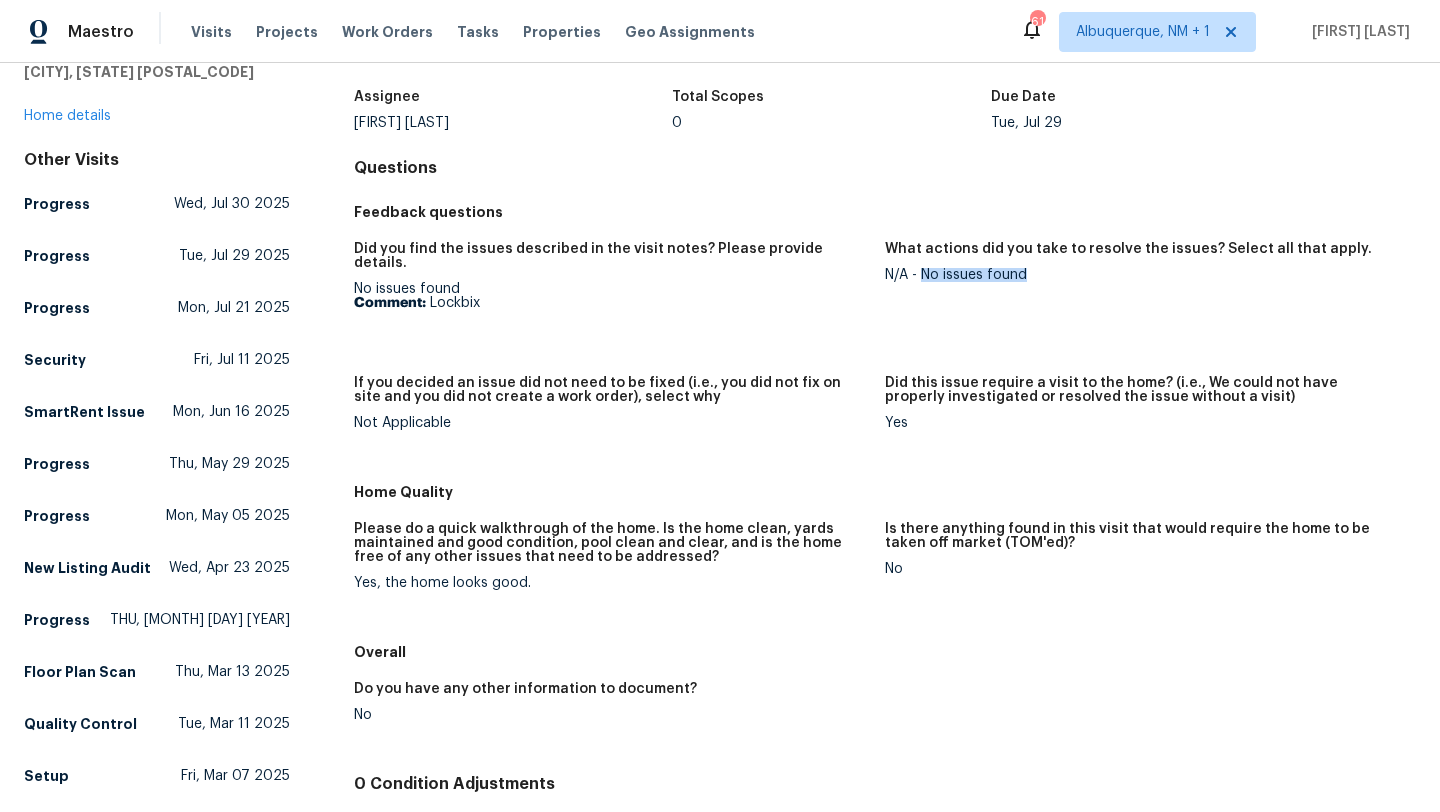 drag, startPoint x: 1039, startPoint y: 290, endPoint x: 922, endPoint y: 275, distance: 117.95762 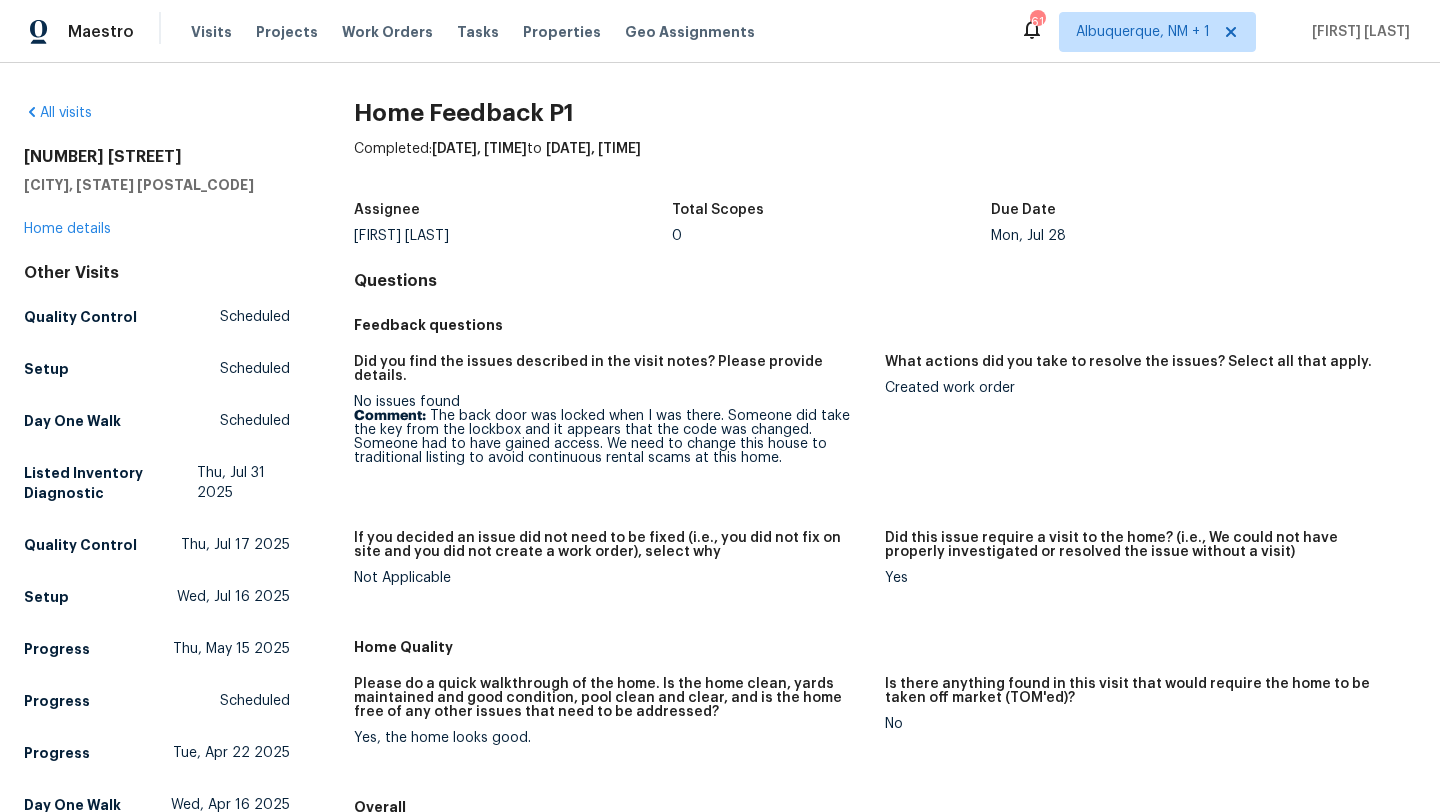 scroll, scrollTop: 0, scrollLeft: 0, axis: both 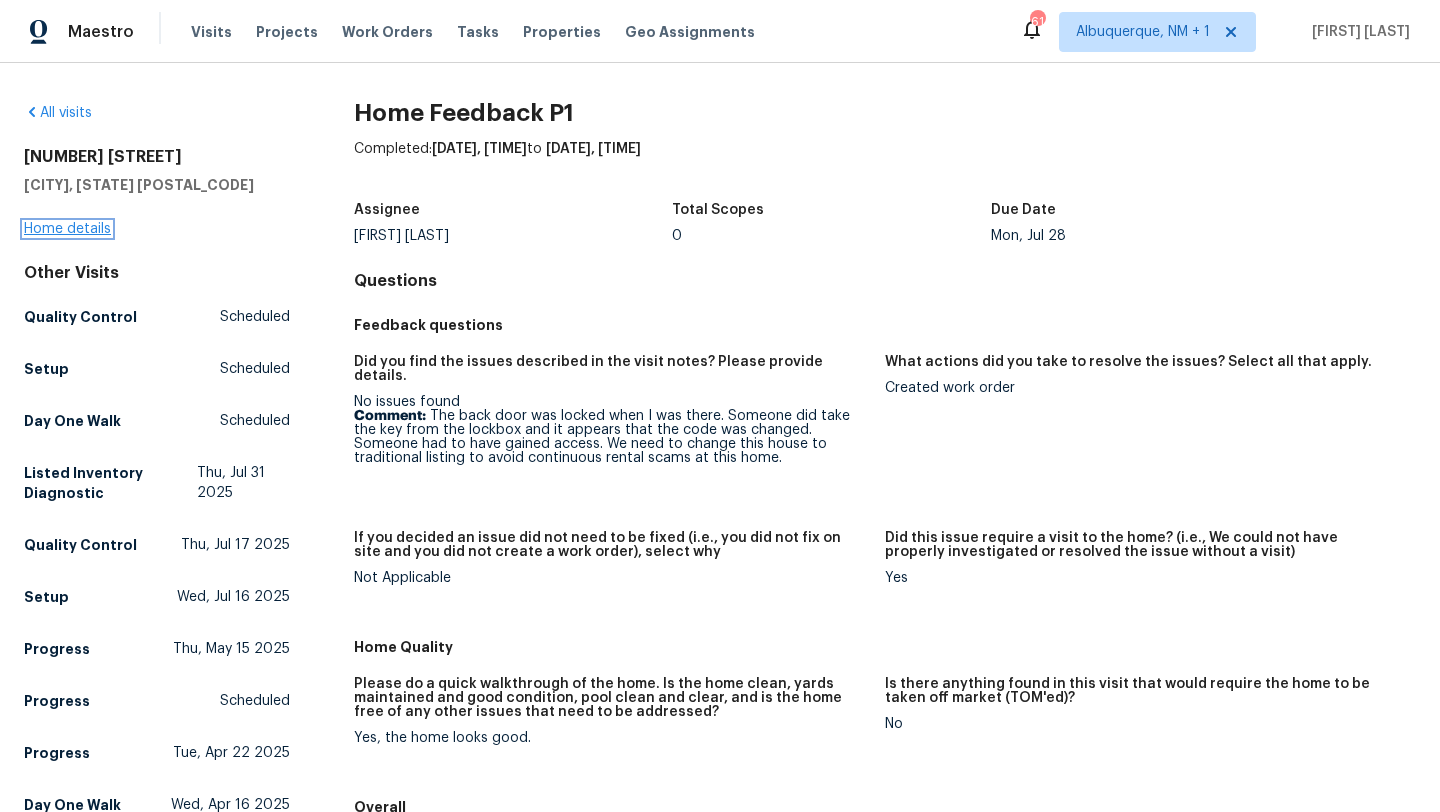 click on "Home details" at bounding box center (67, 229) 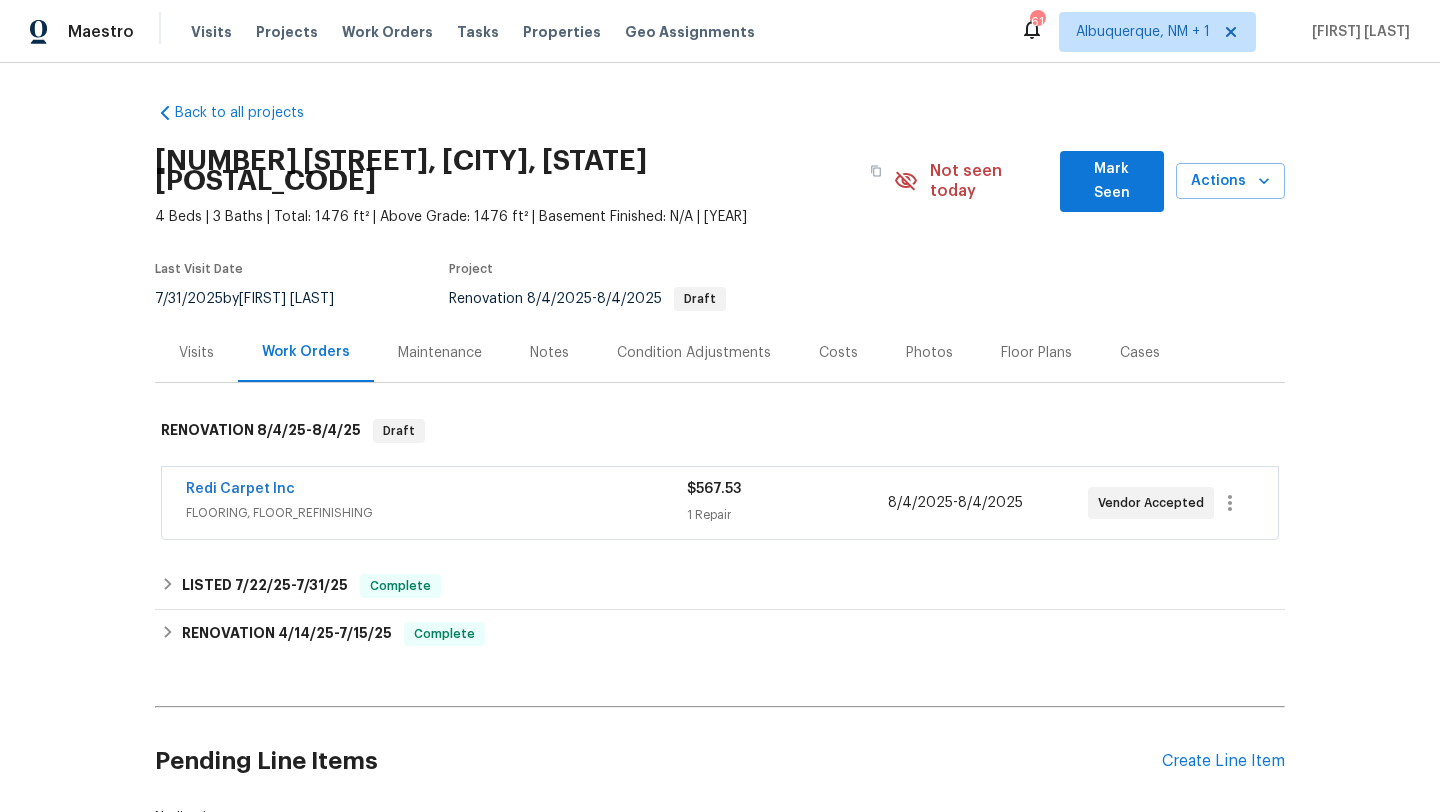 click on "FLOORING, FLOOR_REFINISHING" at bounding box center [436, 513] 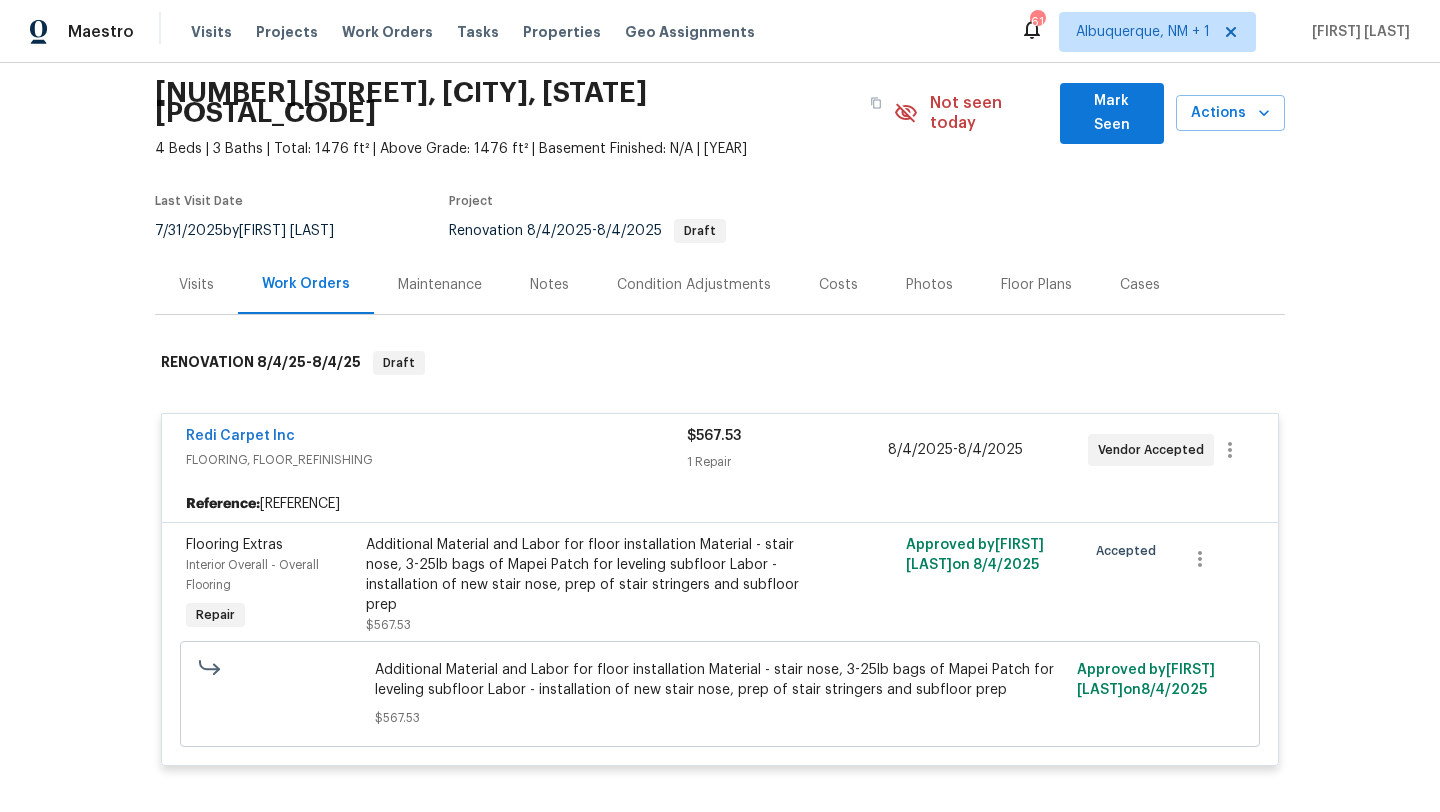 scroll, scrollTop: 71, scrollLeft: 0, axis: vertical 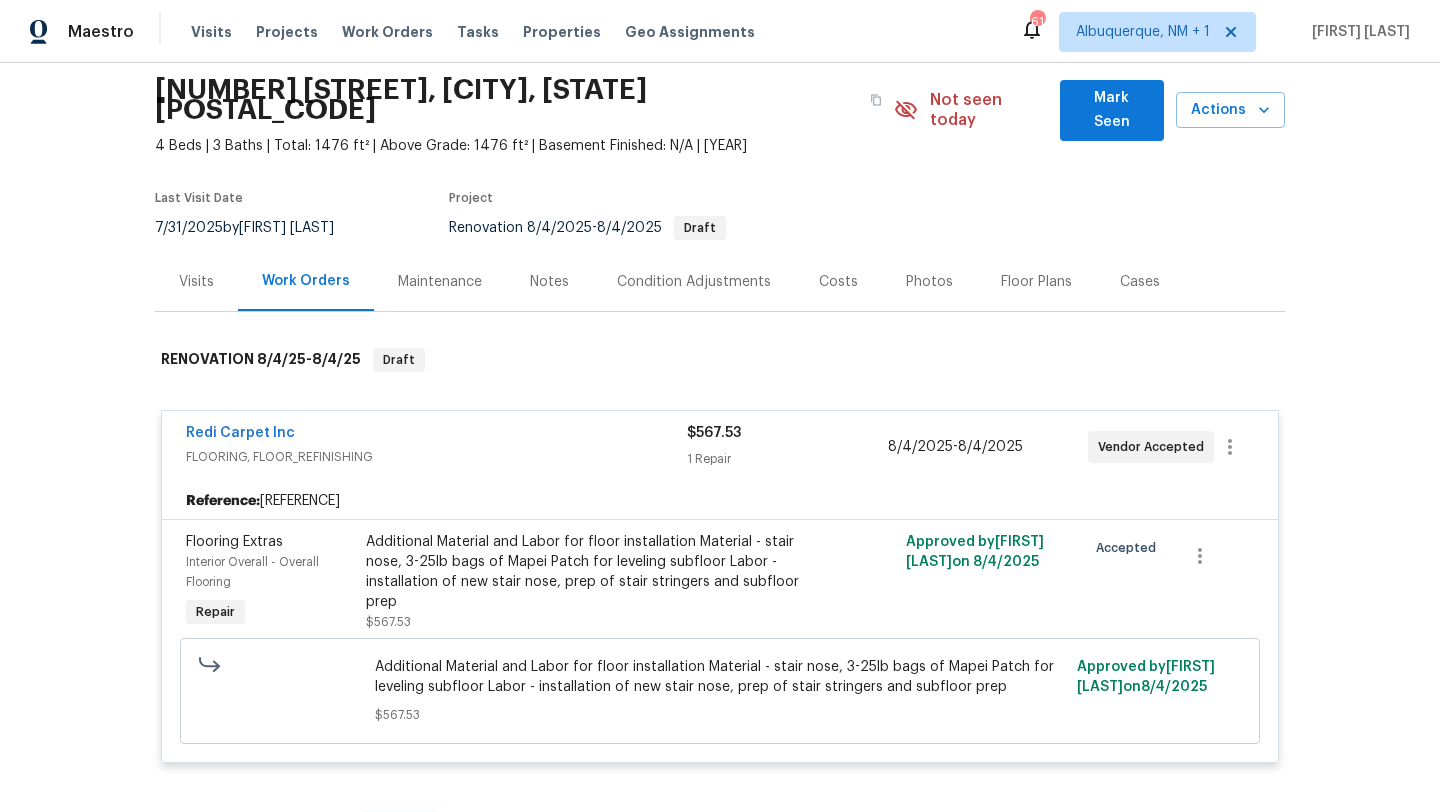 click on "Visits" at bounding box center (196, 282) 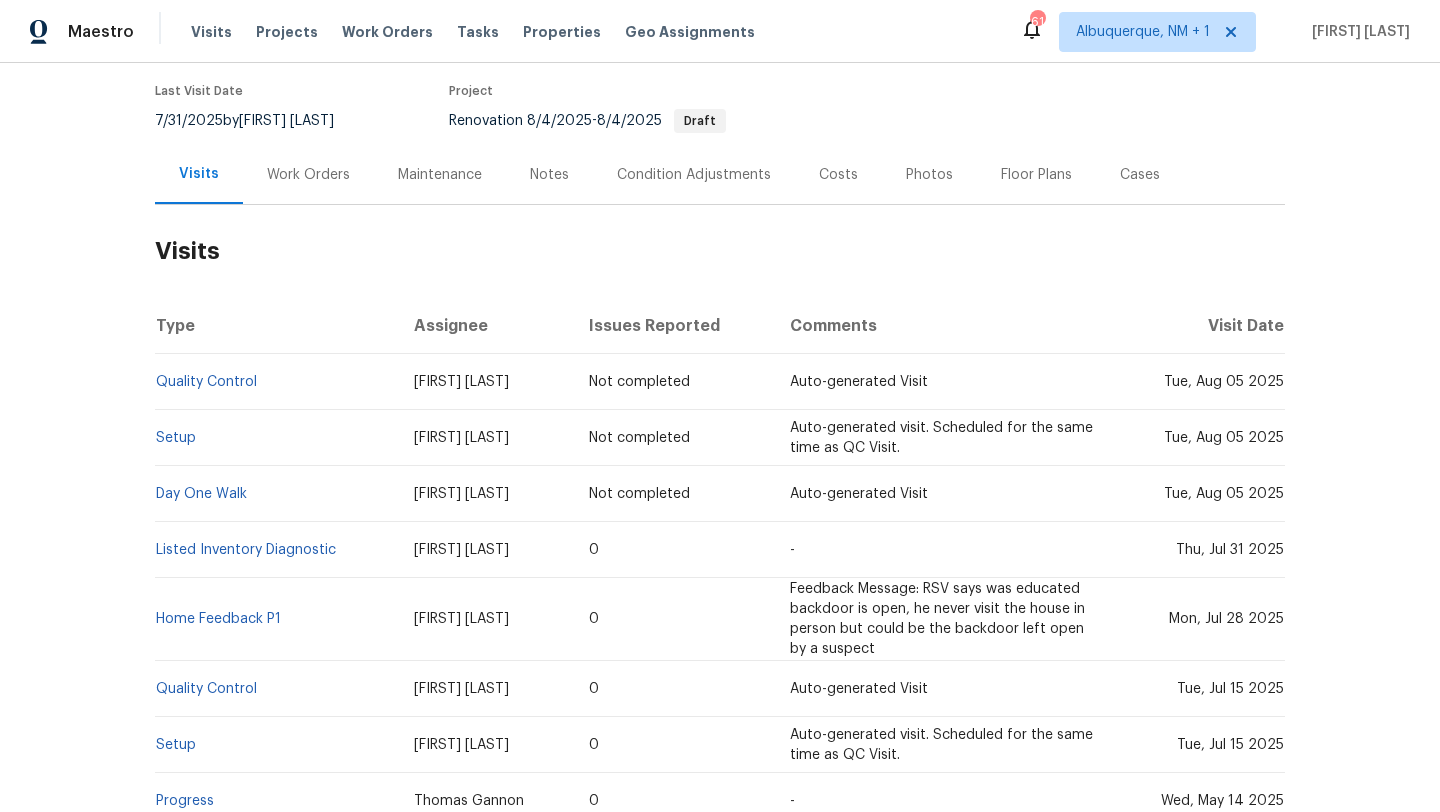 scroll, scrollTop: 186, scrollLeft: 0, axis: vertical 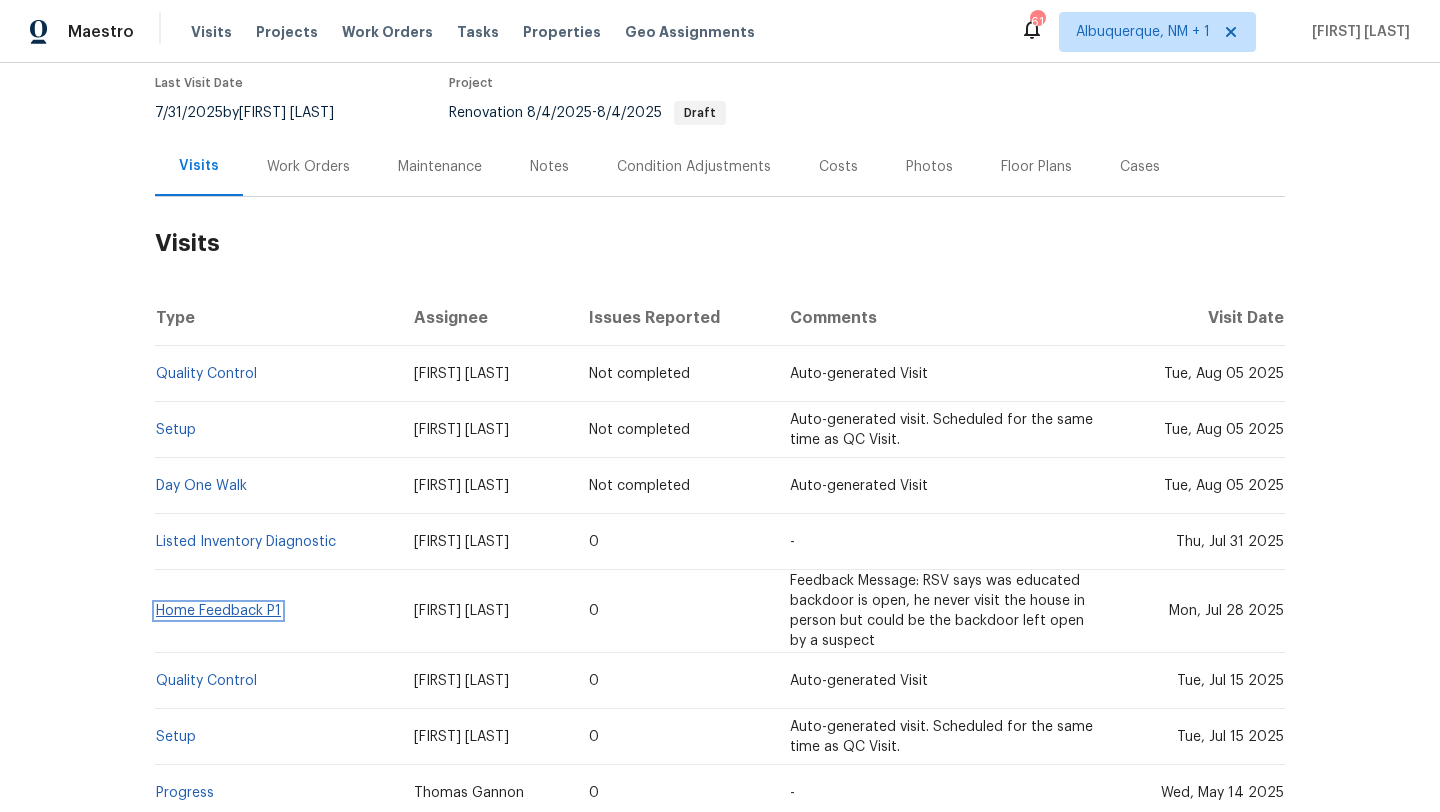 click on "Home Feedback P1" at bounding box center [218, 611] 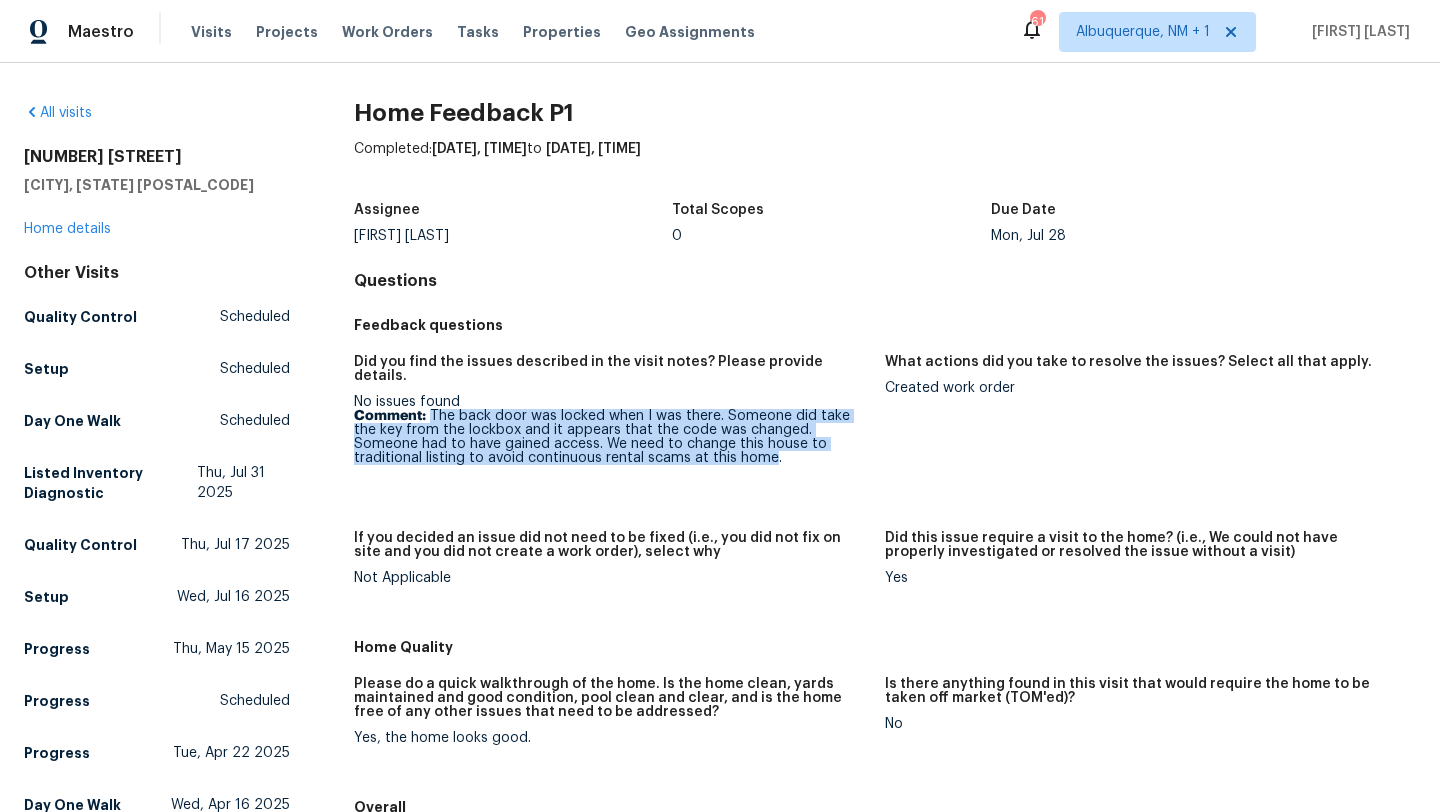 drag, startPoint x: 635, startPoint y: 446, endPoint x: 431, endPoint y: 403, distance: 208.48262 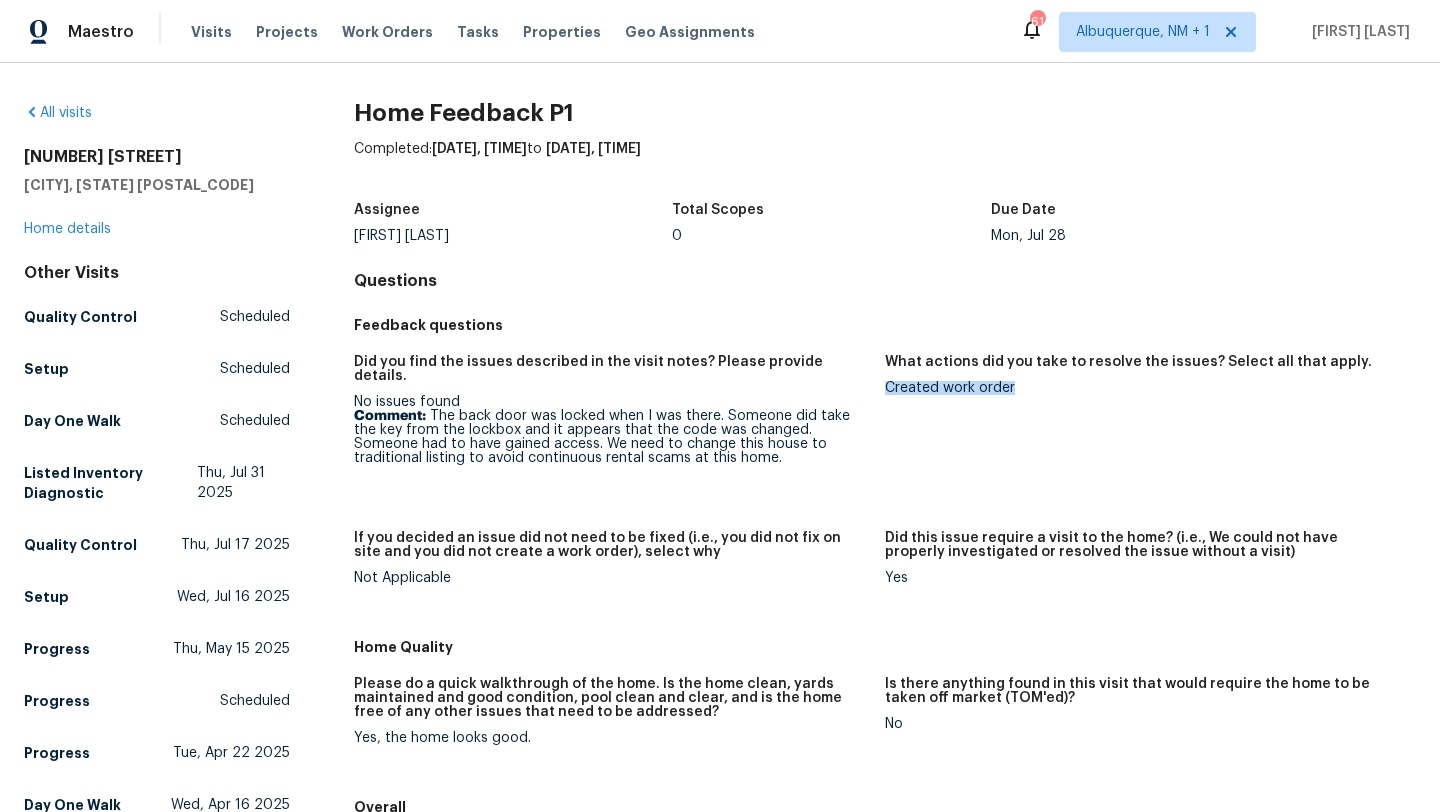 drag, startPoint x: 1013, startPoint y: 391, endPoint x: 885, endPoint y: 394, distance: 128.03516 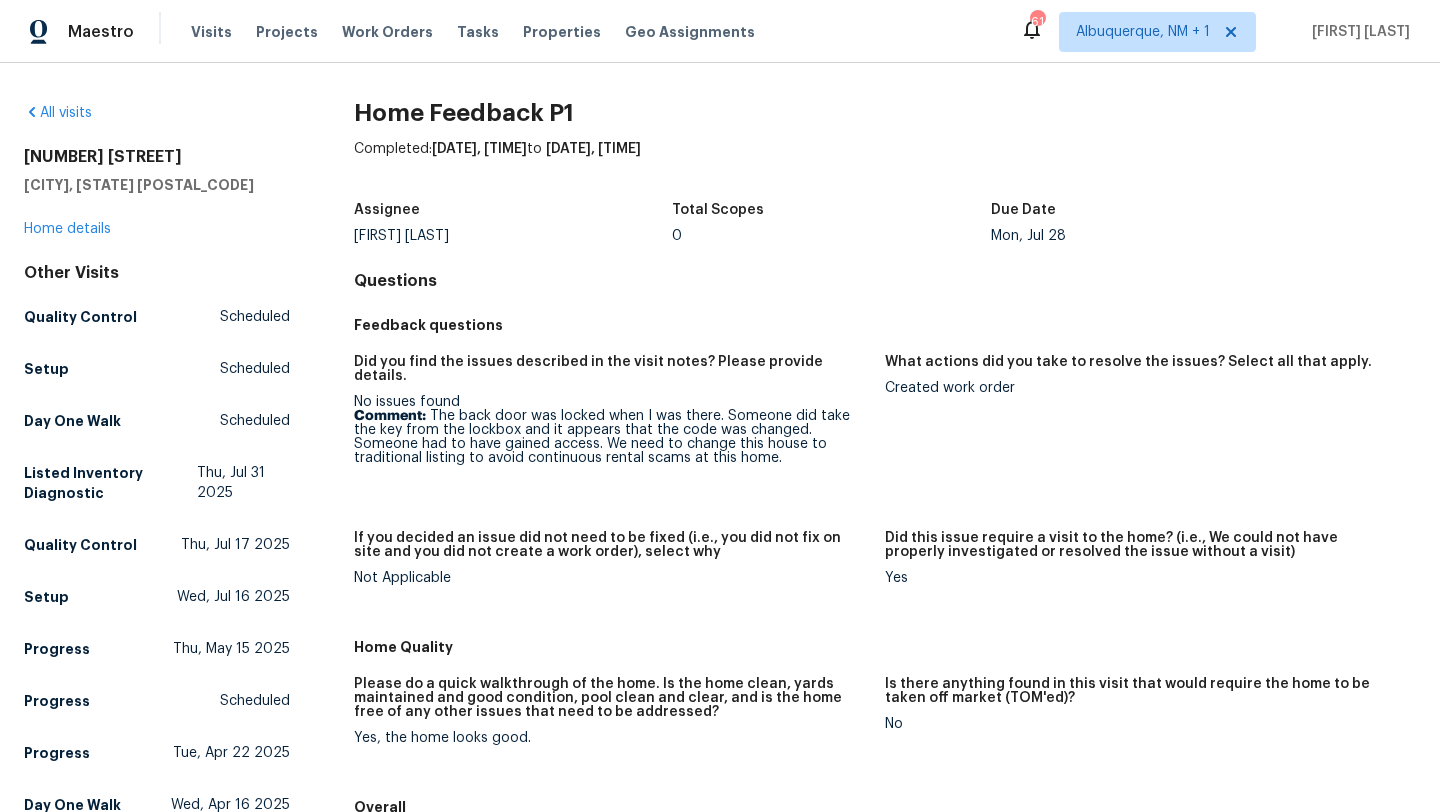 click on "[CITY], [STATE] Home details" at bounding box center (157, 193) 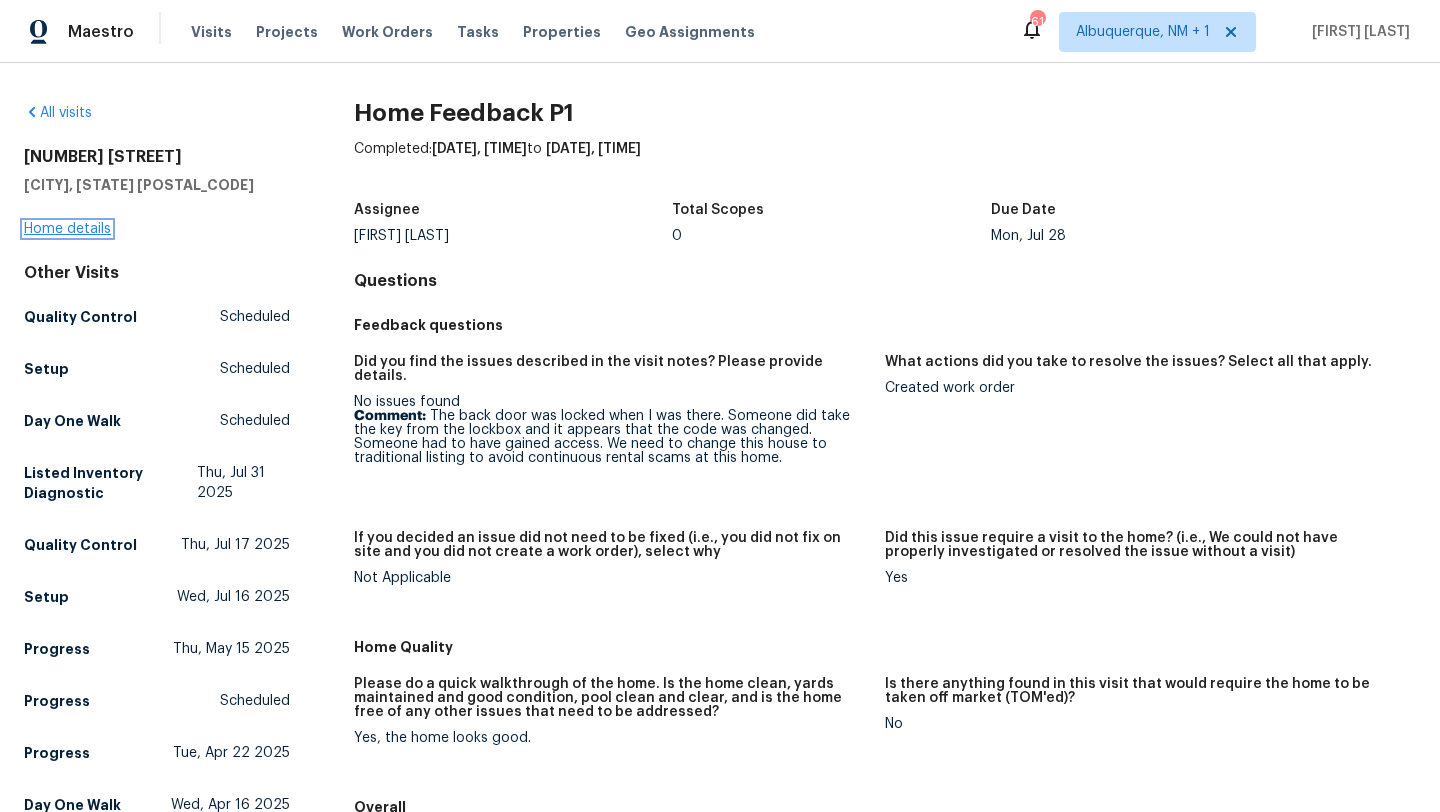 click on "Home details" at bounding box center (67, 229) 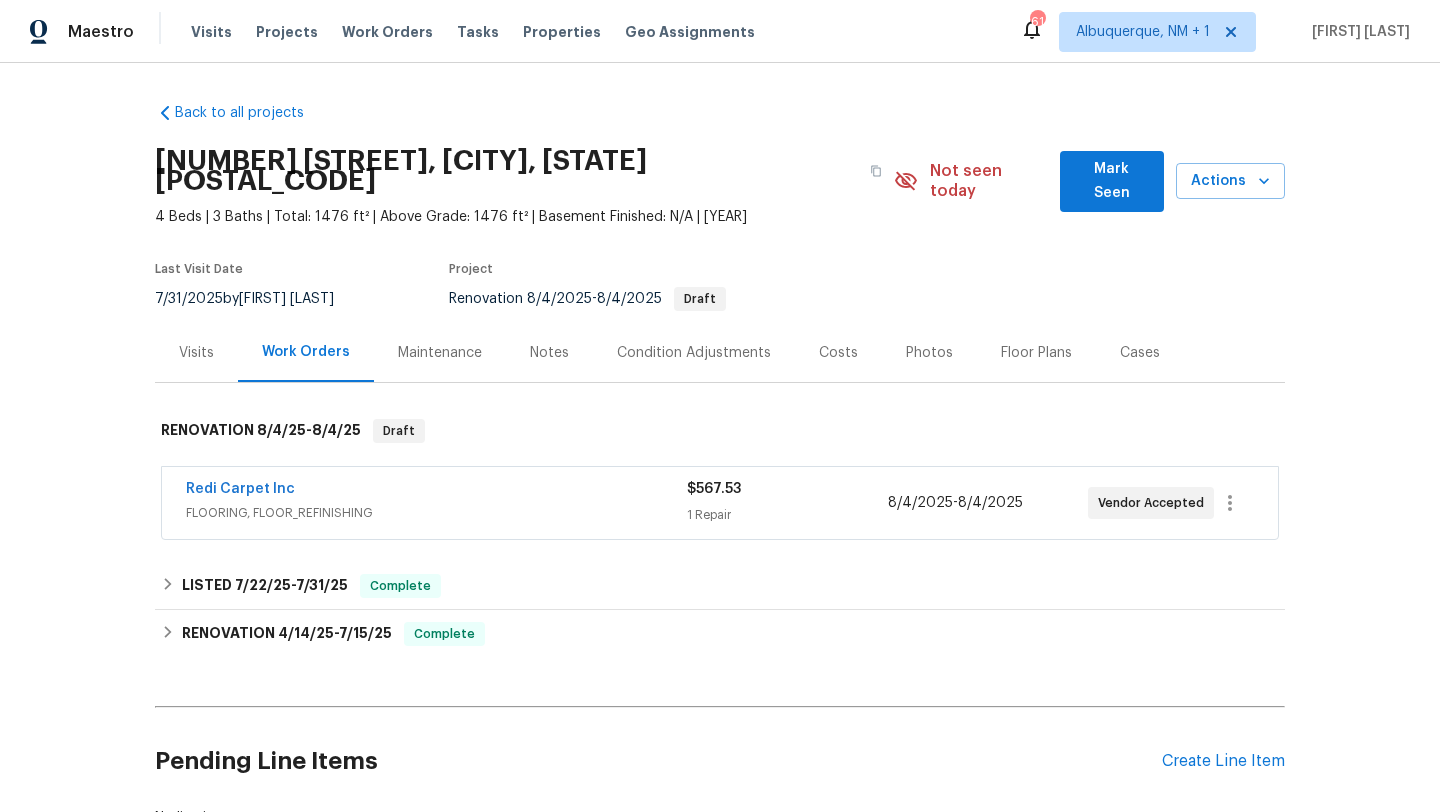 click on "FLOORING, FLOOR_REFINISHING" at bounding box center (436, 513) 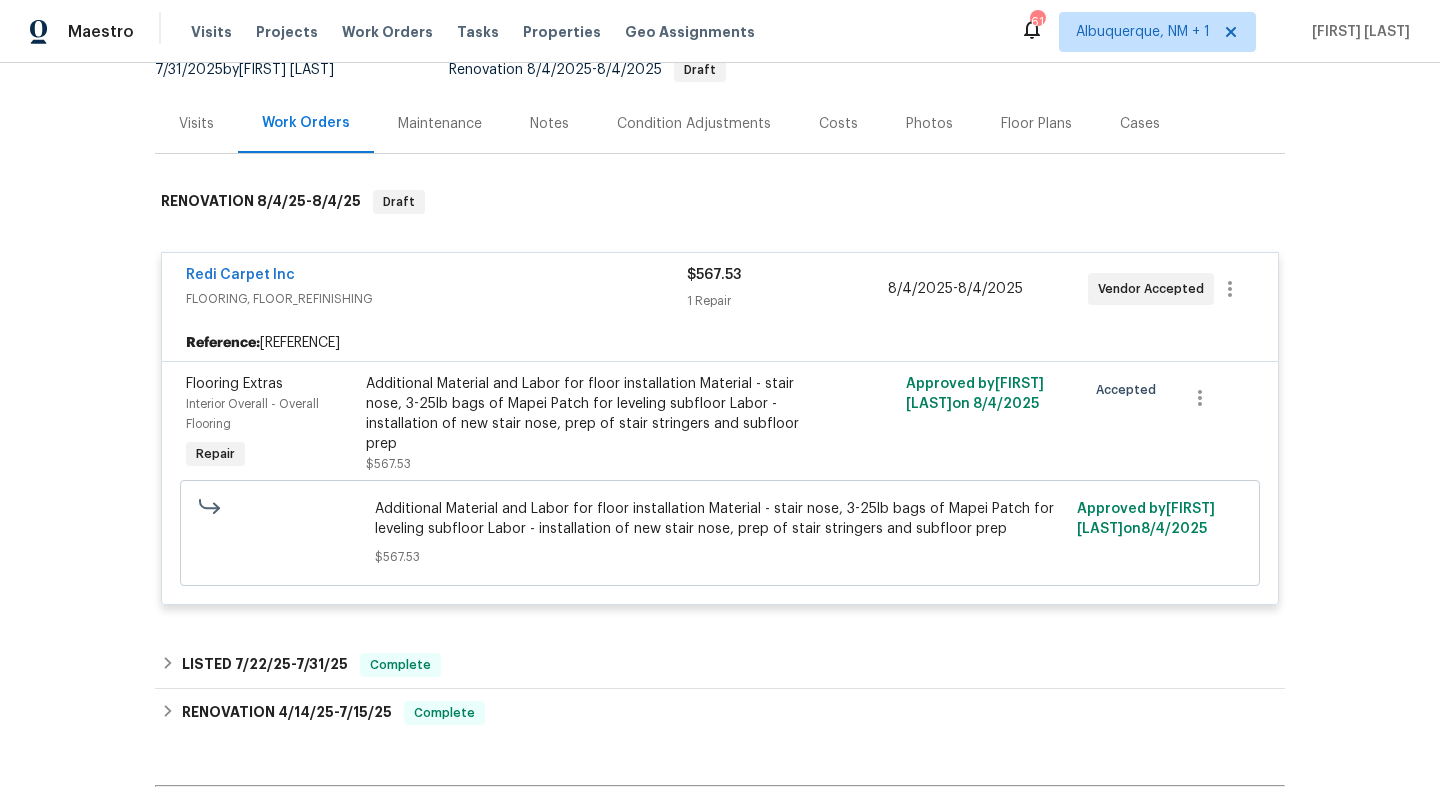 scroll, scrollTop: 441, scrollLeft: 0, axis: vertical 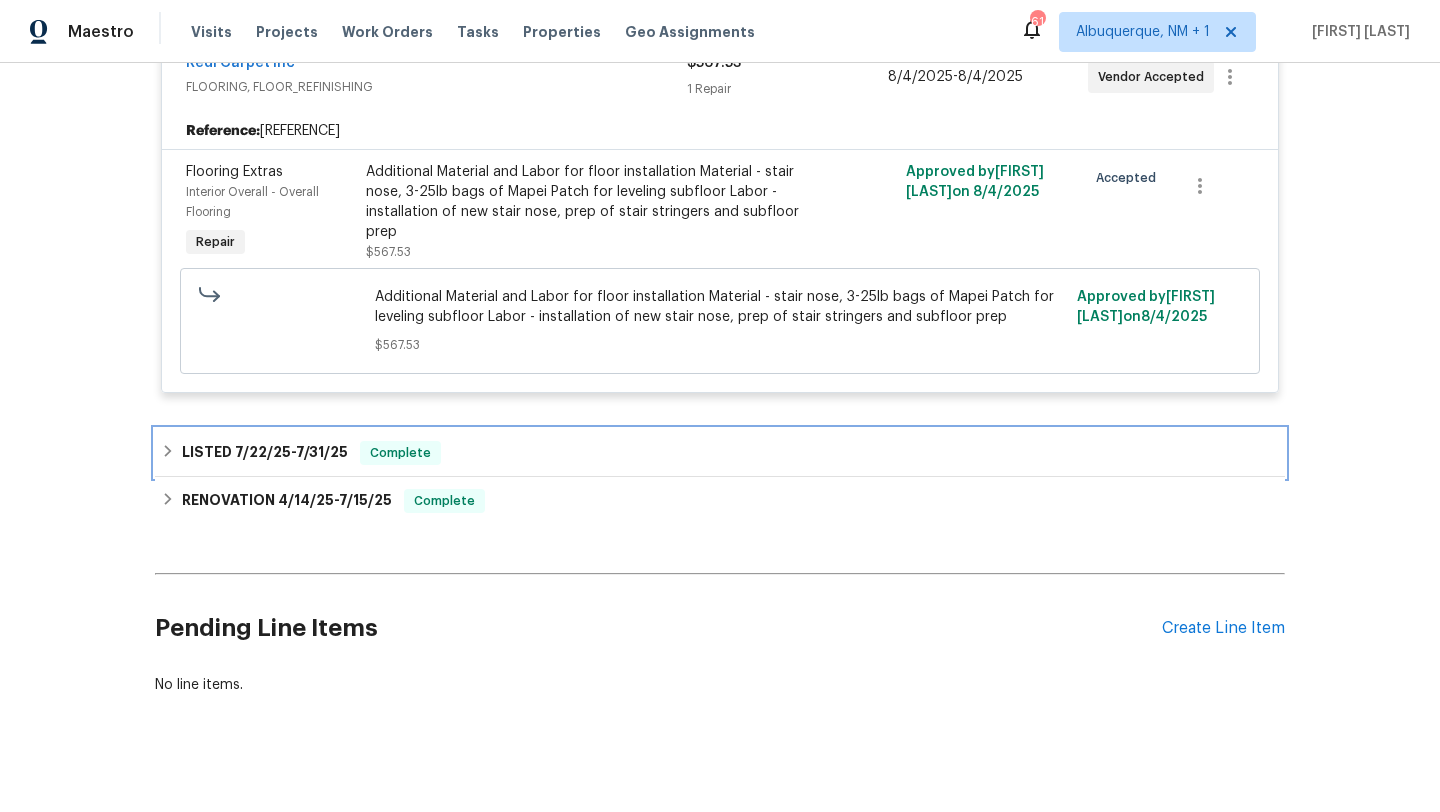 click on "7/31/25" at bounding box center (322, 452) 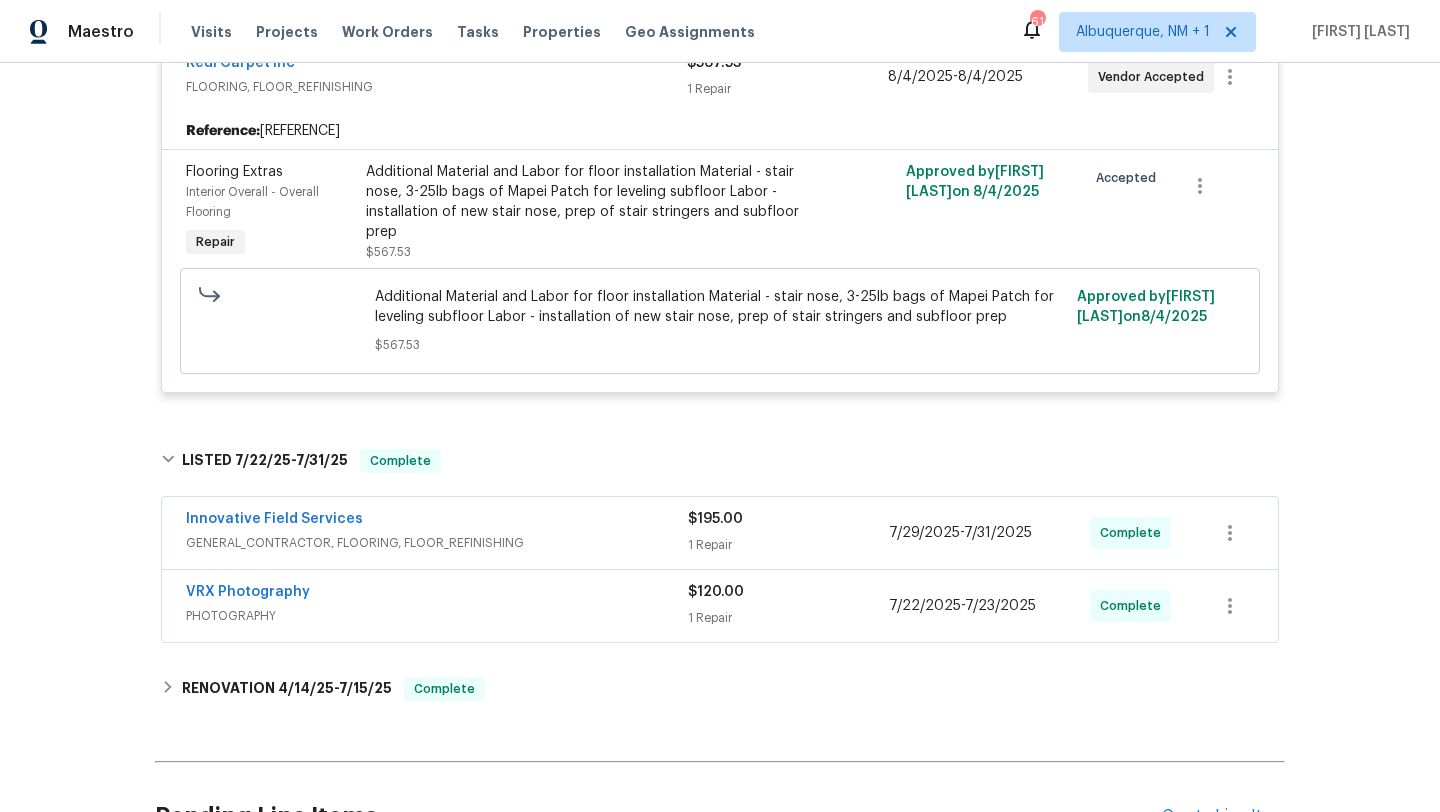 click on "GENERAL_CONTRACTOR, FLOORING, FLOOR_REFINISHING" at bounding box center [437, 543] 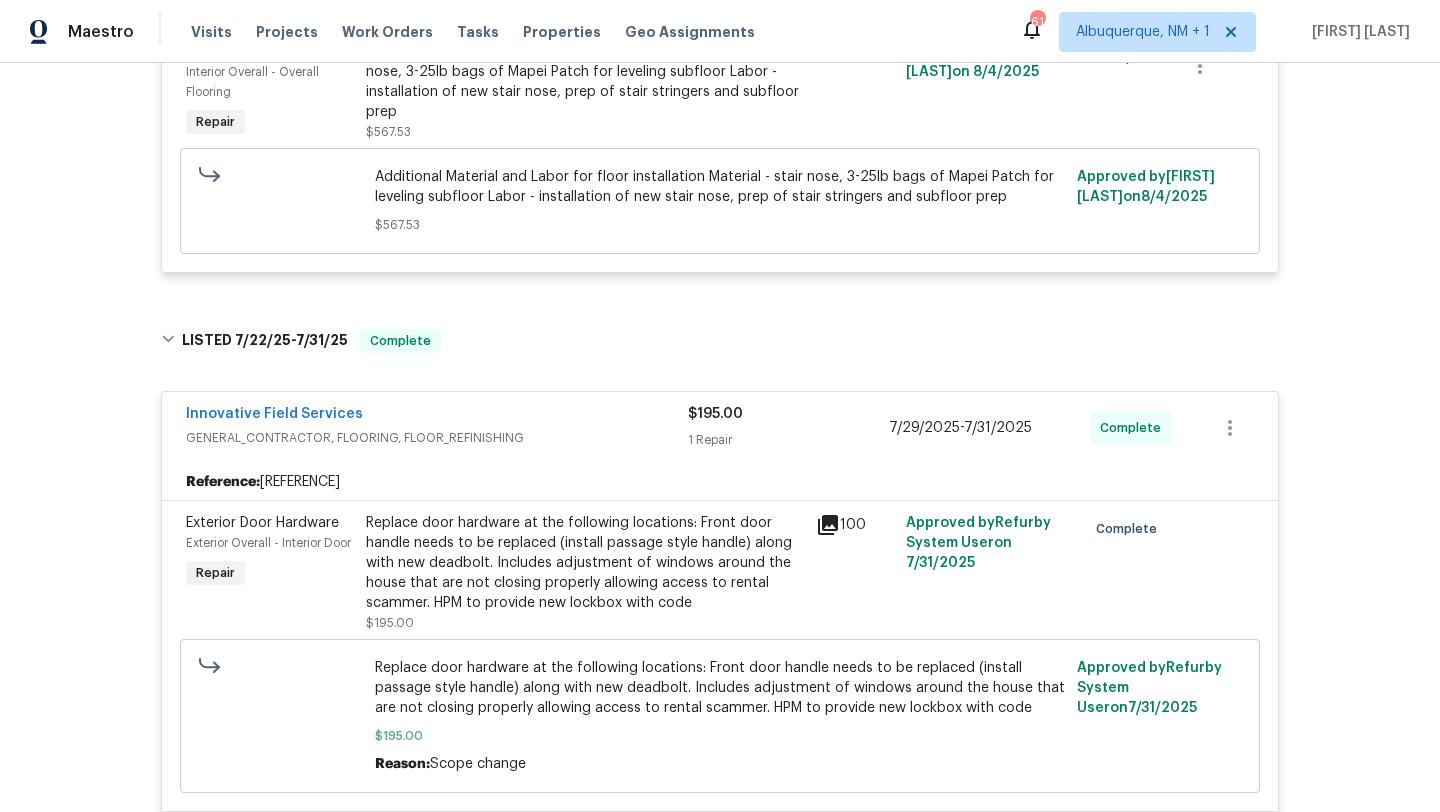 scroll, scrollTop: 4, scrollLeft: 0, axis: vertical 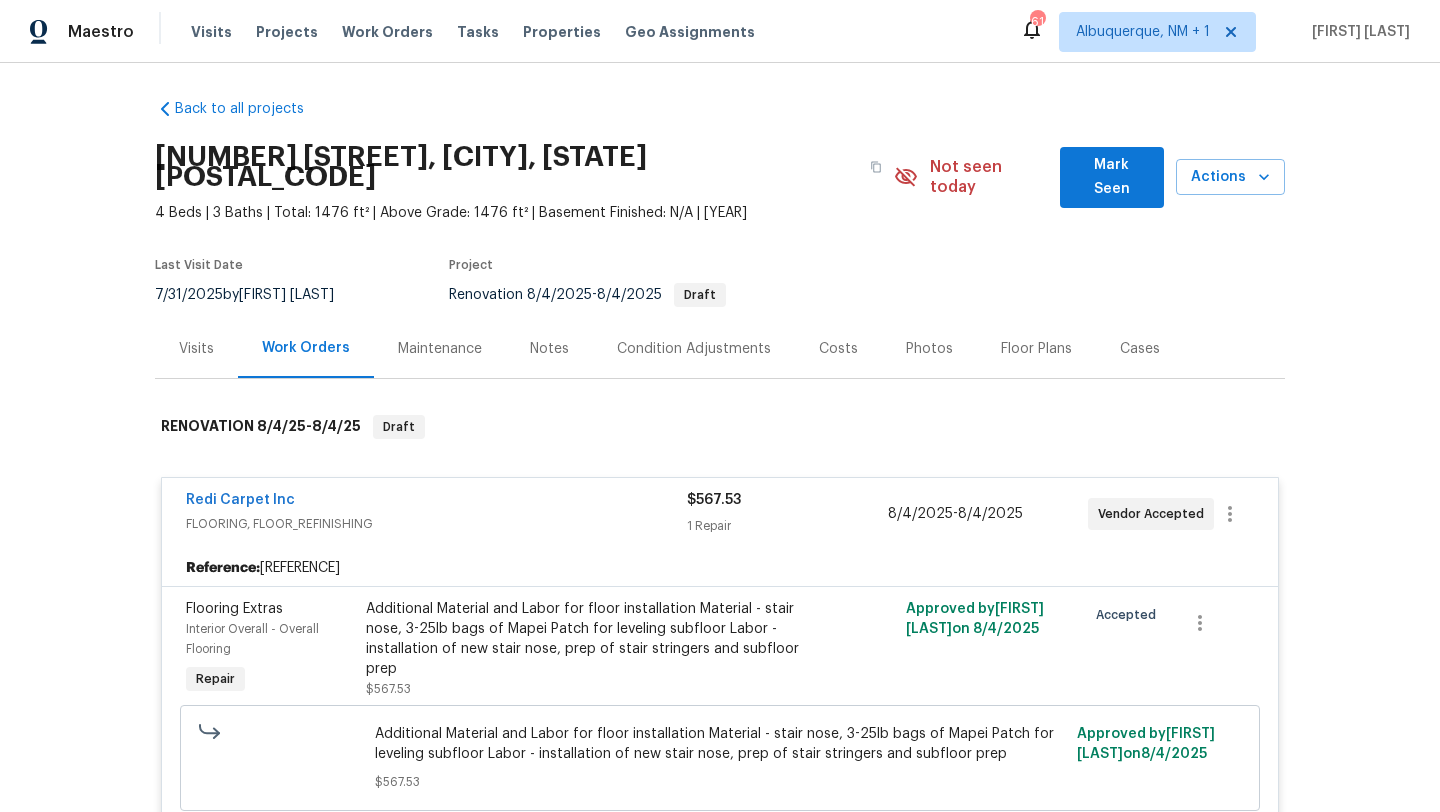 click on "Visits" at bounding box center [196, 348] 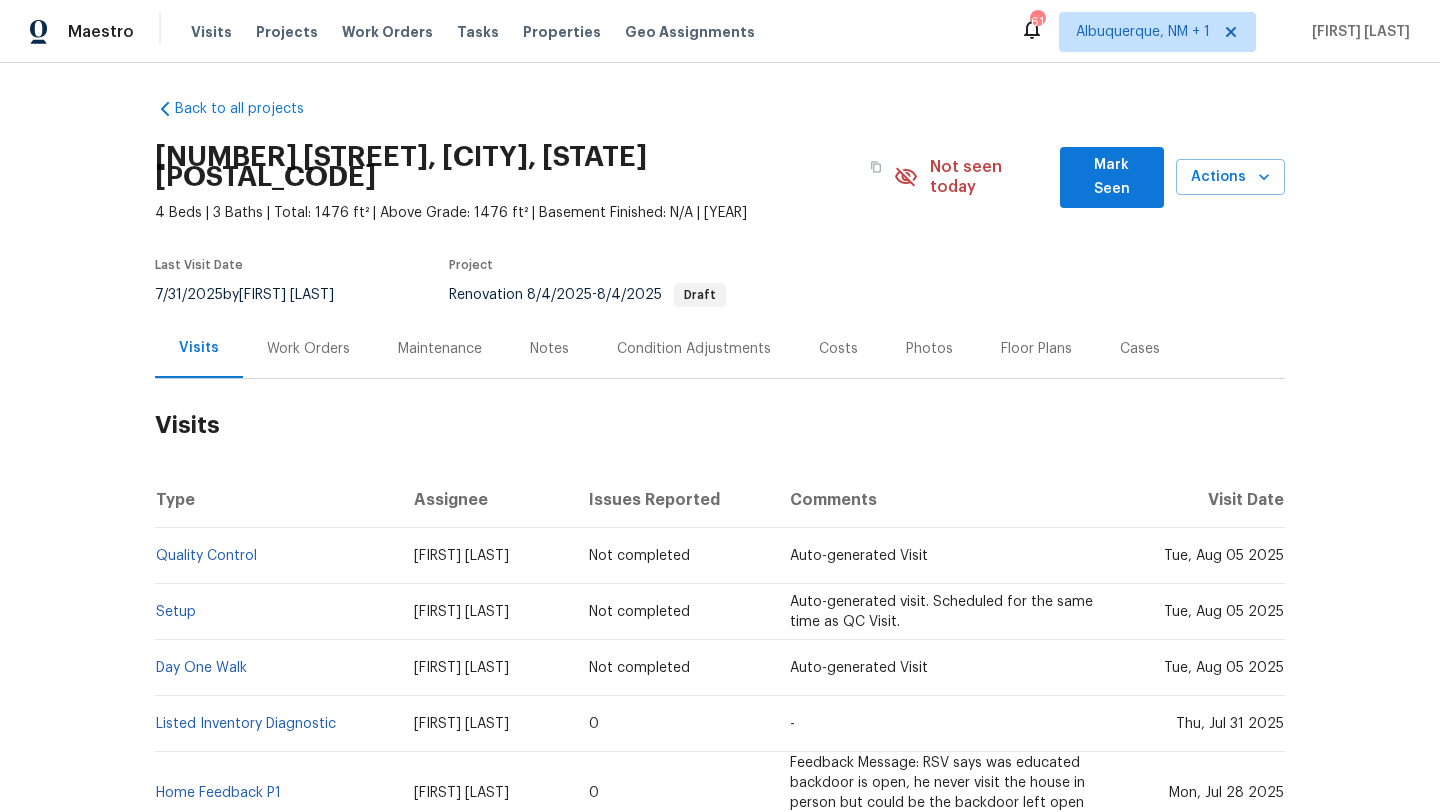 click on "Work Orders" at bounding box center [308, 349] 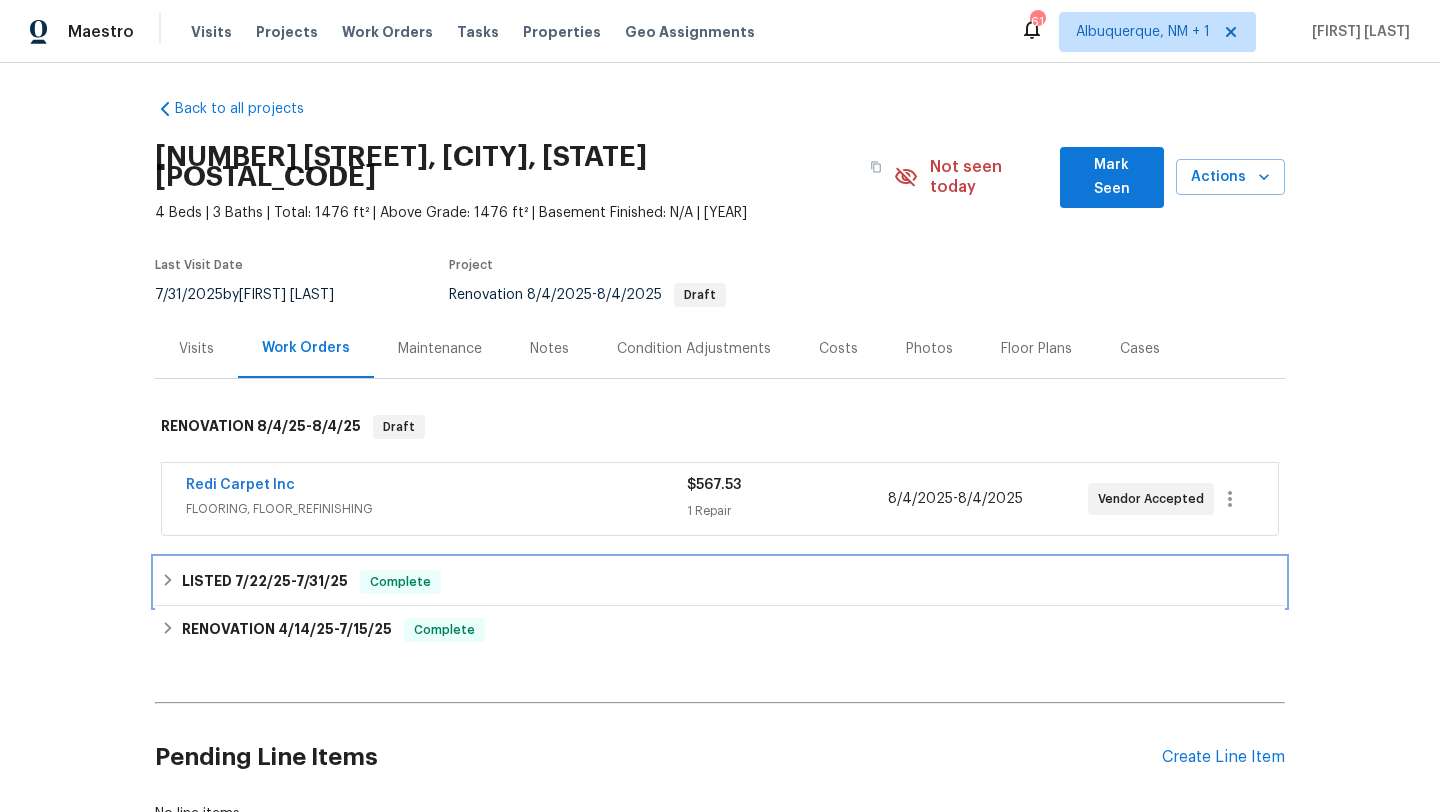 click on "Complete" at bounding box center [400, 582] 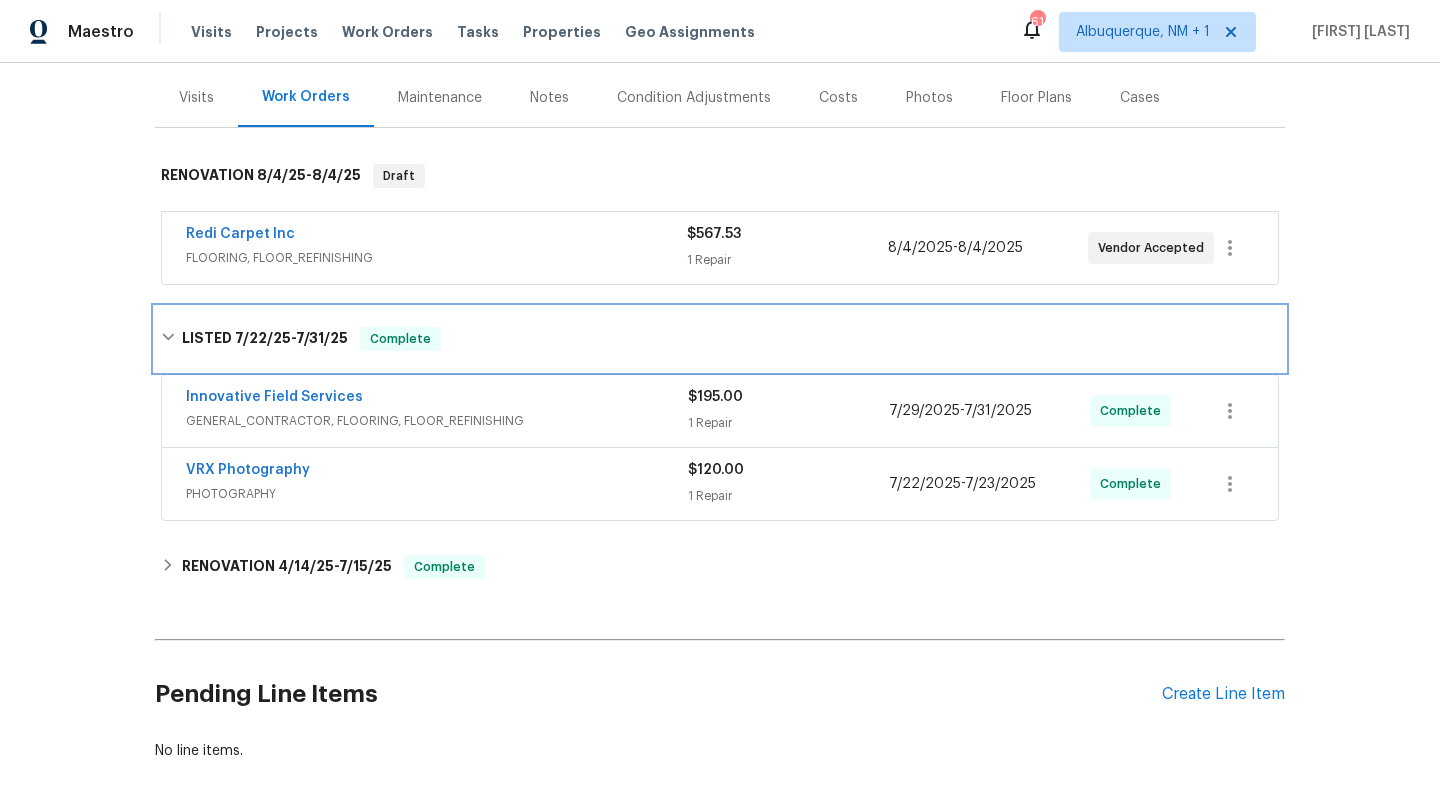 scroll, scrollTop: 264, scrollLeft: 0, axis: vertical 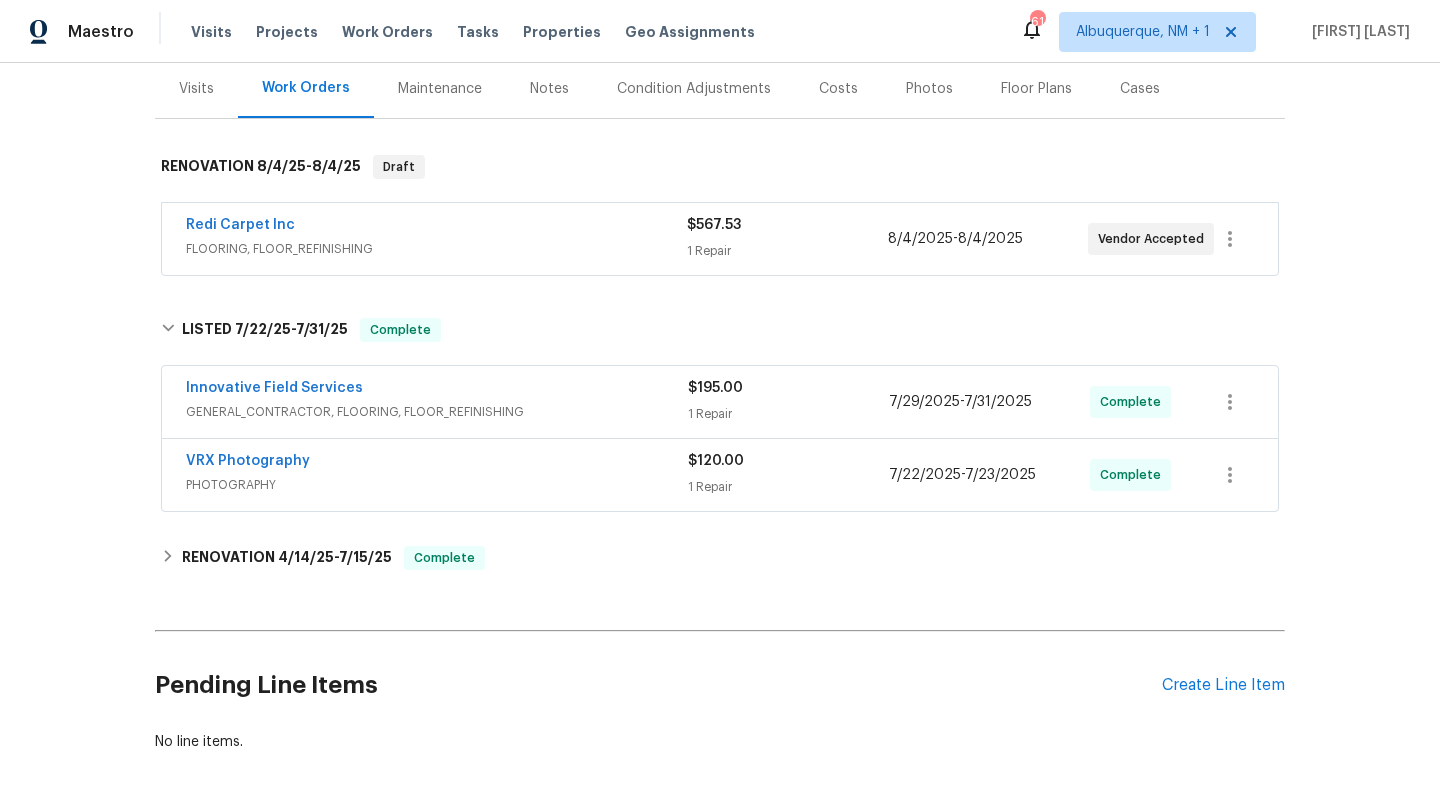 click on "GENERAL_CONTRACTOR, FLOORING, FLOOR_REFINISHING" at bounding box center (437, 412) 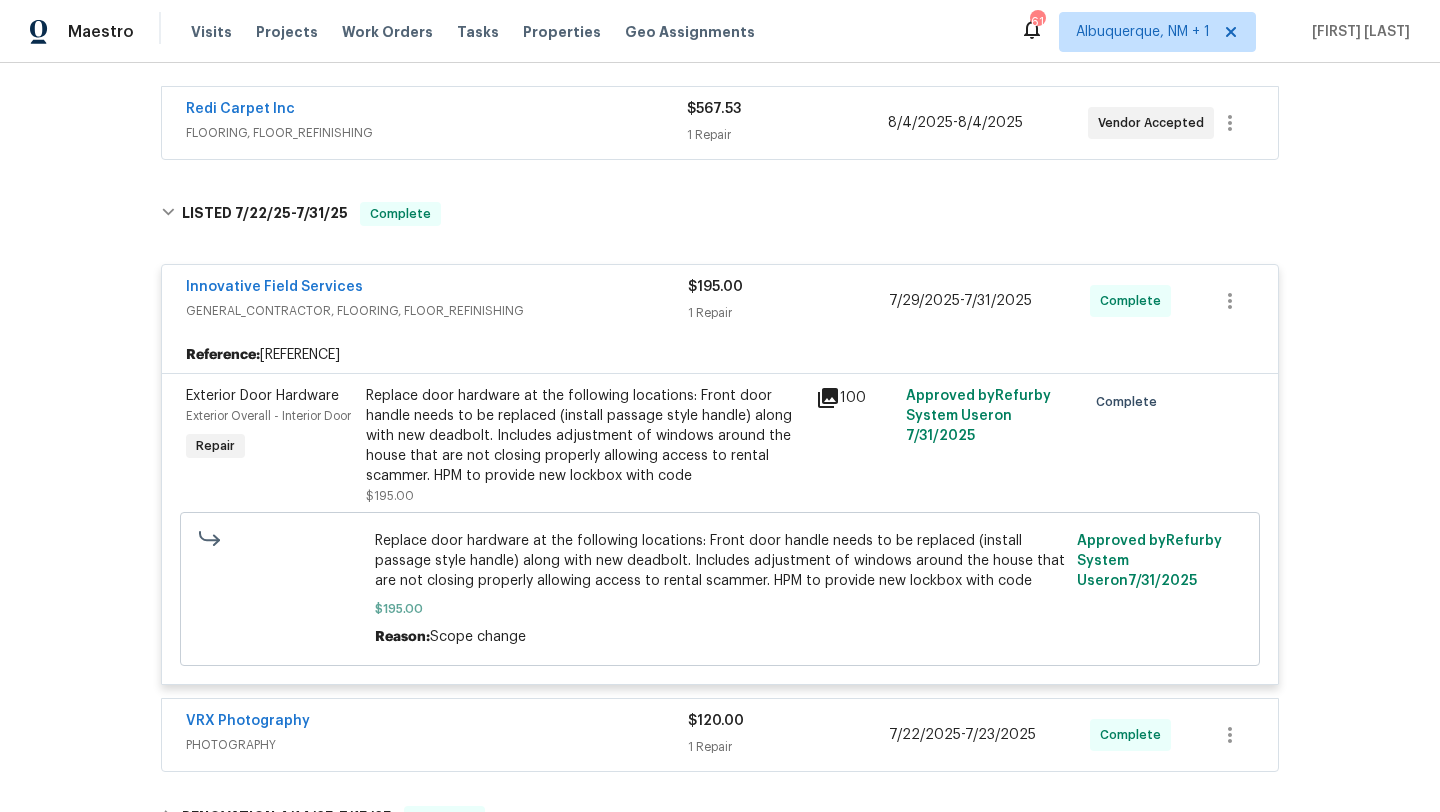 scroll, scrollTop: 449, scrollLeft: 0, axis: vertical 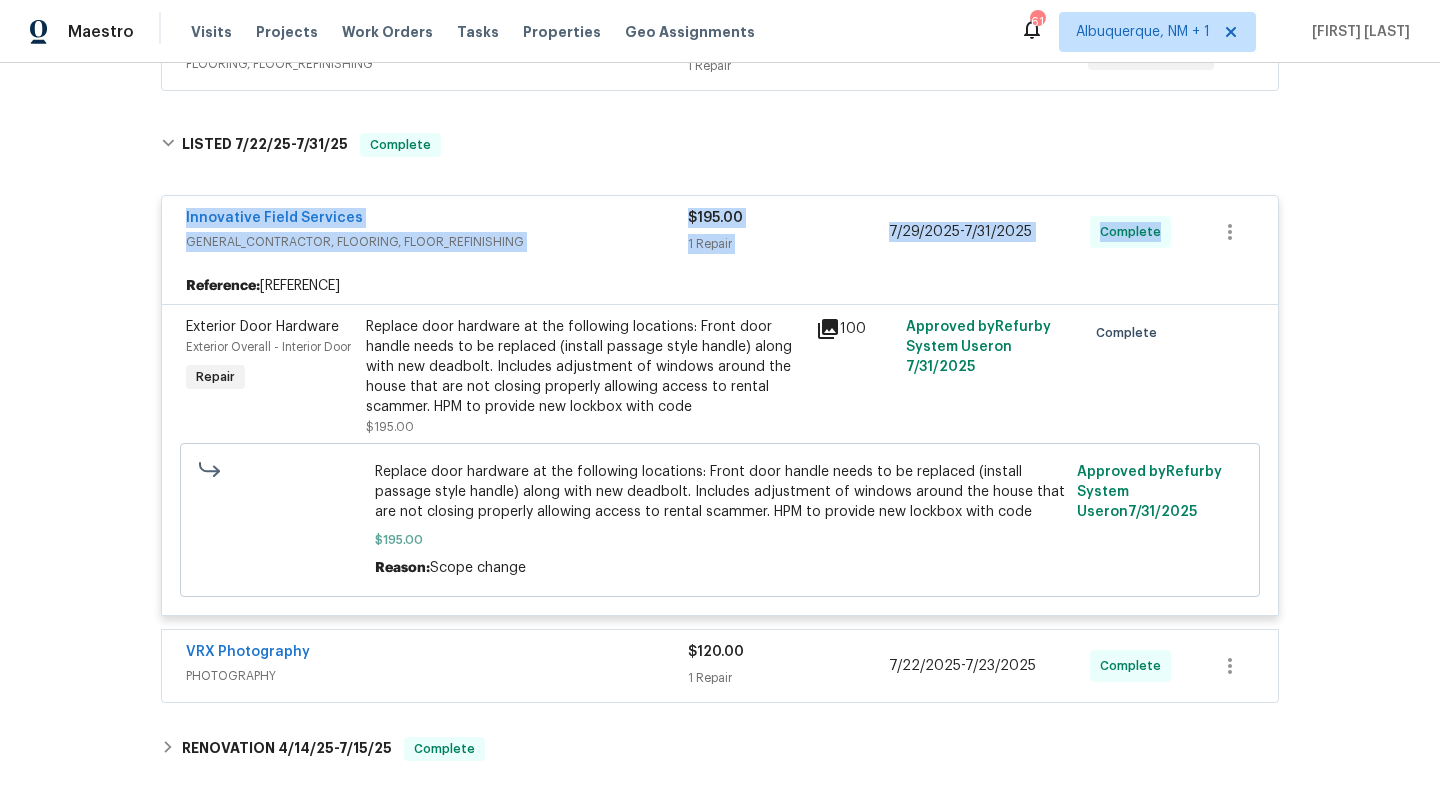 drag, startPoint x: 1170, startPoint y: 221, endPoint x: 140, endPoint y: 194, distance: 1030.3539 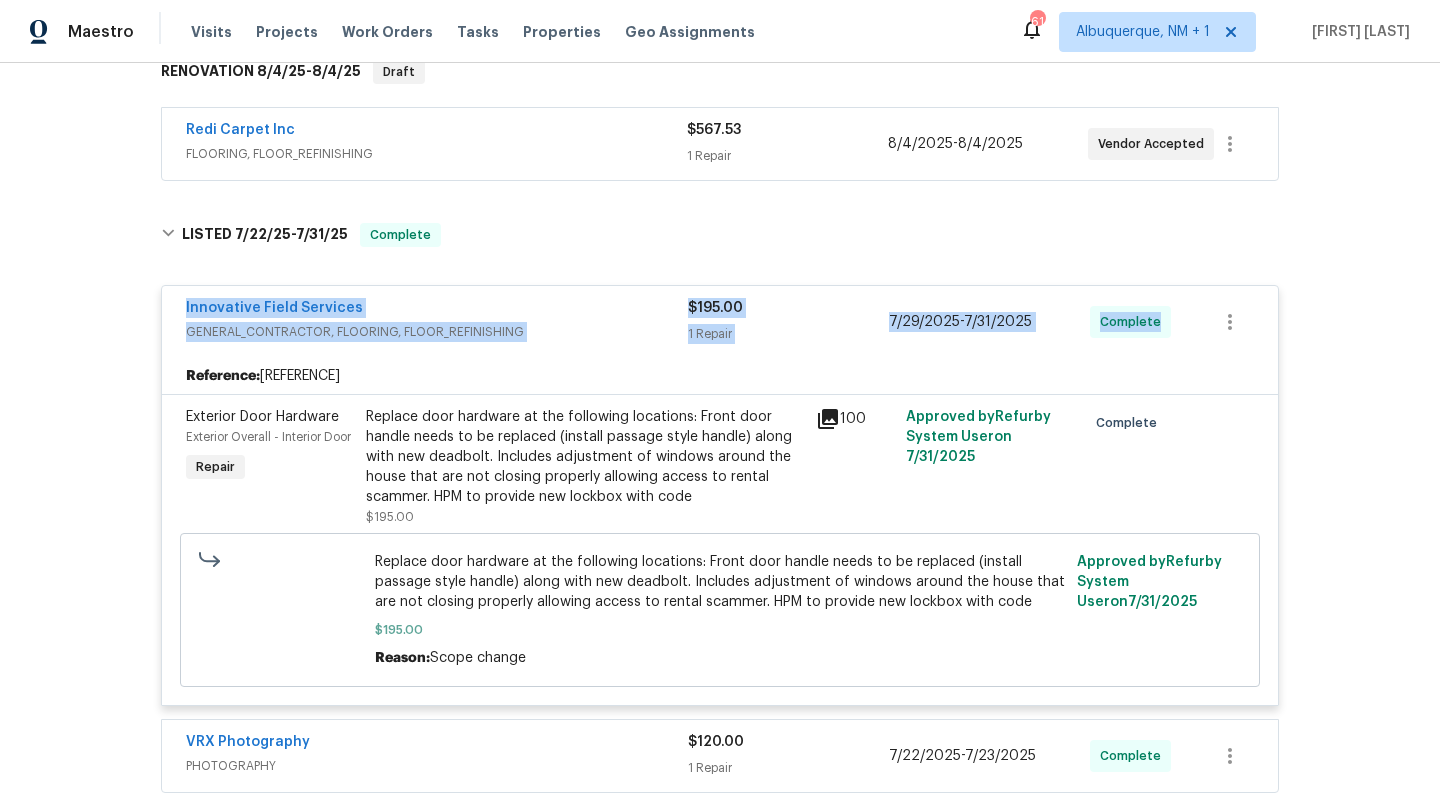scroll, scrollTop: 256, scrollLeft: 0, axis: vertical 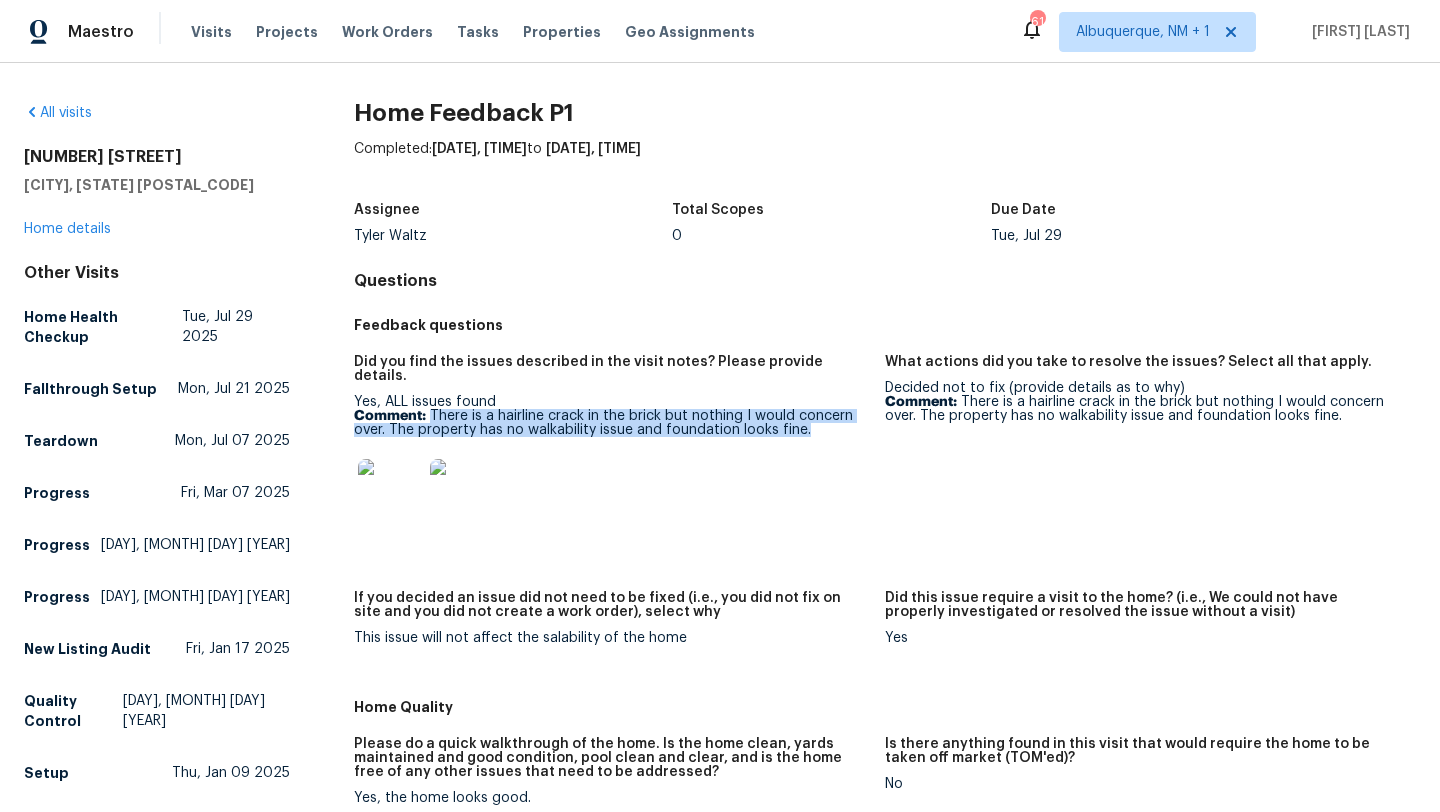 drag, startPoint x: 808, startPoint y: 422, endPoint x: 433, endPoint y: 402, distance: 375.53296 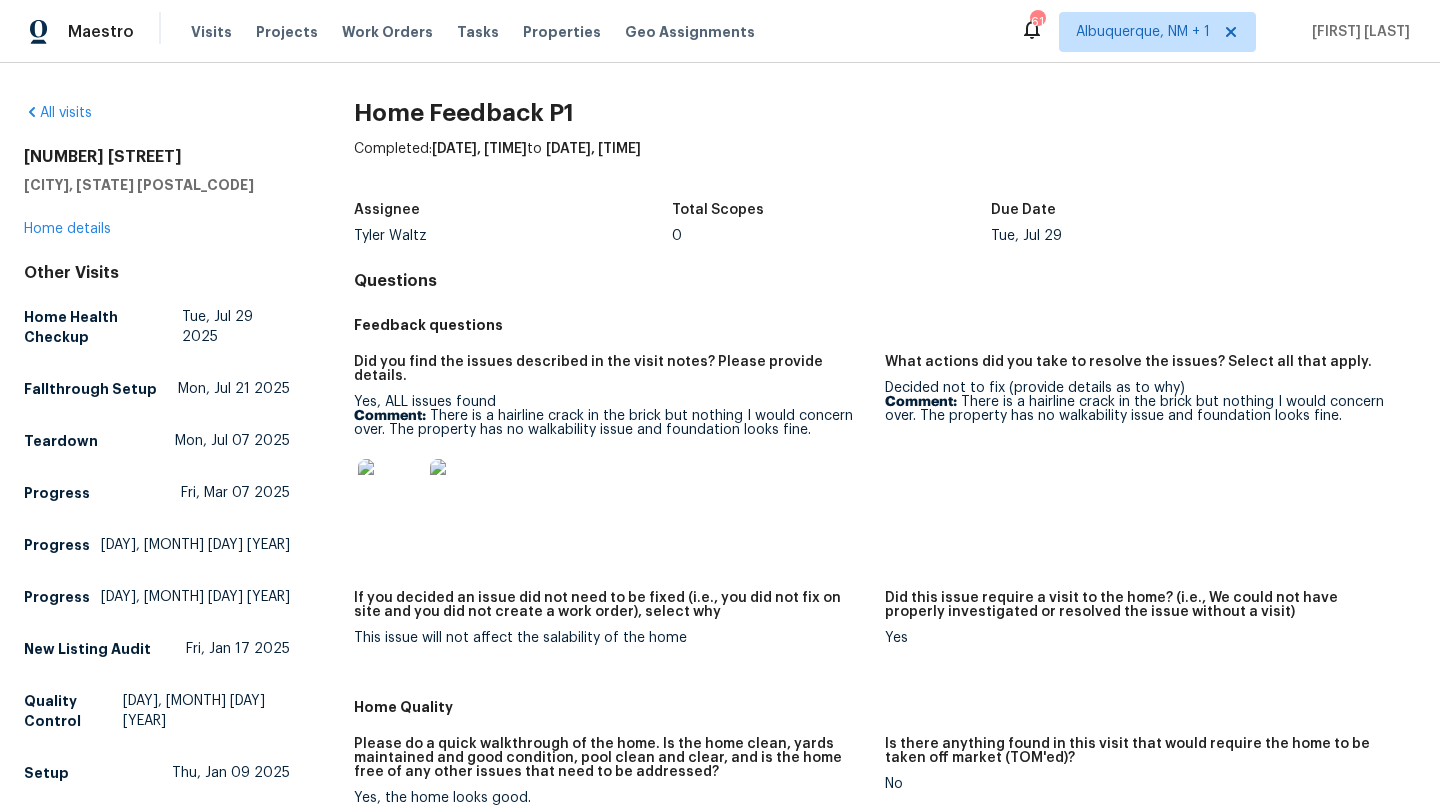 click on "What actions did you take to resolve the issues? Select all that apply. Decided not to fix (provide details as to why) Comment:   There is a hairline crack in the brick but nothing I would concern over. The property has no walkability issue and foundation looks fine." at bounding box center [1150, 461] 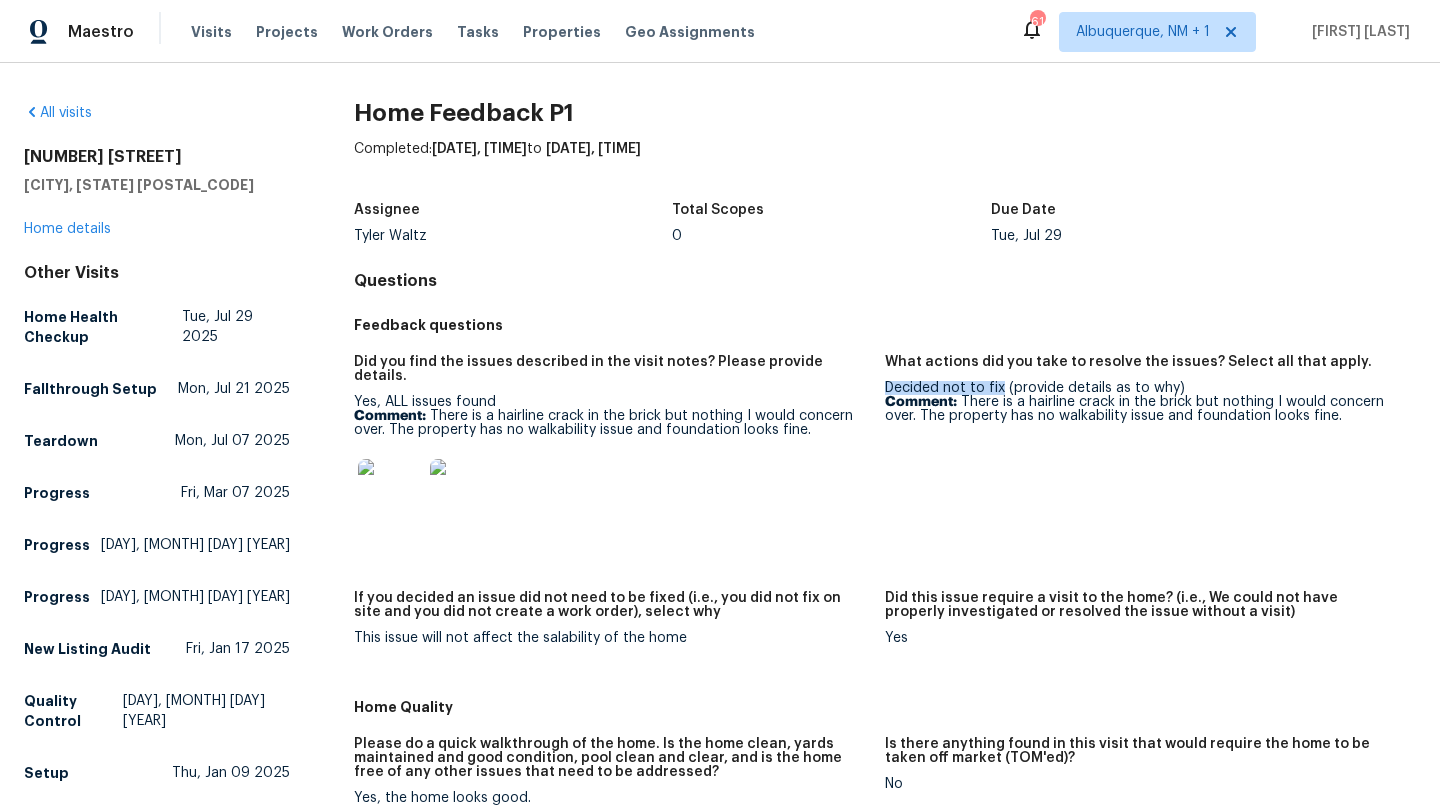 drag, startPoint x: 1002, startPoint y: 390, endPoint x: 884, endPoint y: 389, distance: 118.004234 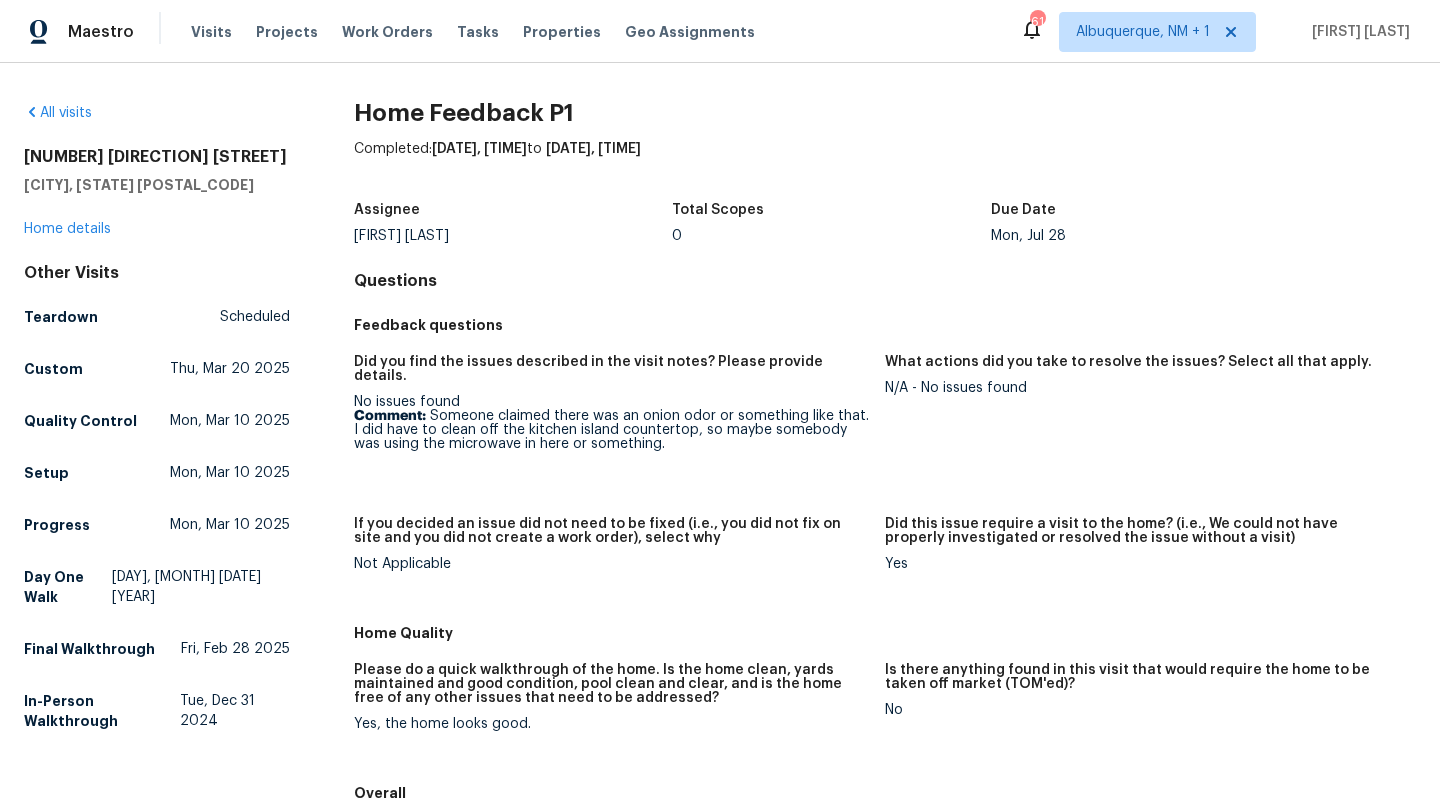 scroll, scrollTop: 0, scrollLeft: 0, axis: both 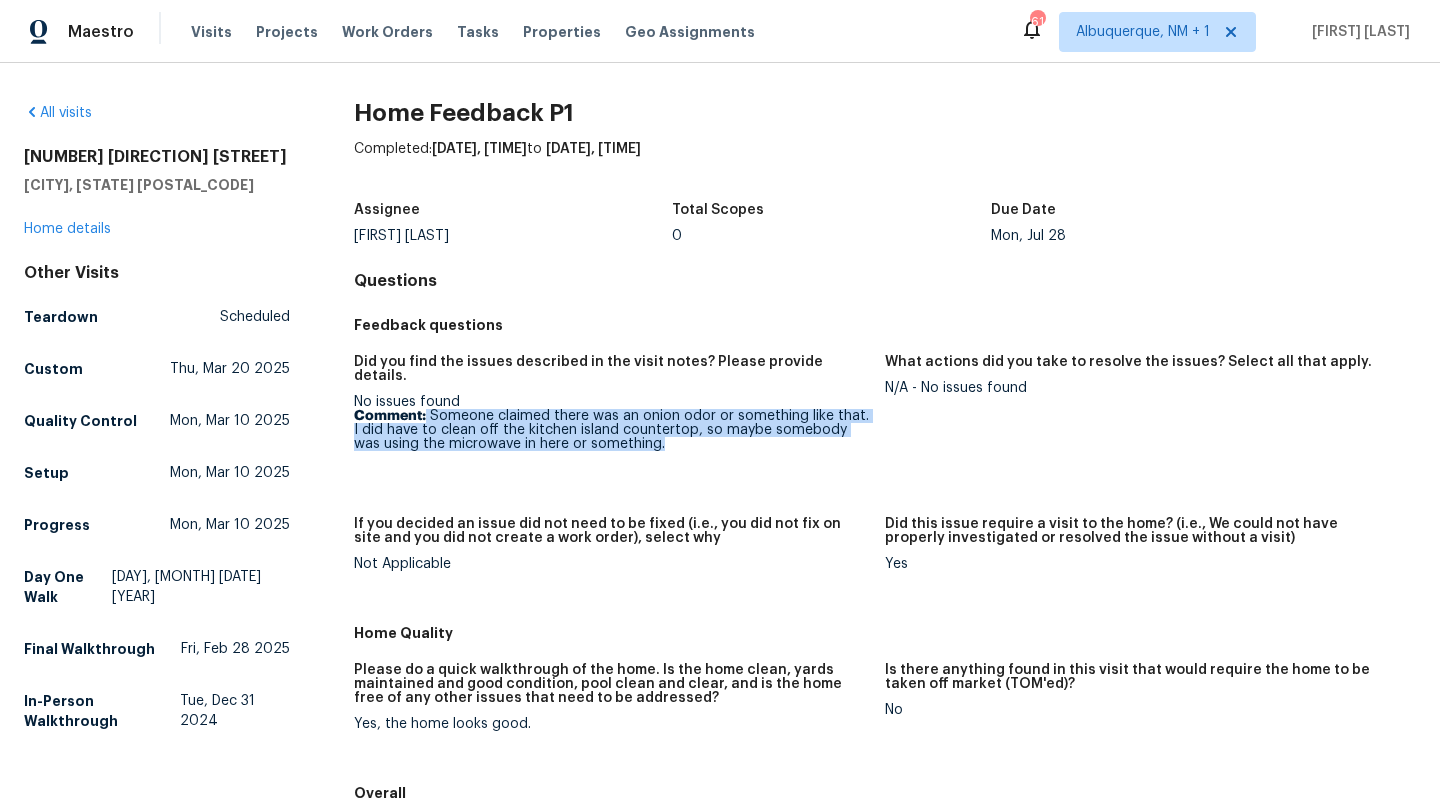drag, startPoint x: 653, startPoint y: 437, endPoint x: 428, endPoint y: 404, distance: 227.40712 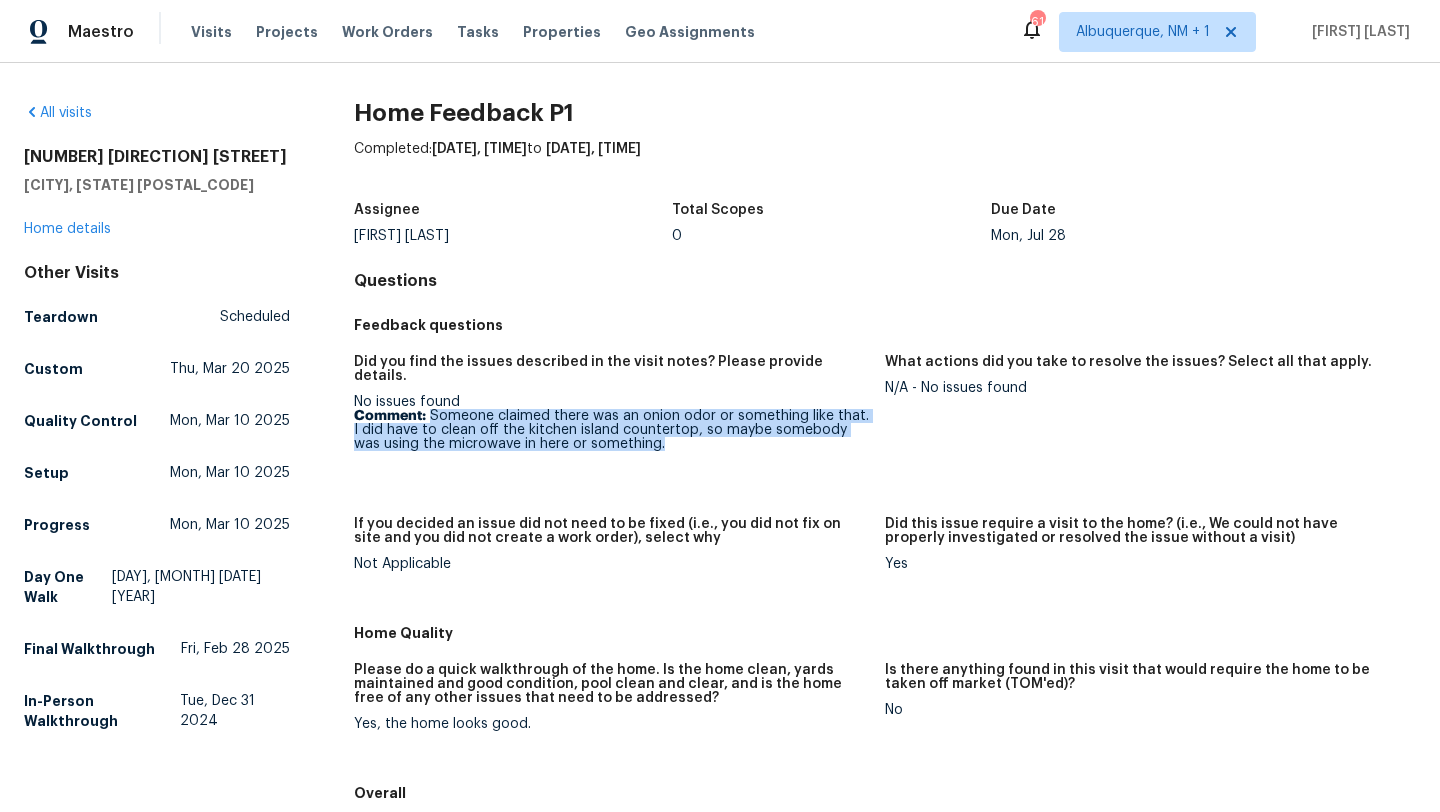 copy on "Someone claimed there was an onion odor or something like that. I did have to clean off the kitchen island countertop, so maybe somebody was using the microwave in here or something." 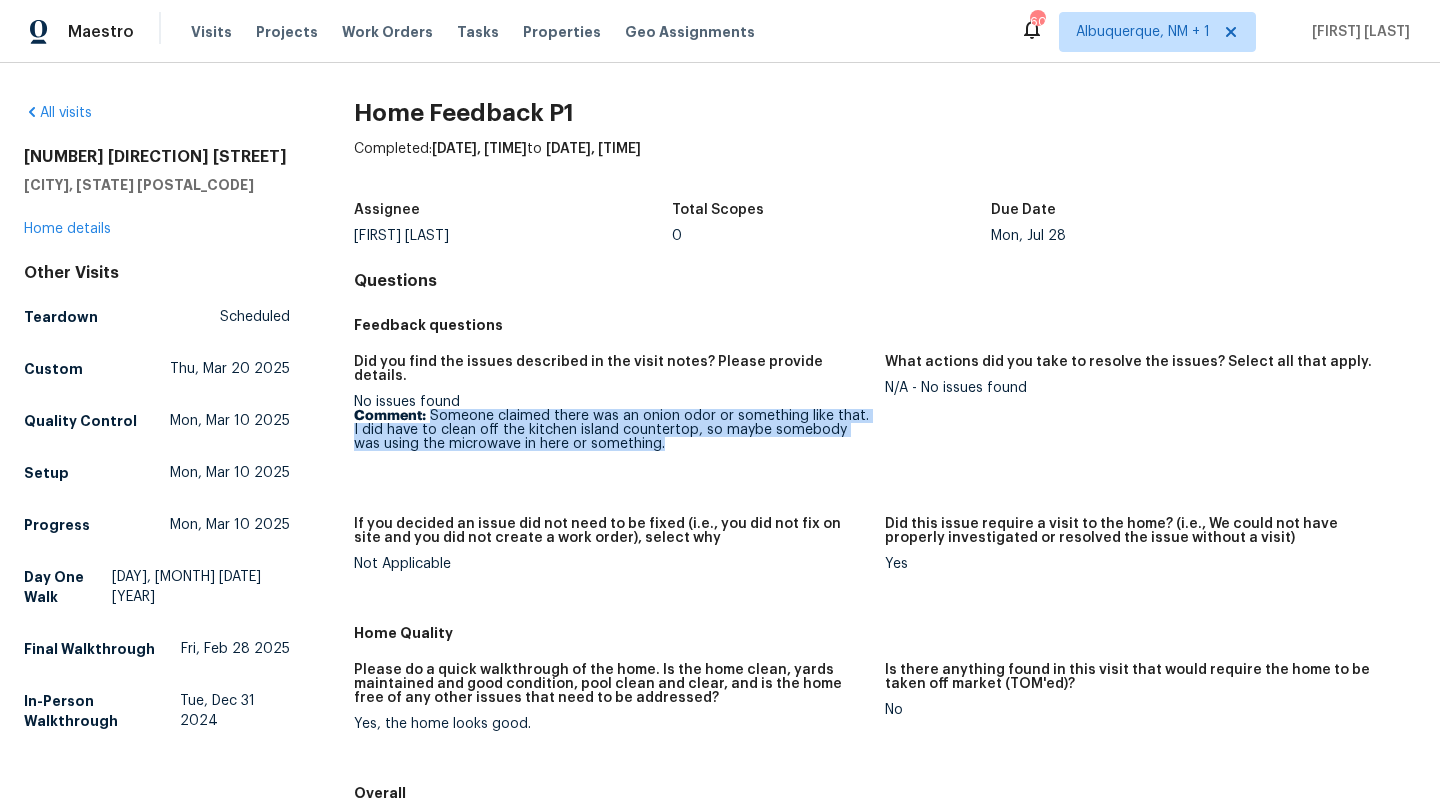 copy on "Someone claimed there was an onion odor or something like that. I did have to clean off the kitchen island countertop, so maybe somebody was using the microwave in here or something." 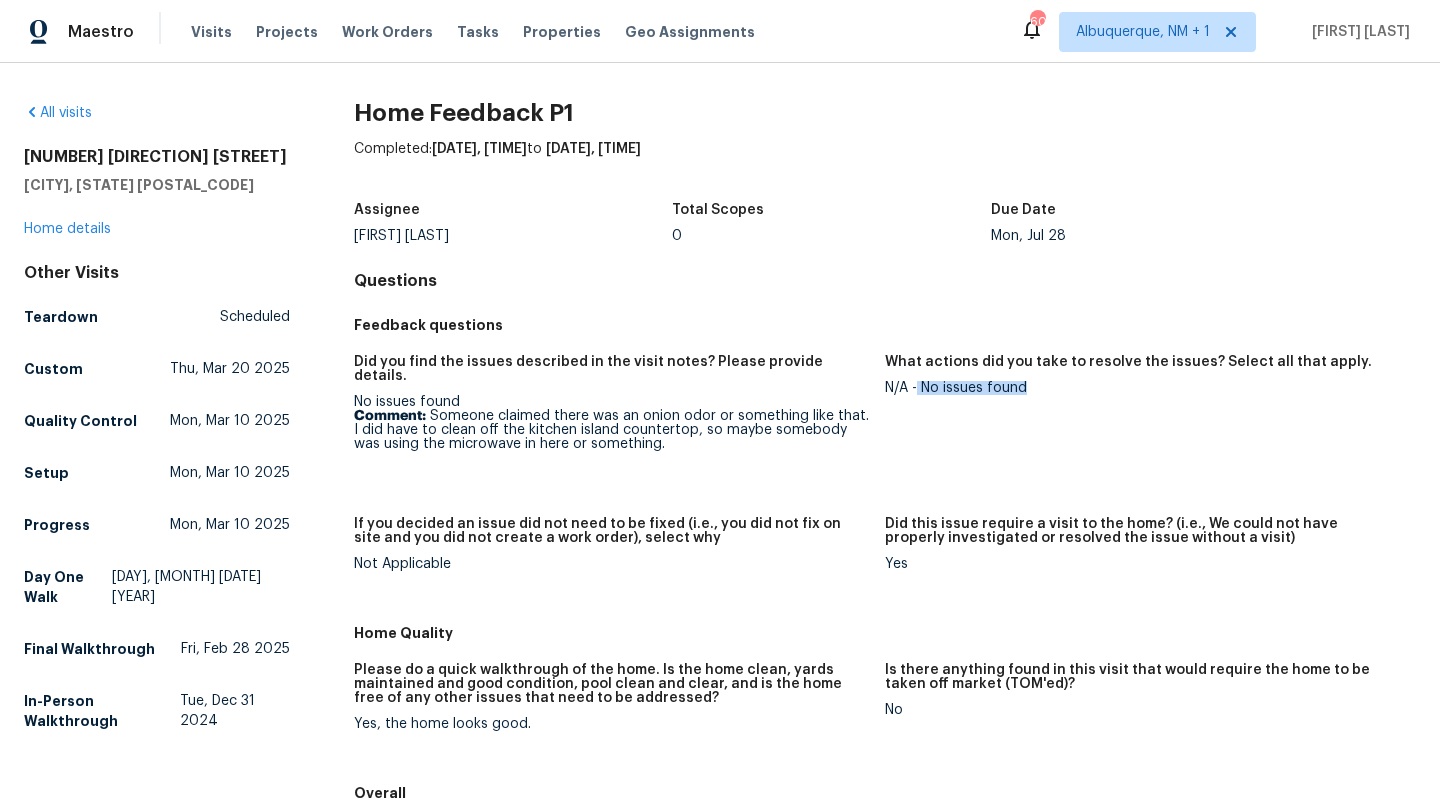 drag, startPoint x: 1032, startPoint y: 393, endPoint x: 919, endPoint y: 393, distance: 113 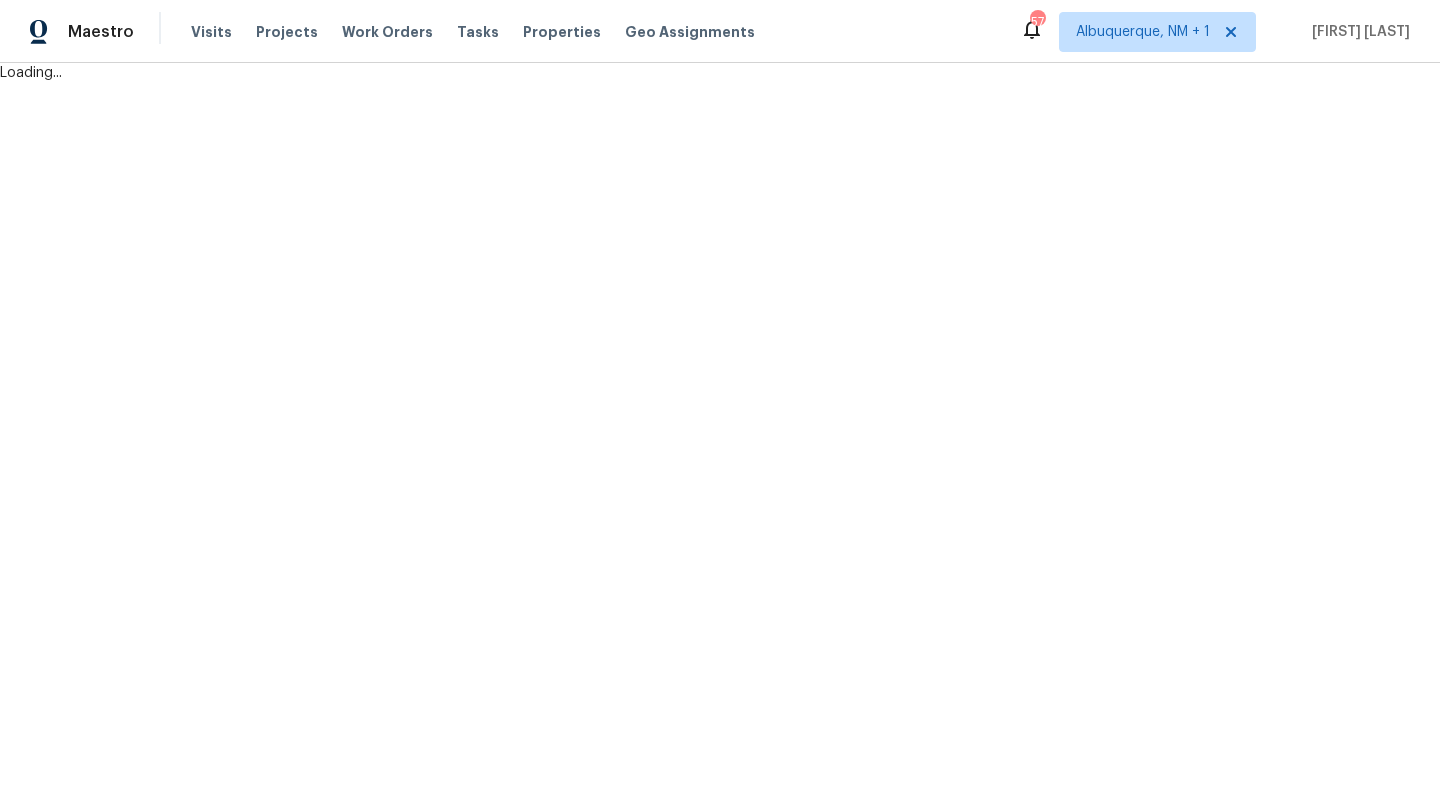 scroll, scrollTop: 0, scrollLeft: 0, axis: both 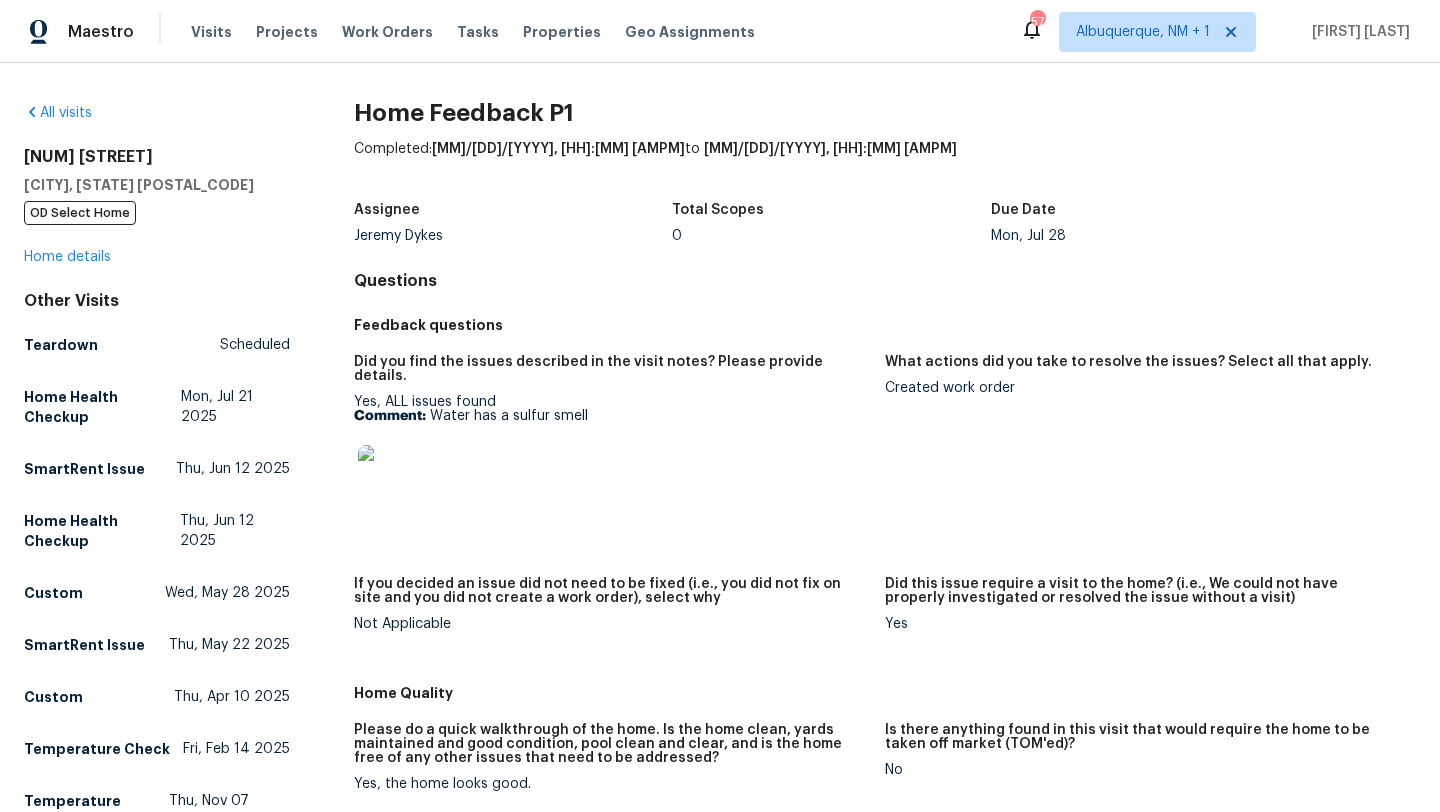 drag, startPoint x: 594, startPoint y: 406, endPoint x: 471, endPoint y: 411, distance: 123.101585 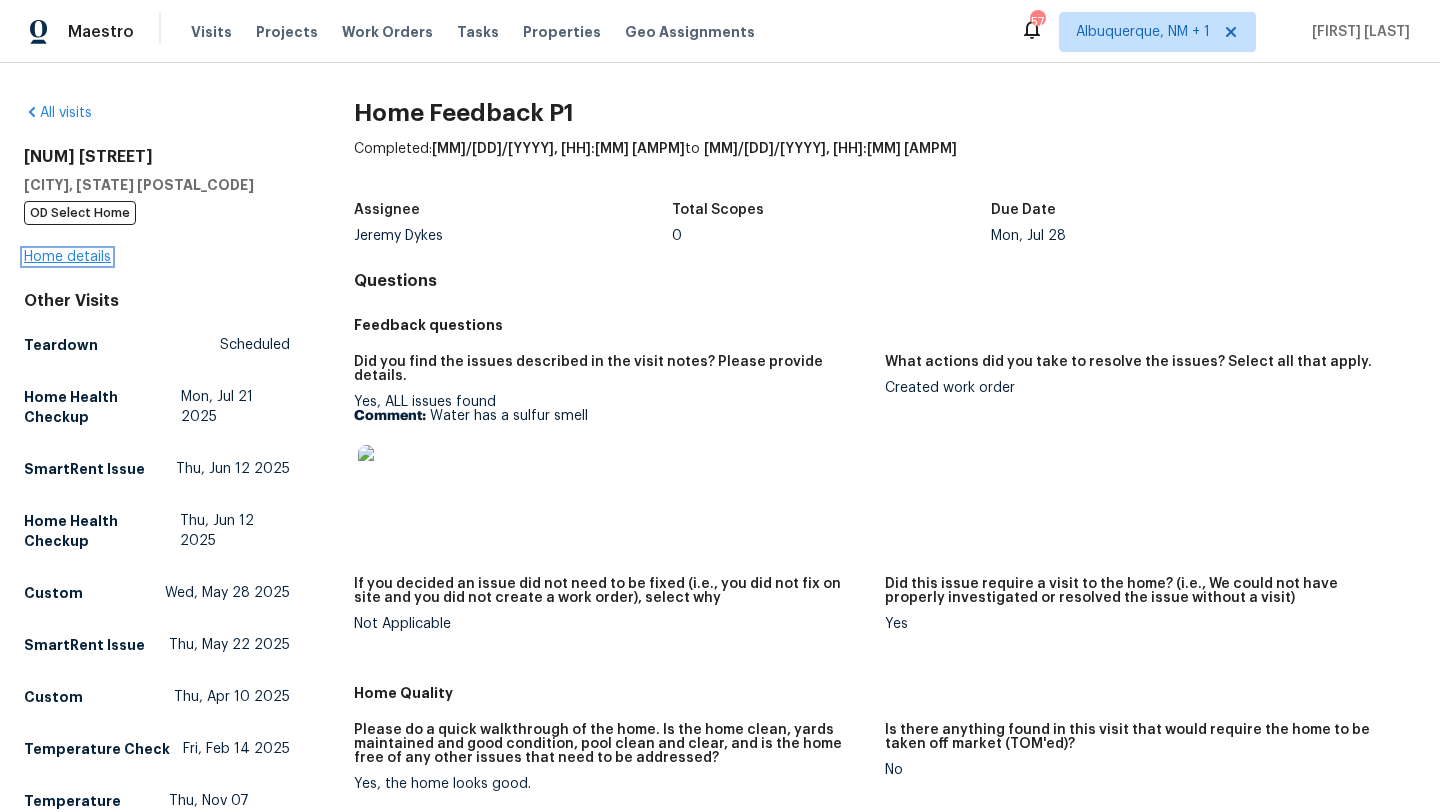click on "Home details" at bounding box center (67, 257) 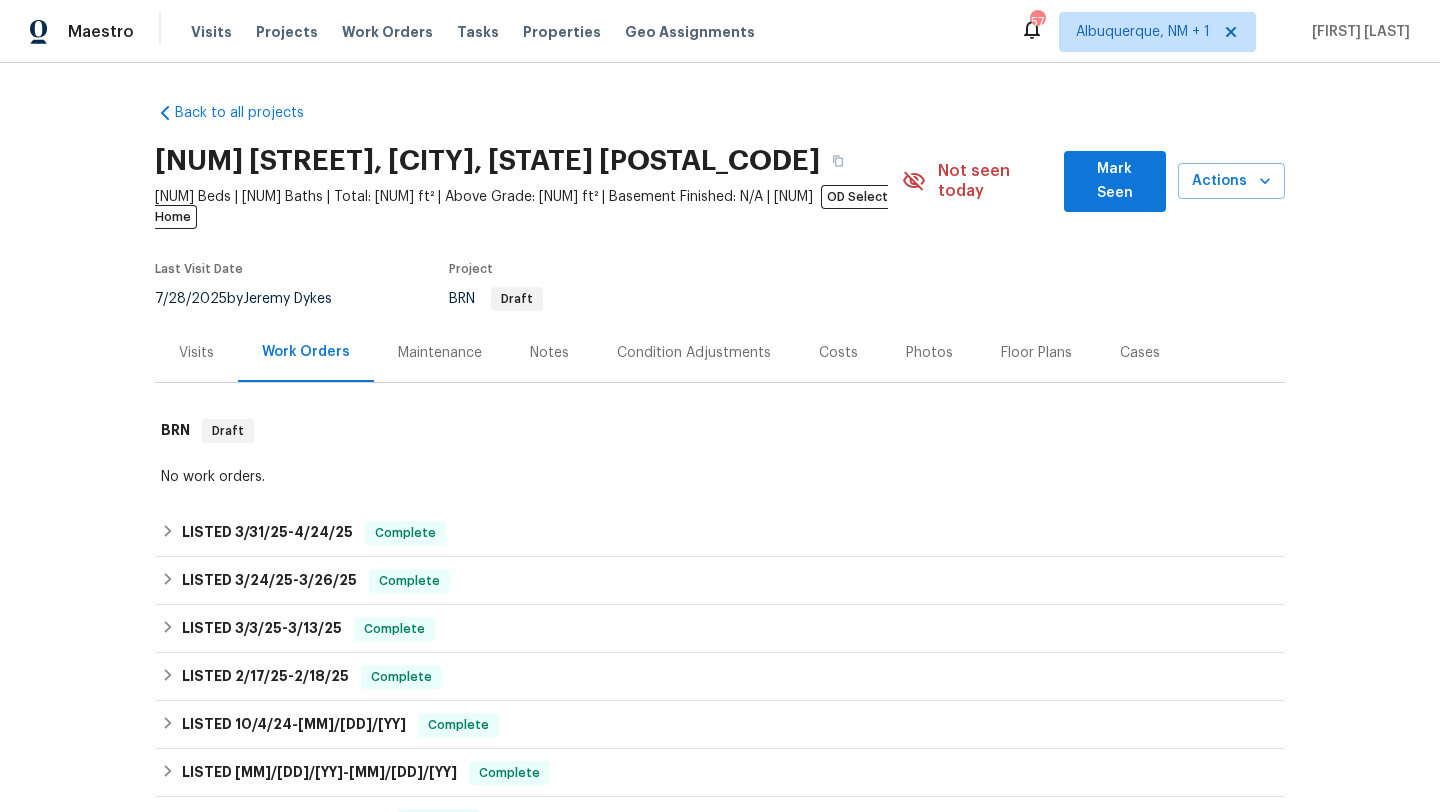 click on "Visits" at bounding box center [196, 353] 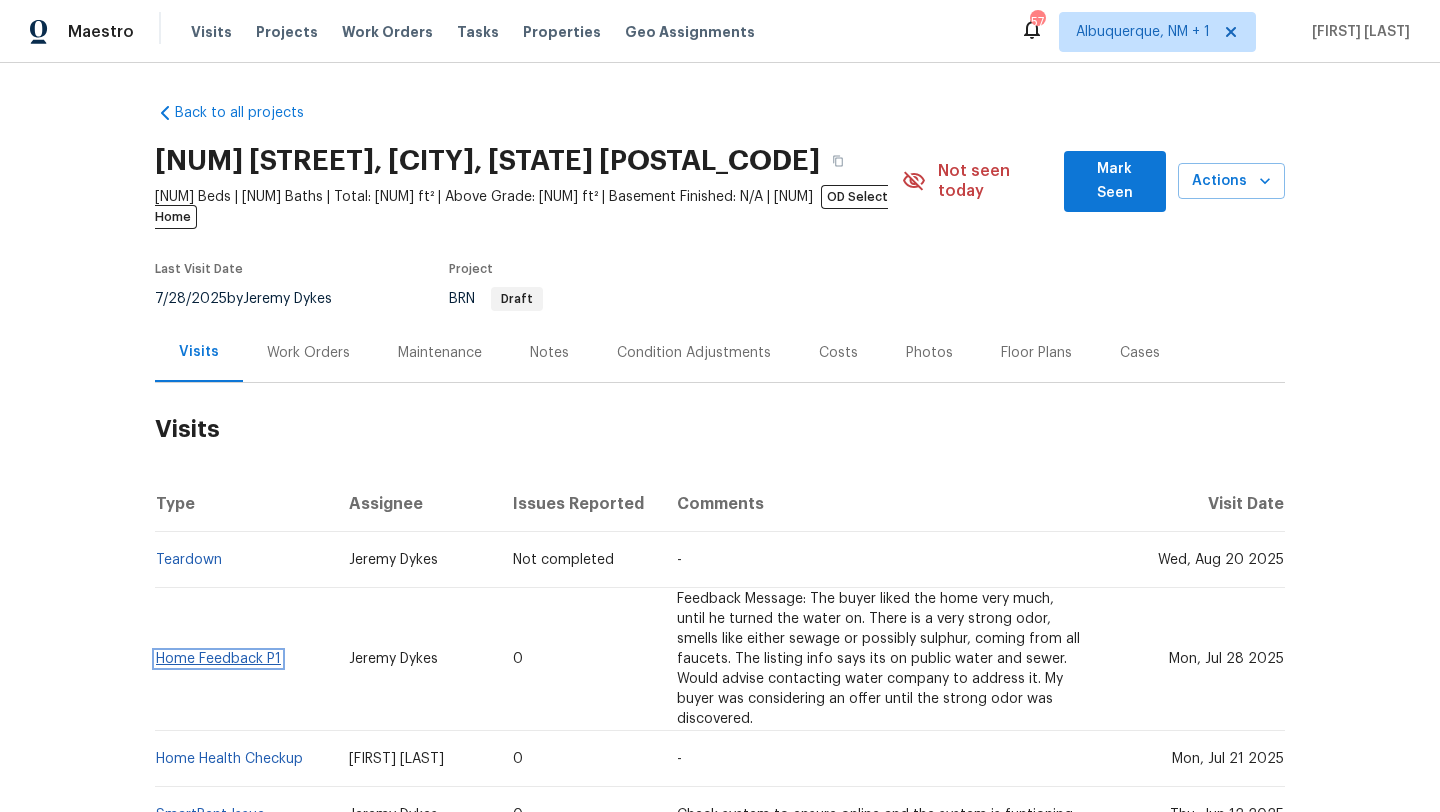 click on "Home Feedback P1" at bounding box center [218, 659] 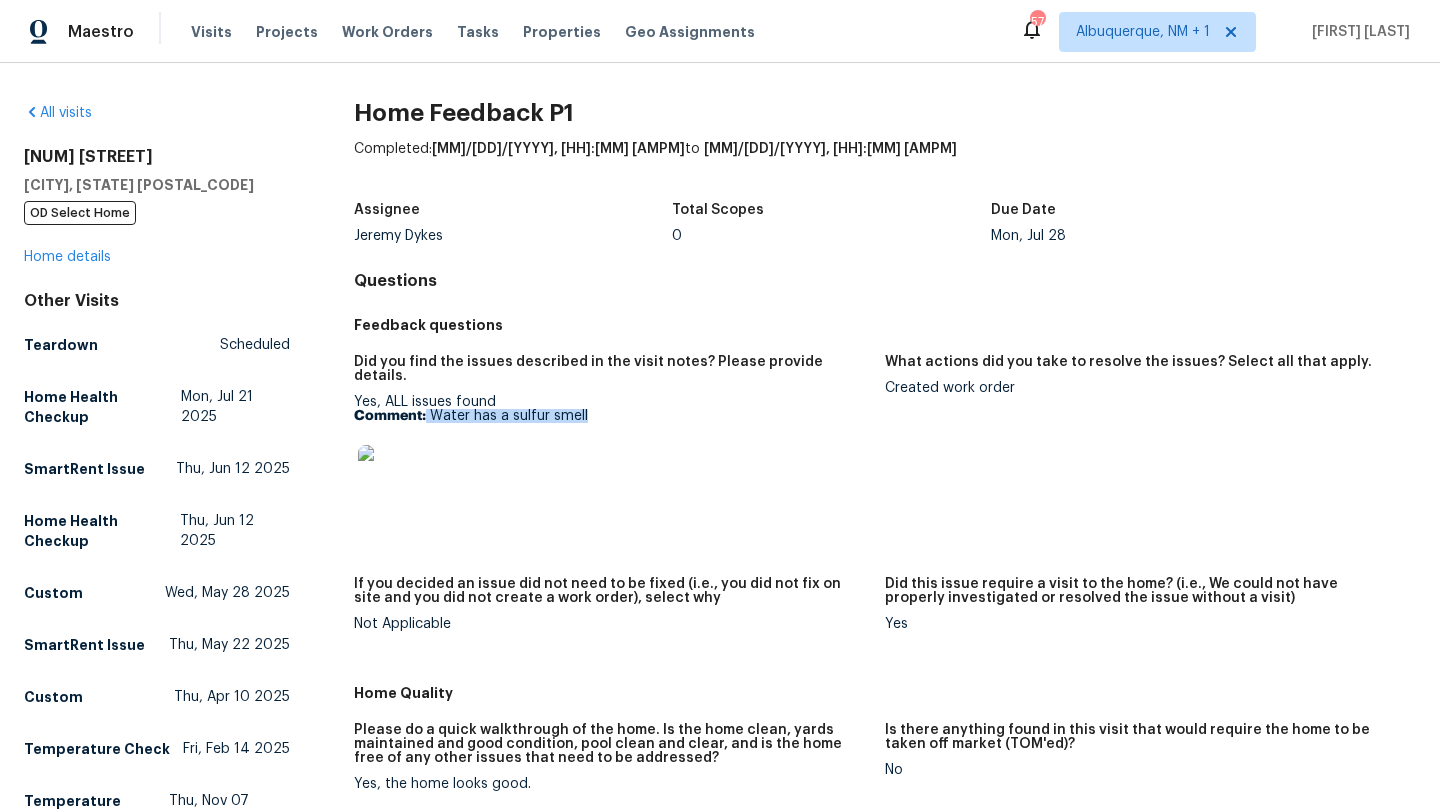 drag, startPoint x: 611, startPoint y: 406, endPoint x: 426, endPoint y: 405, distance: 185.0027 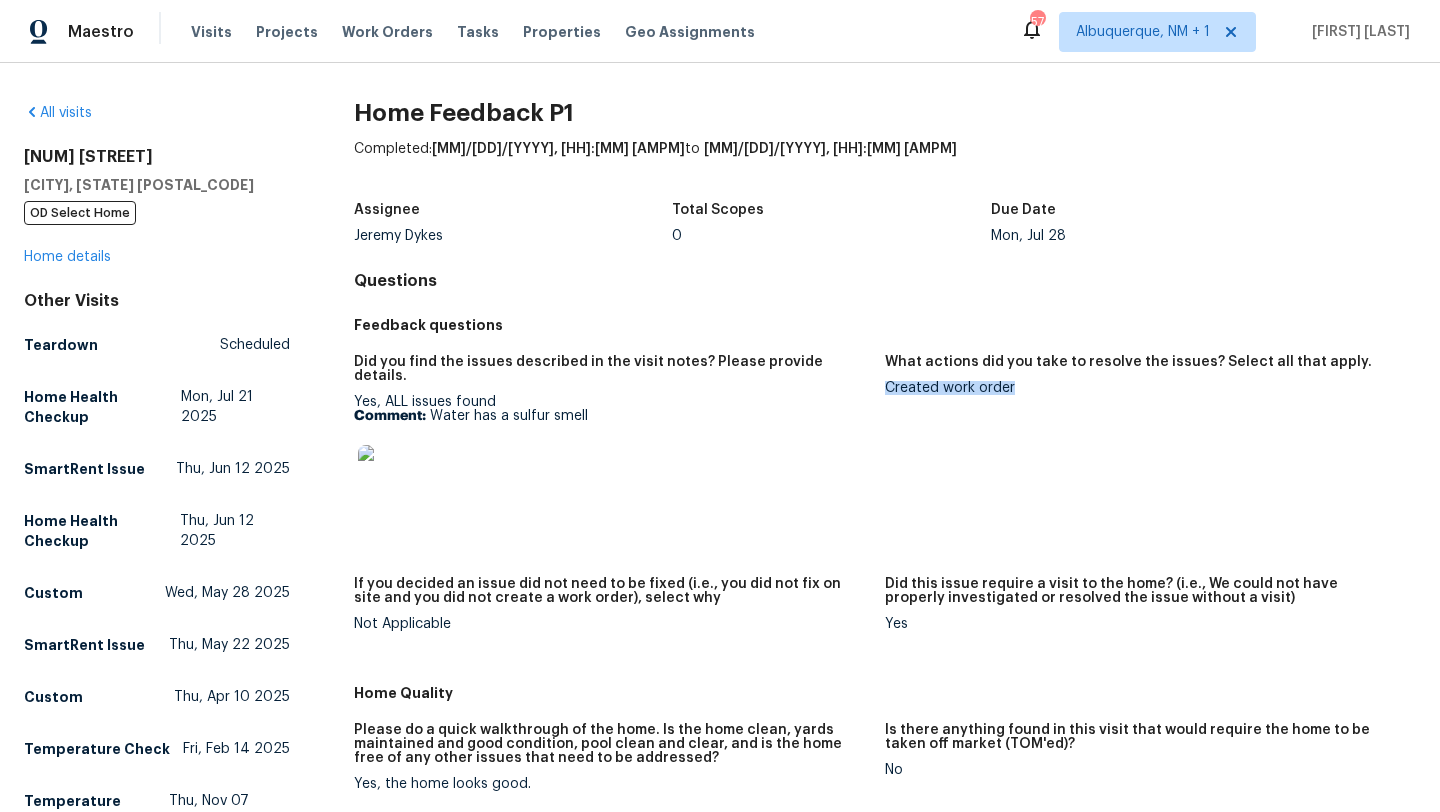drag, startPoint x: 1020, startPoint y: 389, endPoint x: 886, endPoint y: 390, distance: 134.00374 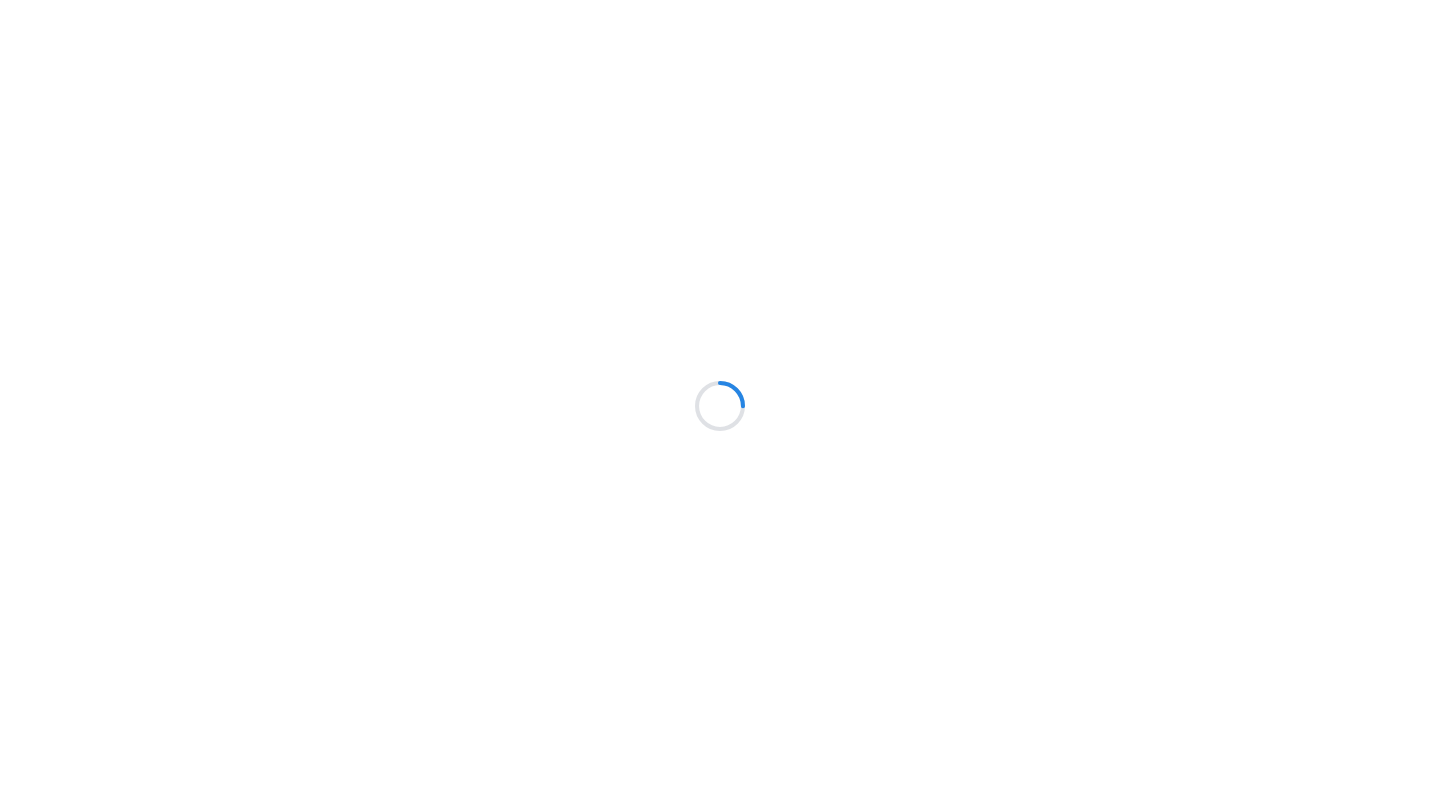 scroll, scrollTop: 0, scrollLeft: 0, axis: both 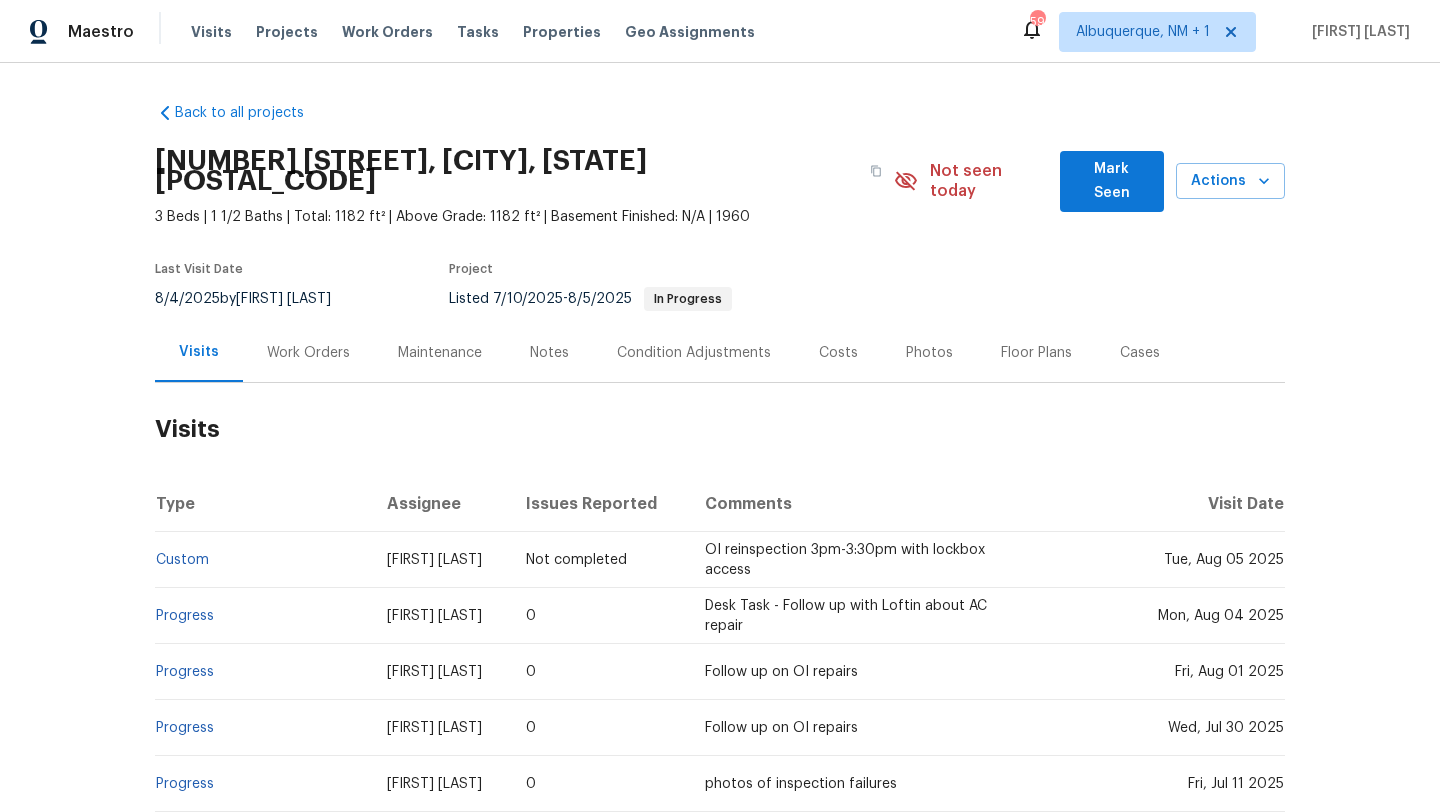 click on "Work Orders" at bounding box center [308, 353] 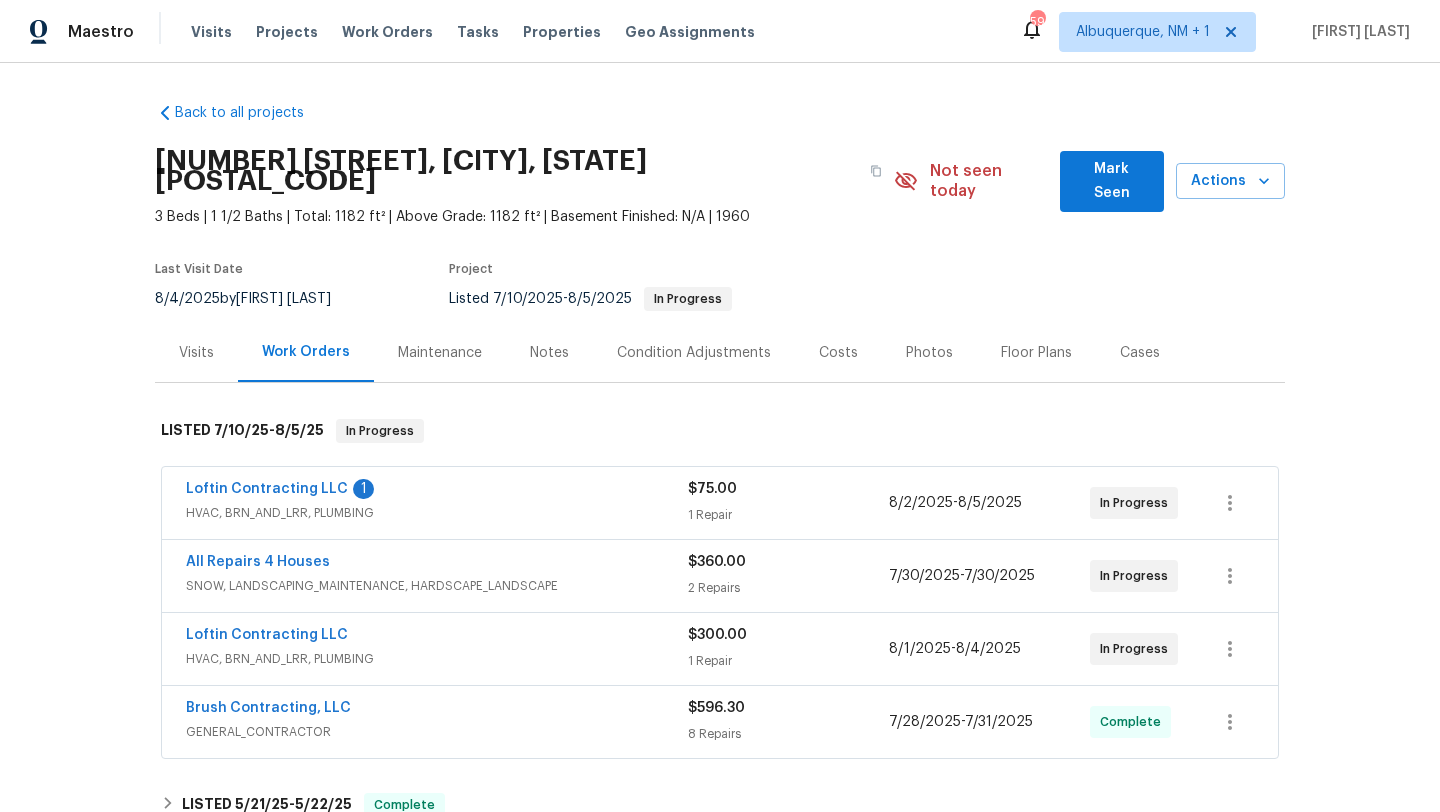 scroll, scrollTop: 108, scrollLeft: 0, axis: vertical 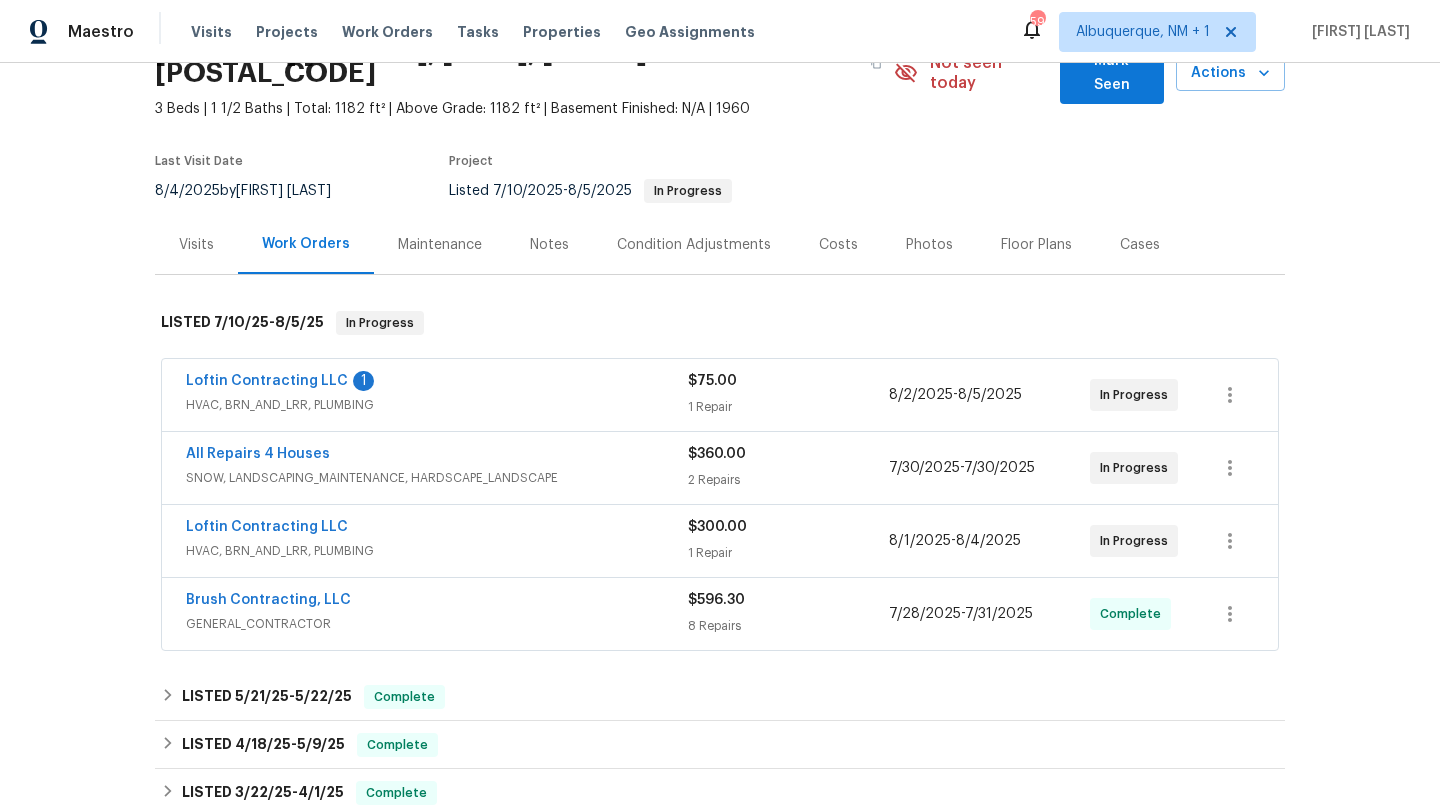 click on "Loftin Contracting LLC HVAC, BRN_AND_LRR, PLUMBING" at bounding box center [437, 541] 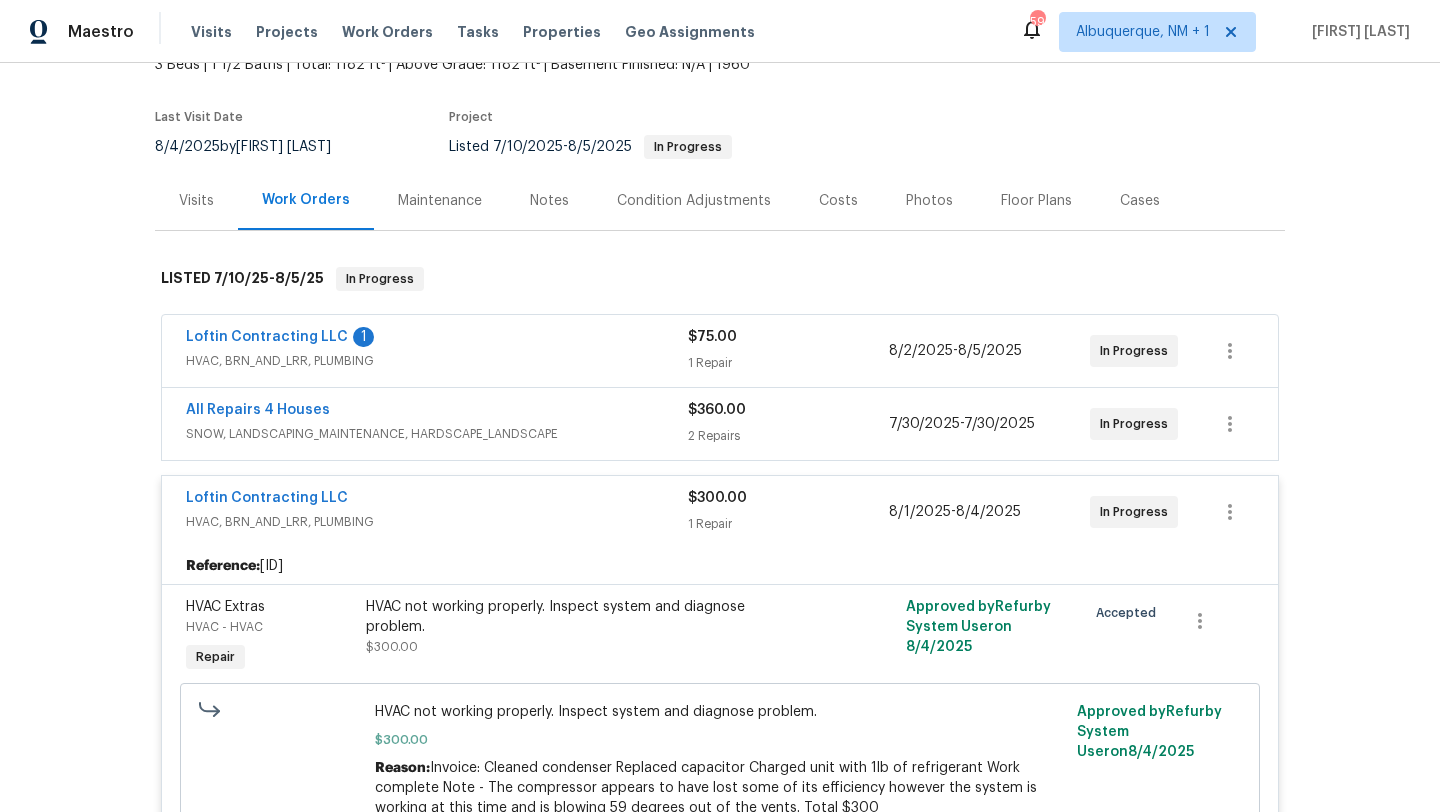 scroll, scrollTop: 193, scrollLeft: 0, axis: vertical 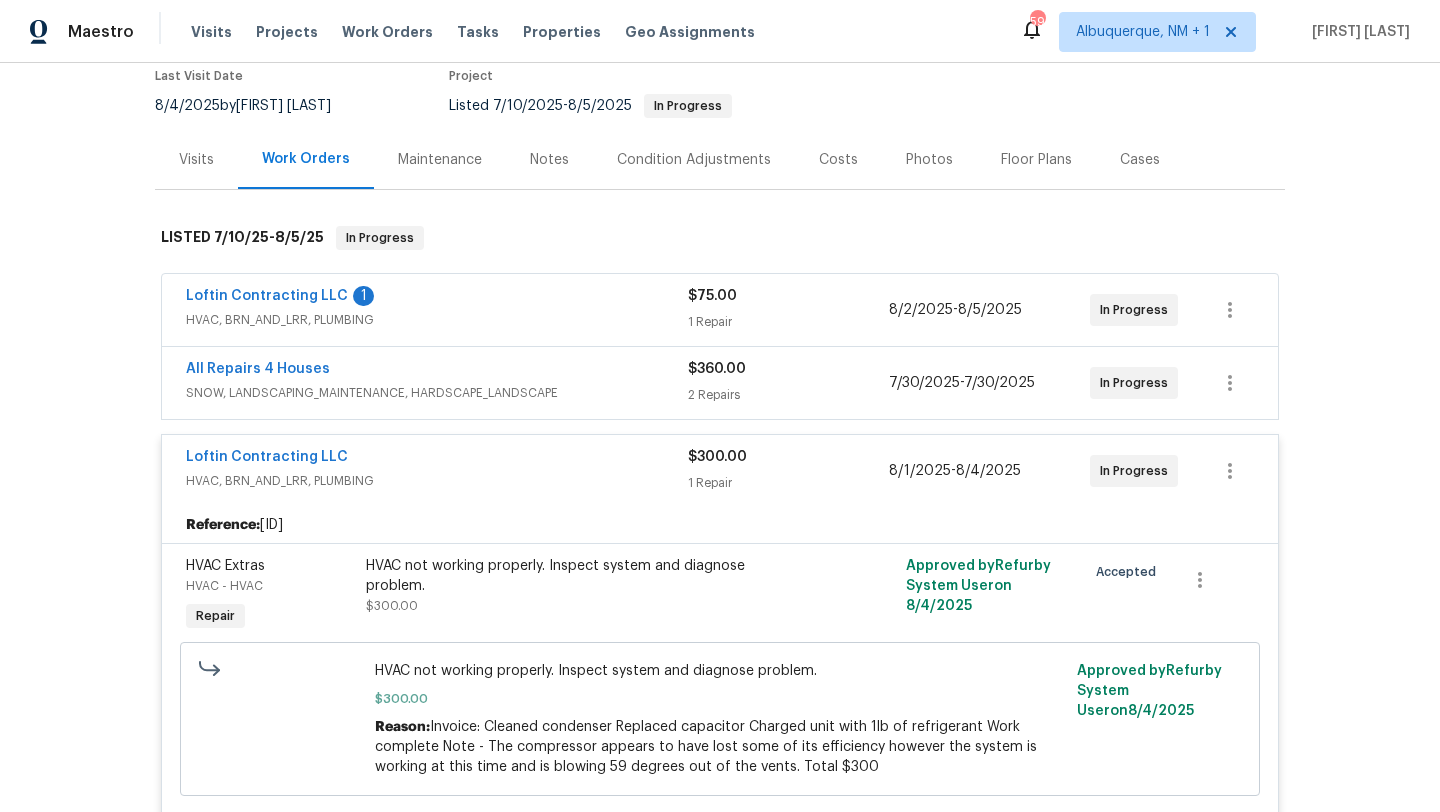 click on "SNOW, LANDSCAPING_MAINTENANCE, HARDSCAPE_LANDSCAPE" at bounding box center [437, 393] 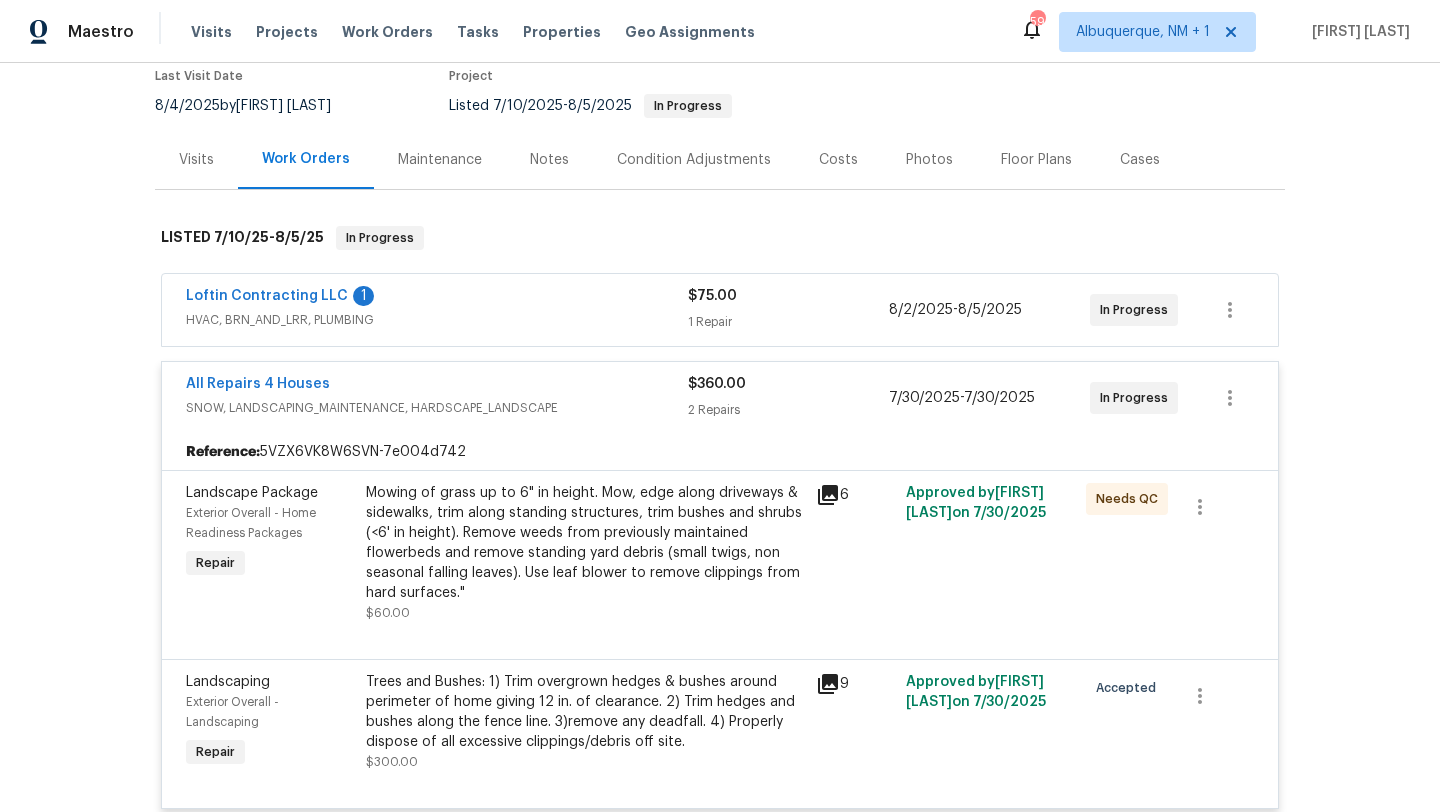 scroll, scrollTop: 229, scrollLeft: 0, axis: vertical 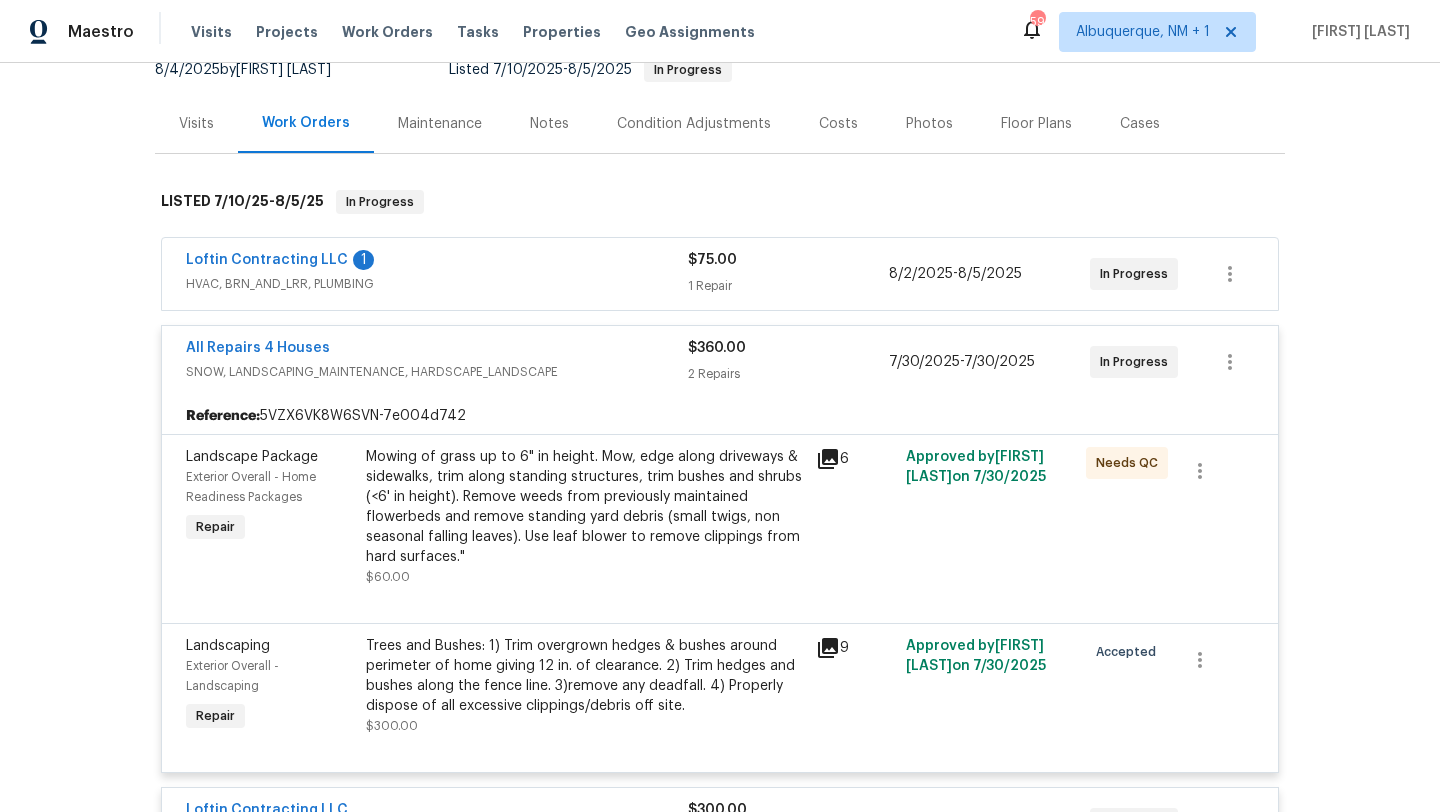 click on "HVAC, BRN_AND_LRR, PLUMBING" at bounding box center [437, 284] 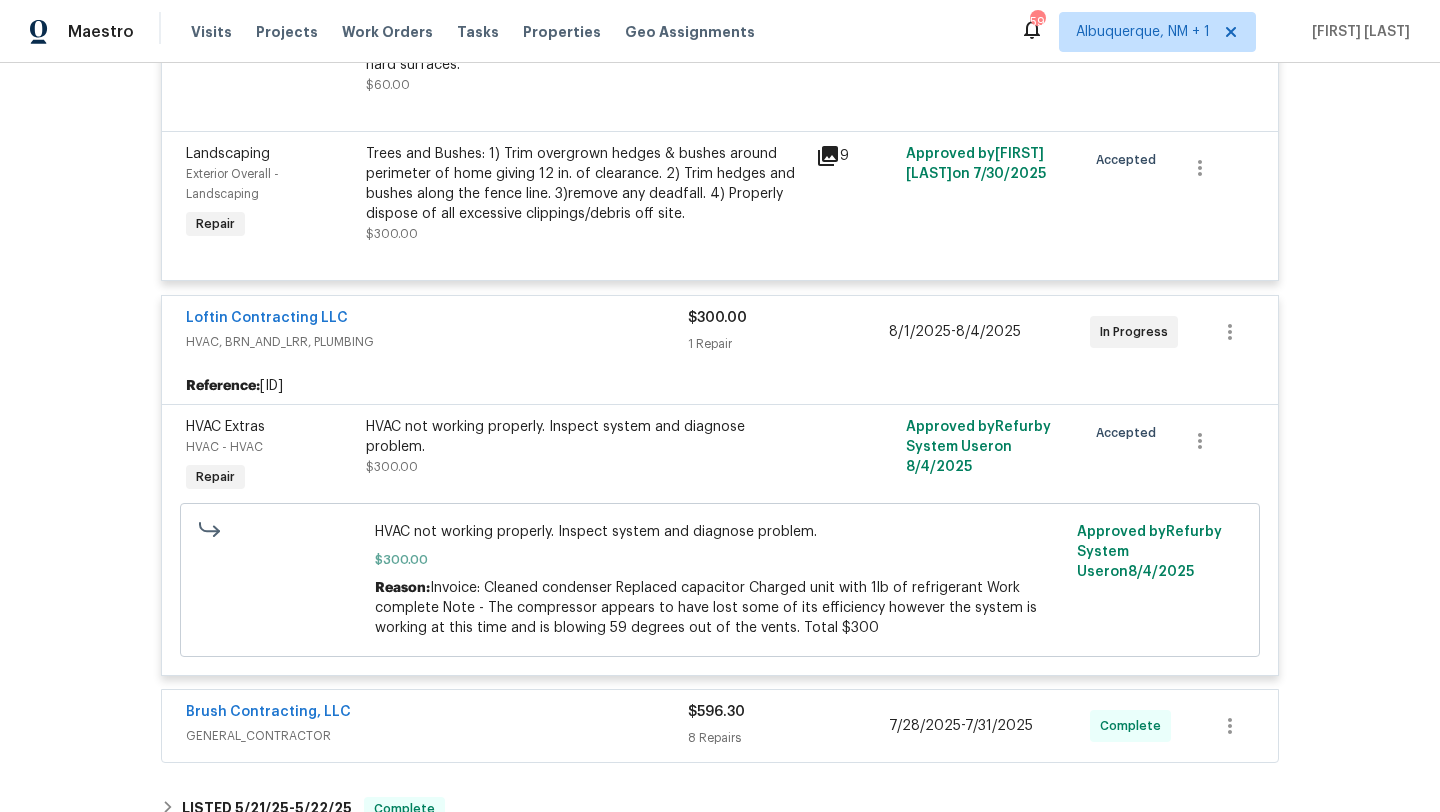 scroll, scrollTop: 937, scrollLeft: 0, axis: vertical 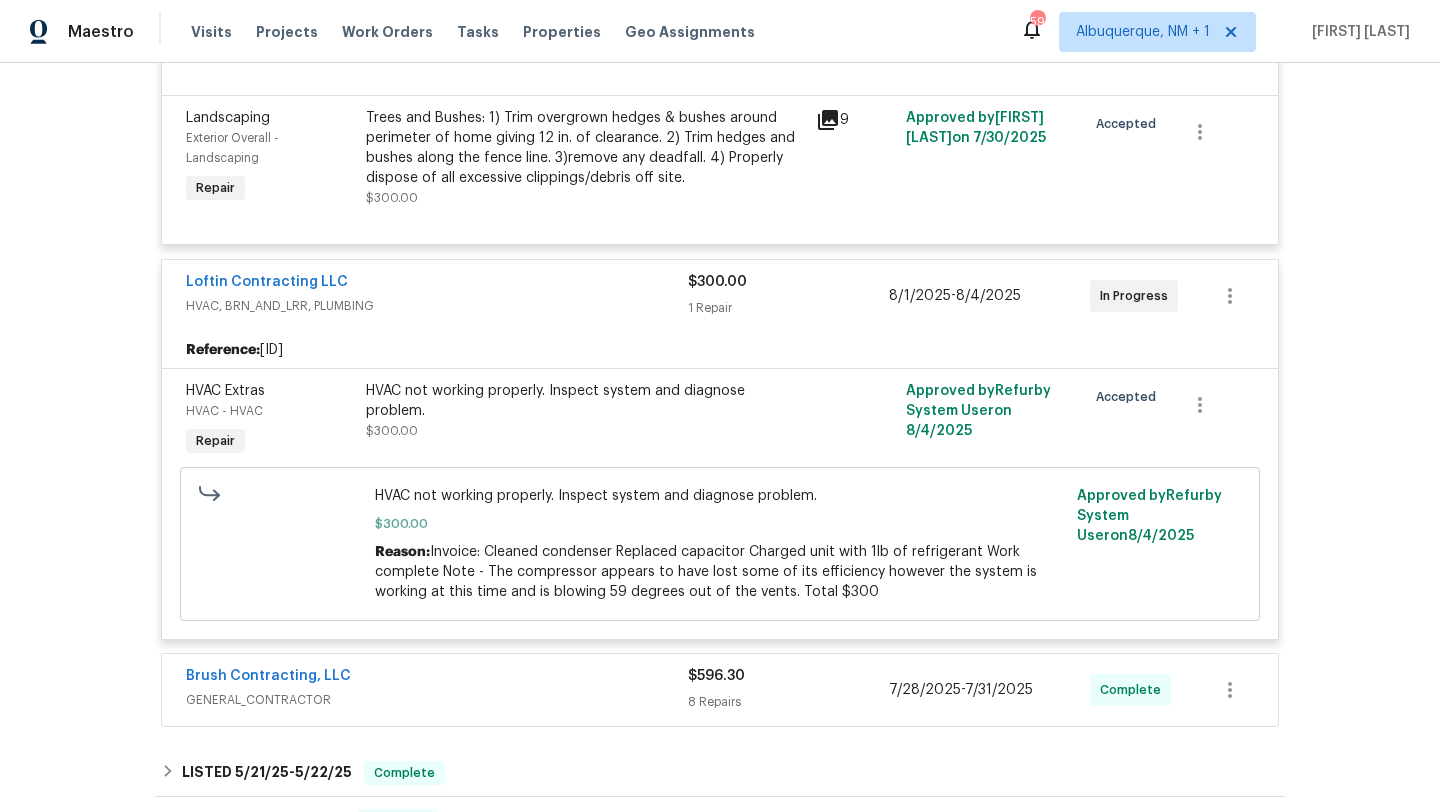 click on "Brush Contracting, LLC" at bounding box center [437, 678] 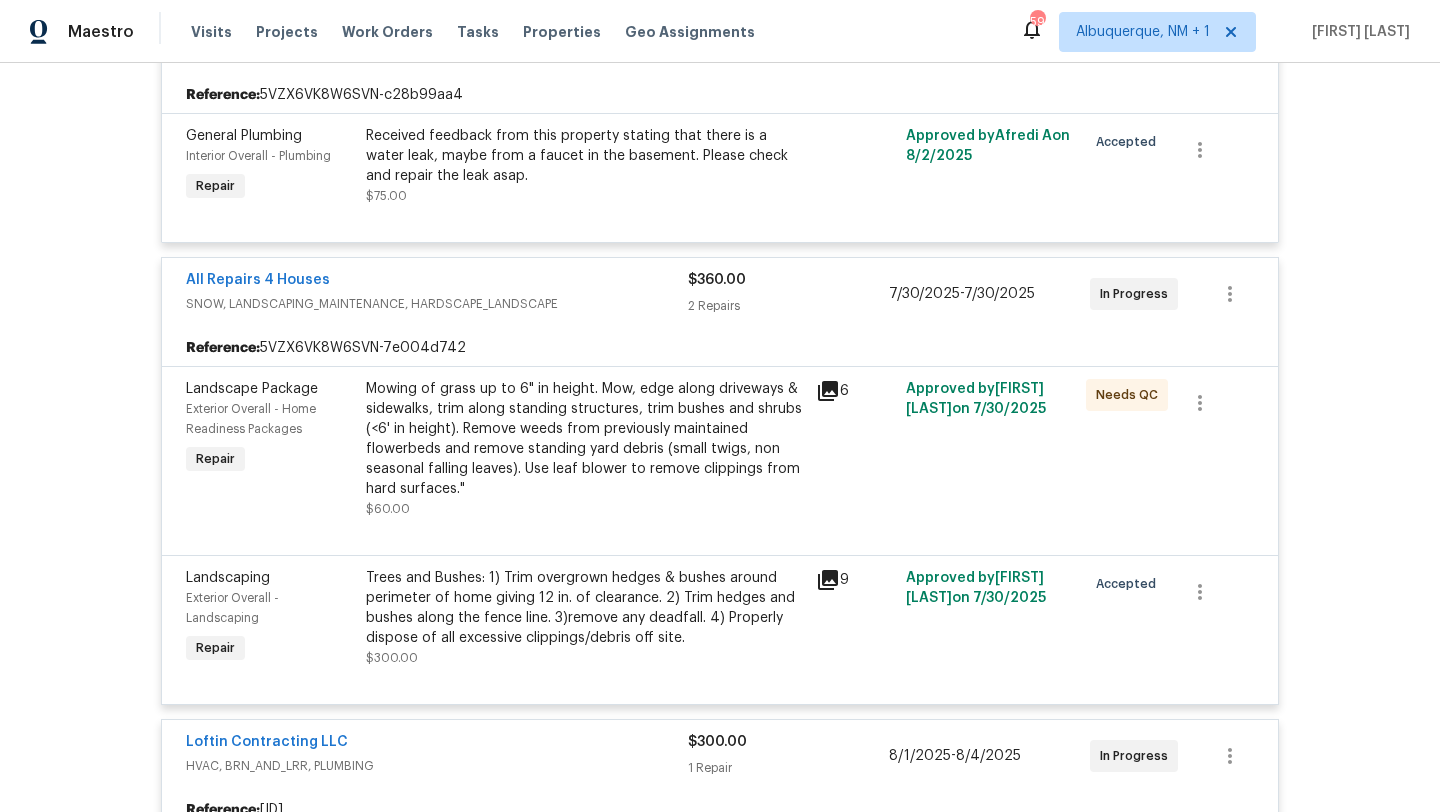 scroll, scrollTop: 204, scrollLeft: 0, axis: vertical 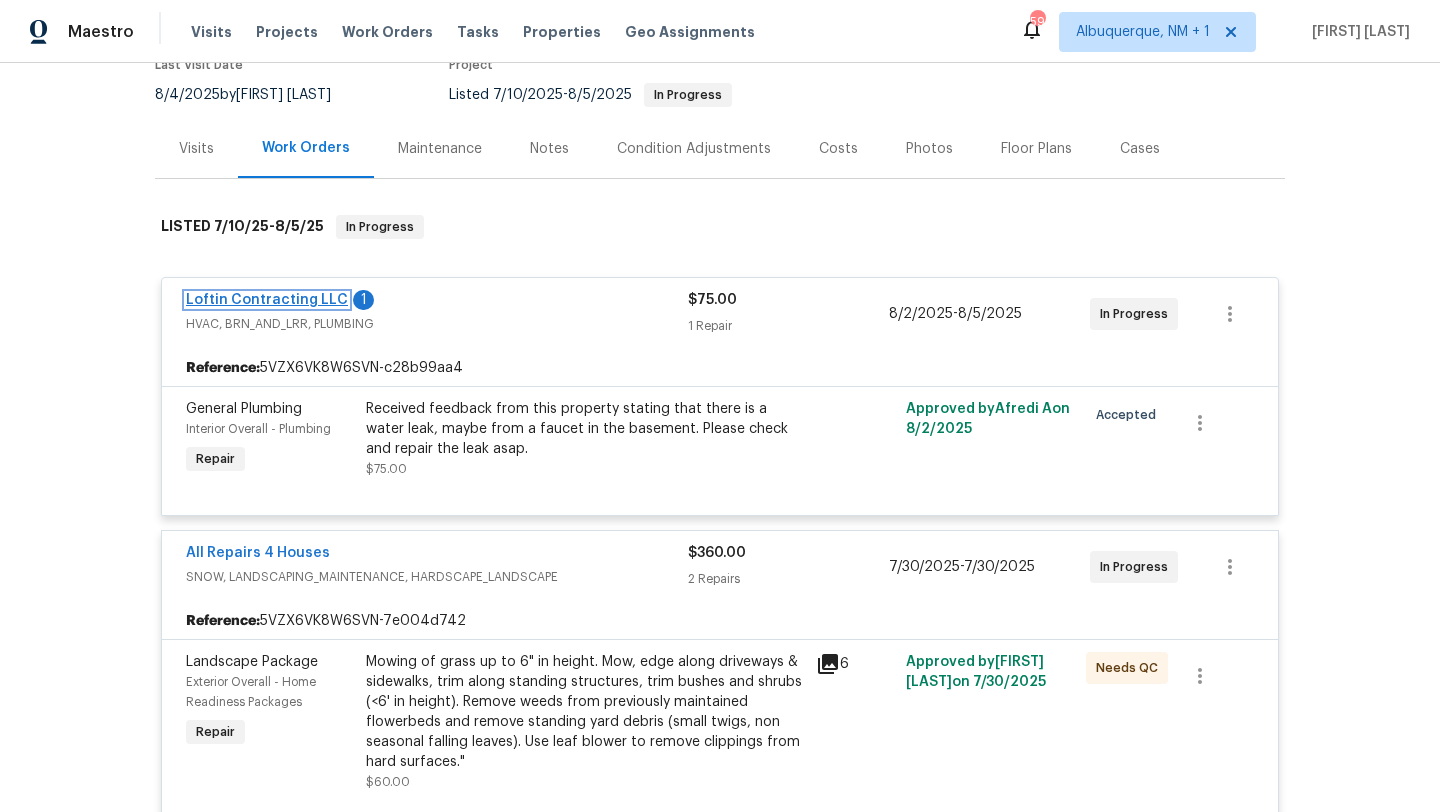 click on "Loftin Contracting LLC" at bounding box center [267, 300] 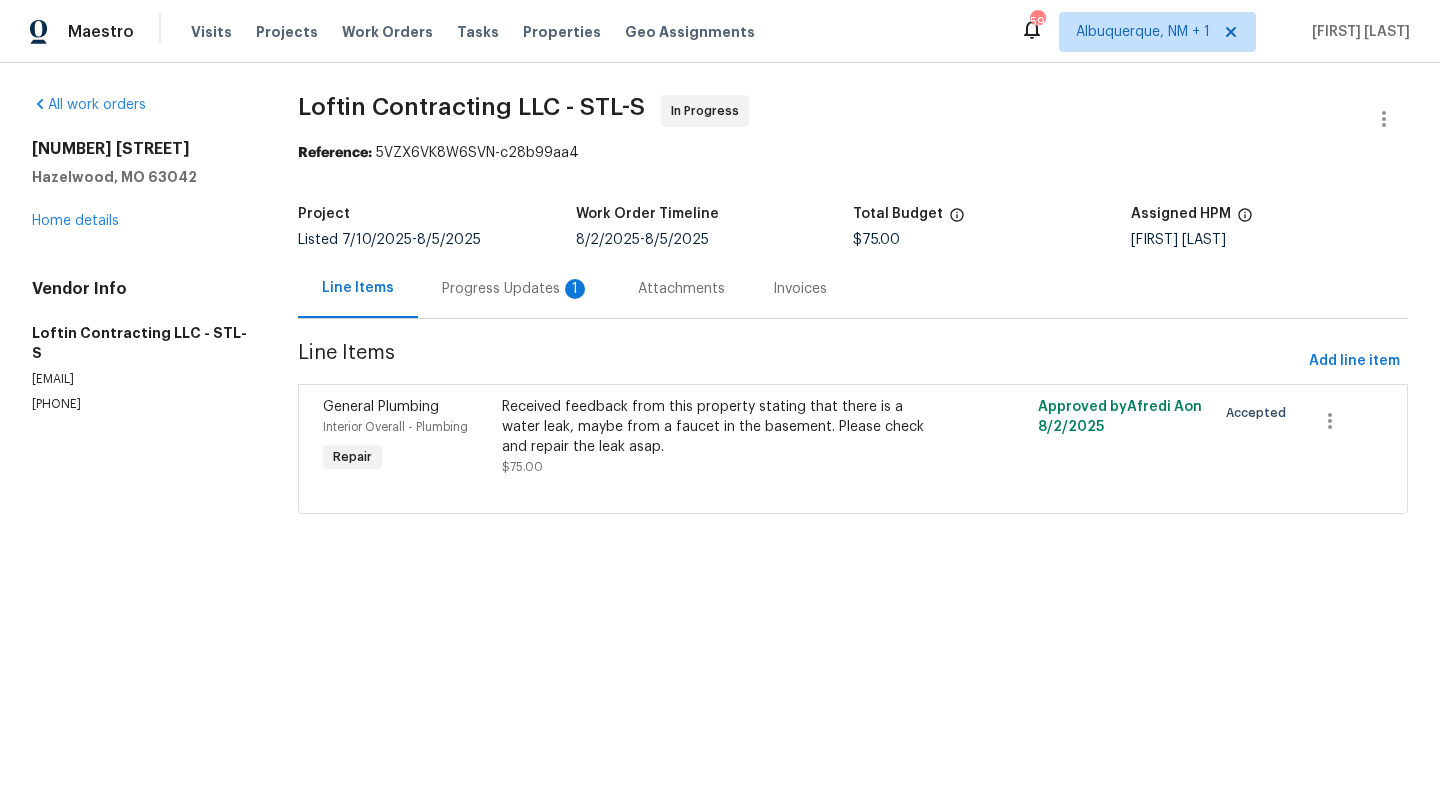 click on "Progress Updates 1" at bounding box center [516, 289] 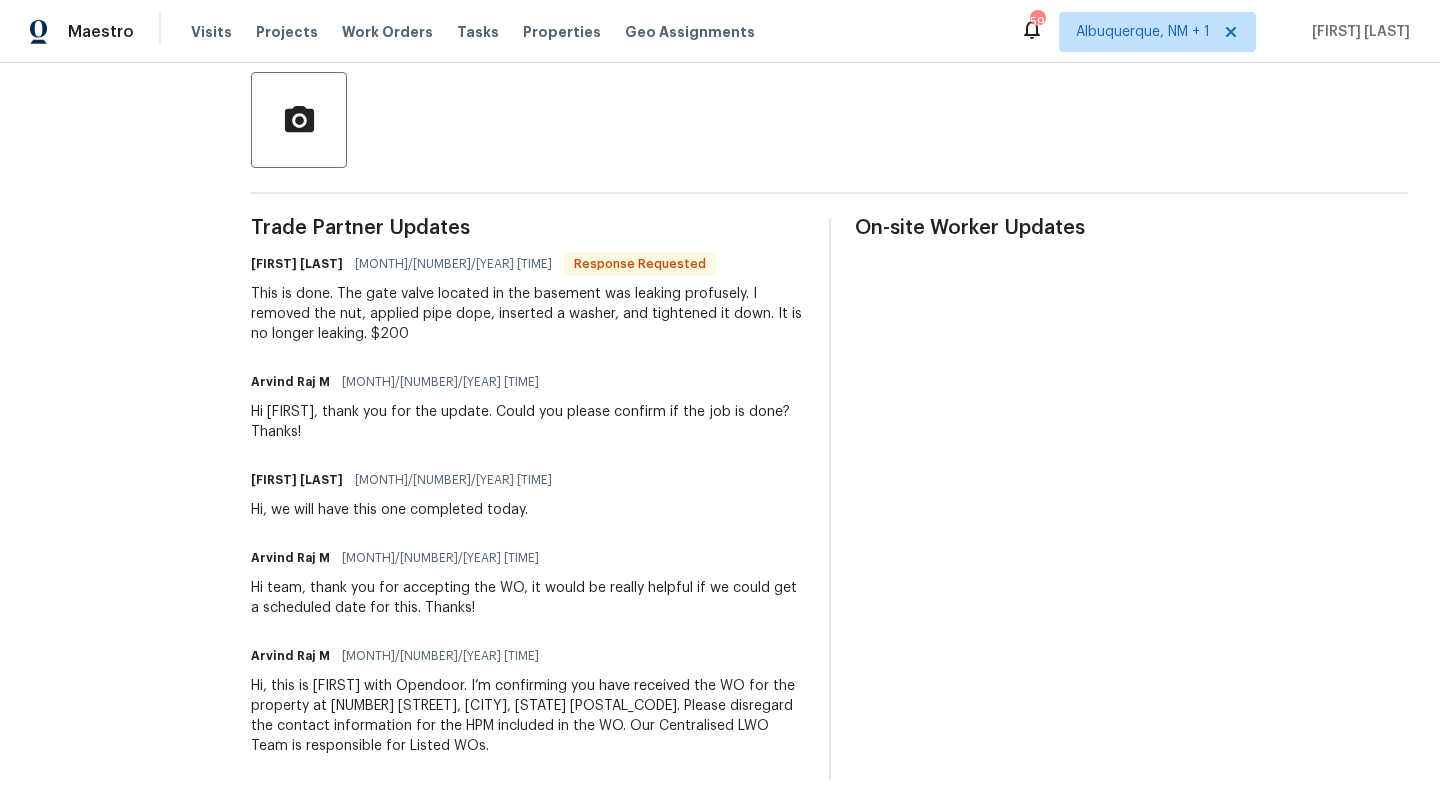 scroll, scrollTop: 0, scrollLeft: 0, axis: both 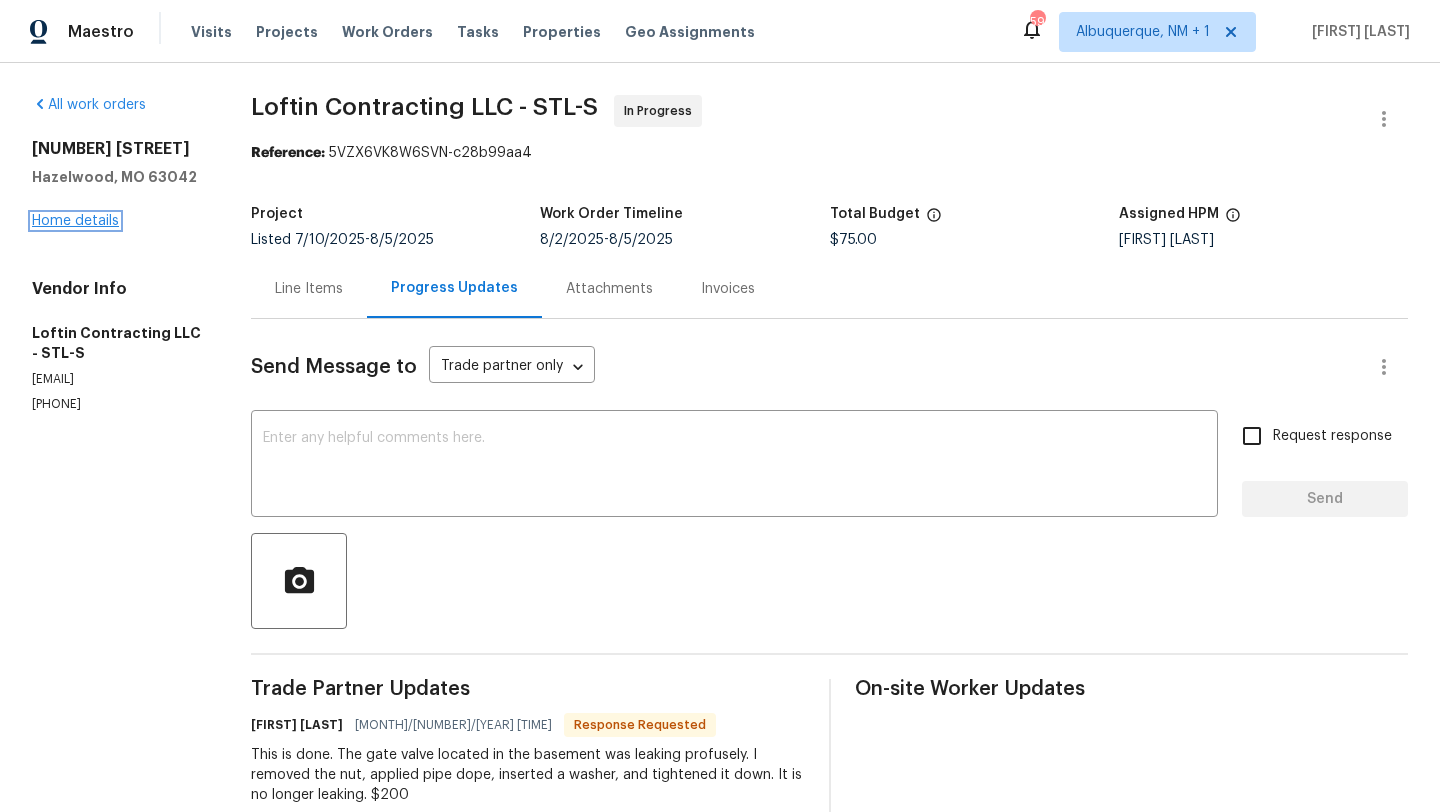 click on "Home details" at bounding box center [75, 221] 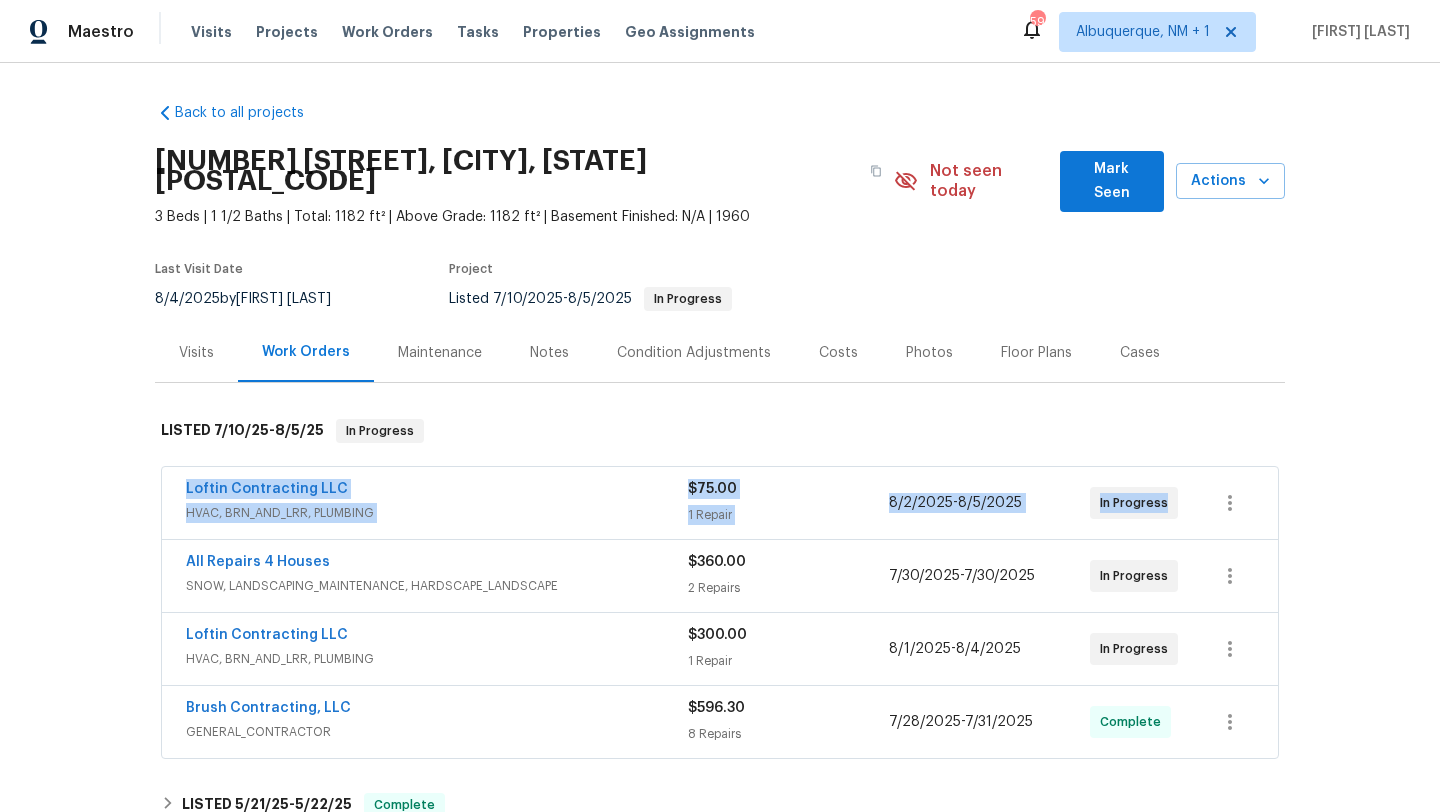 drag, startPoint x: 1177, startPoint y: 488, endPoint x: 146, endPoint y: 457, distance: 1031.466 